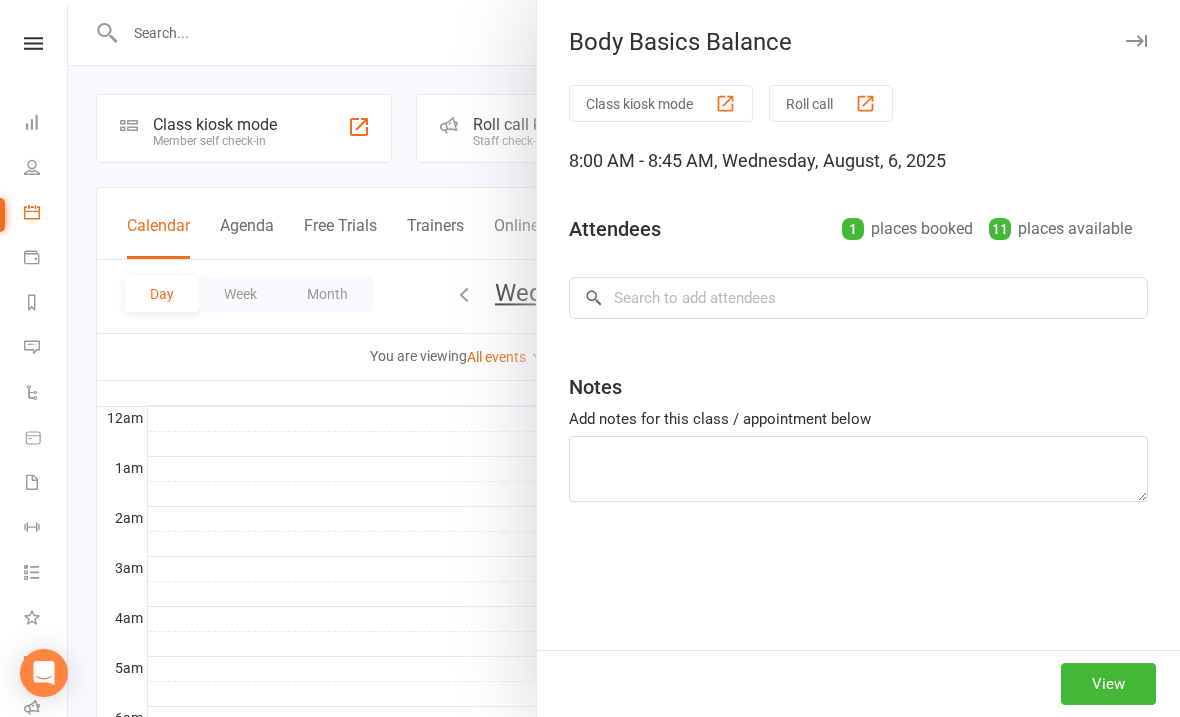 scroll, scrollTop: 456, scrollLeft: 0, axis: vertical 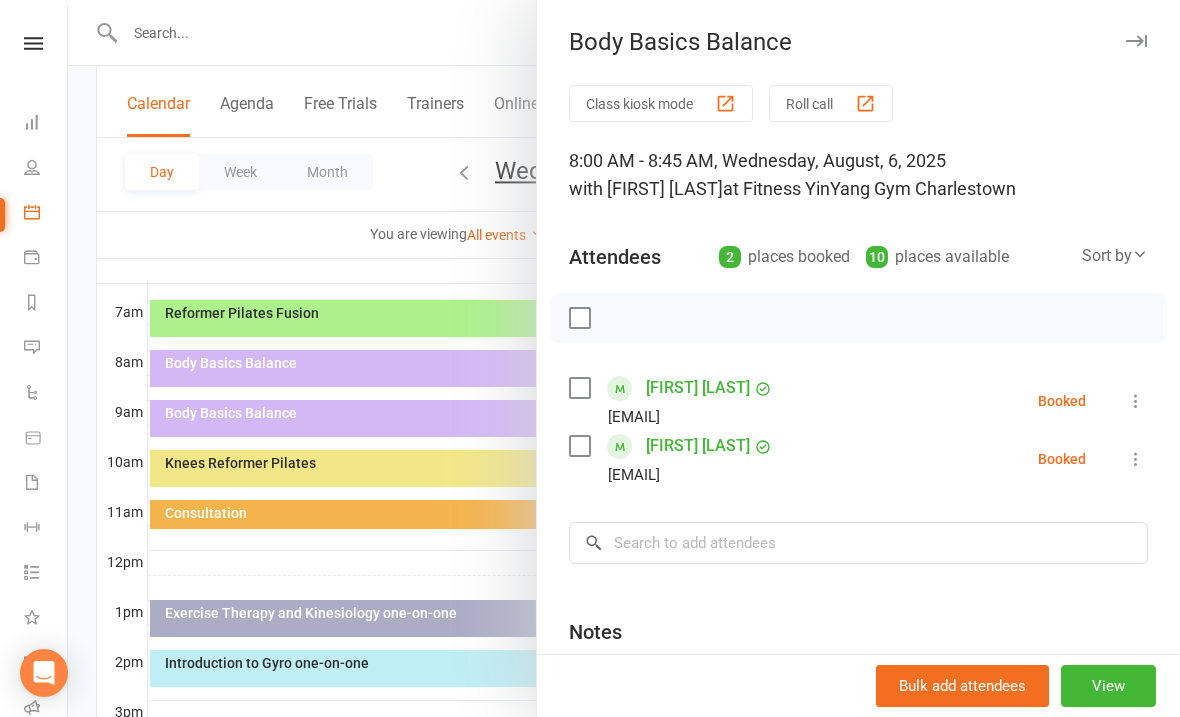 click at bounding box center [624, 358] 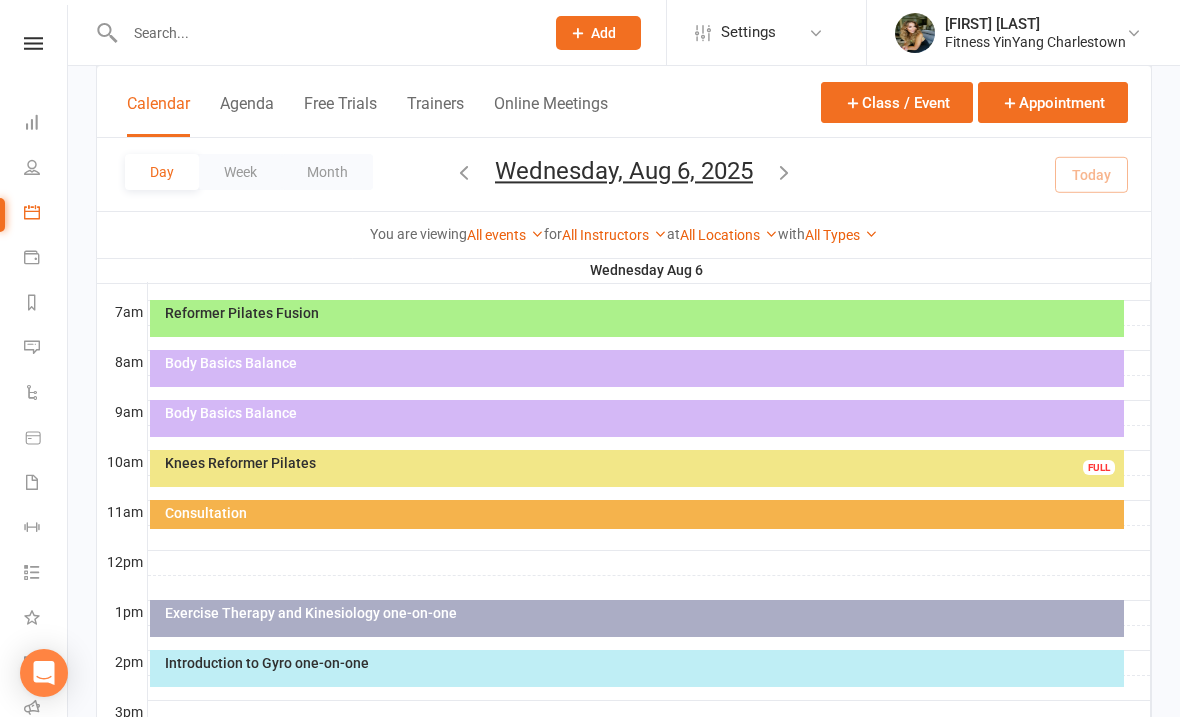 click at bounding box center (784, 172) 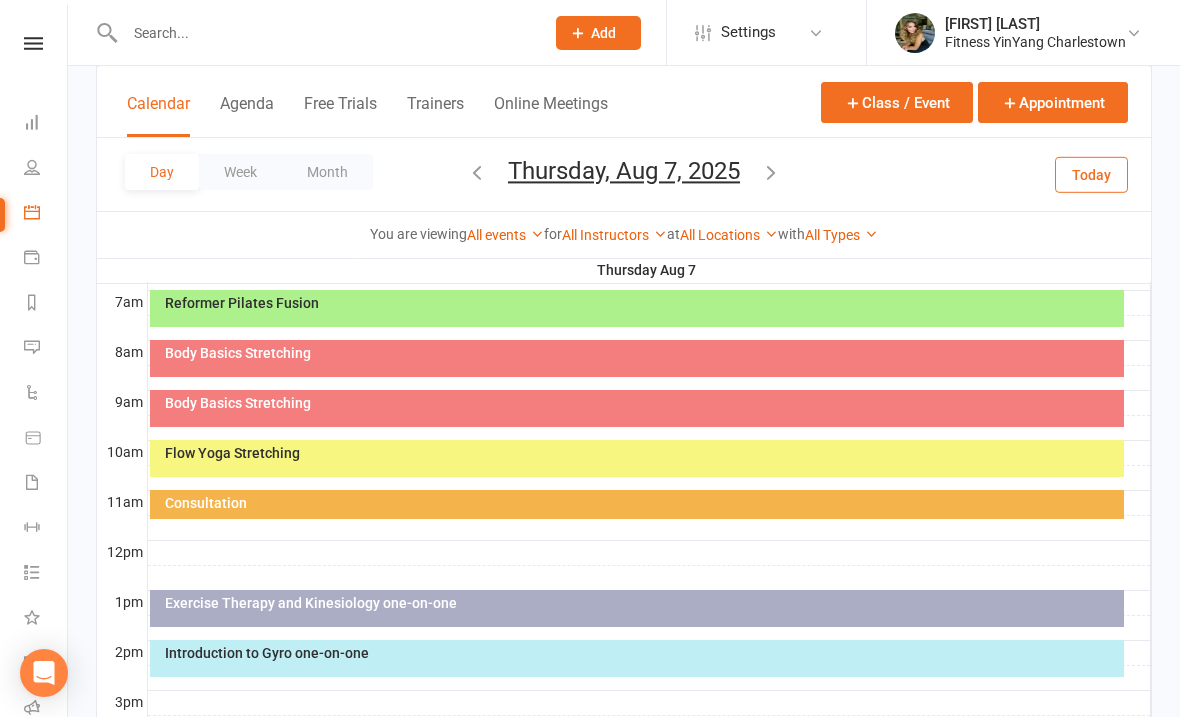 scroll, scrollTop: 460, scrollLeft: 0, axis: vertical 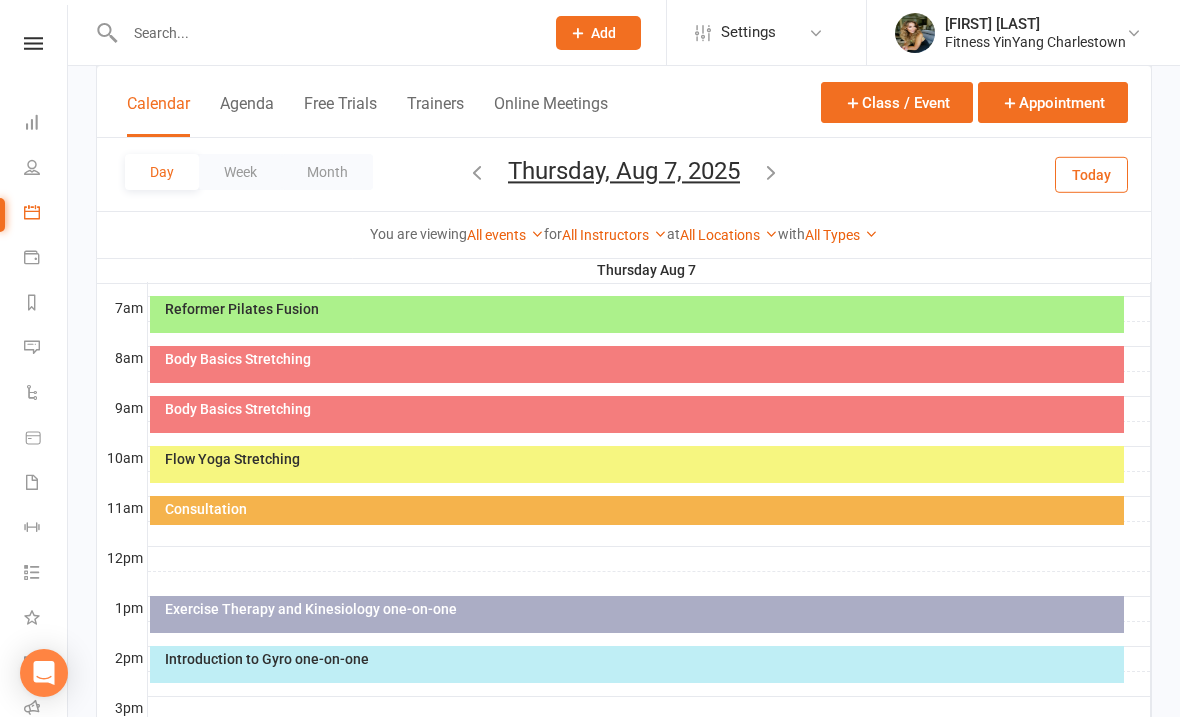 click on "Body Basics Stretching" at bounding box center (637, 414) 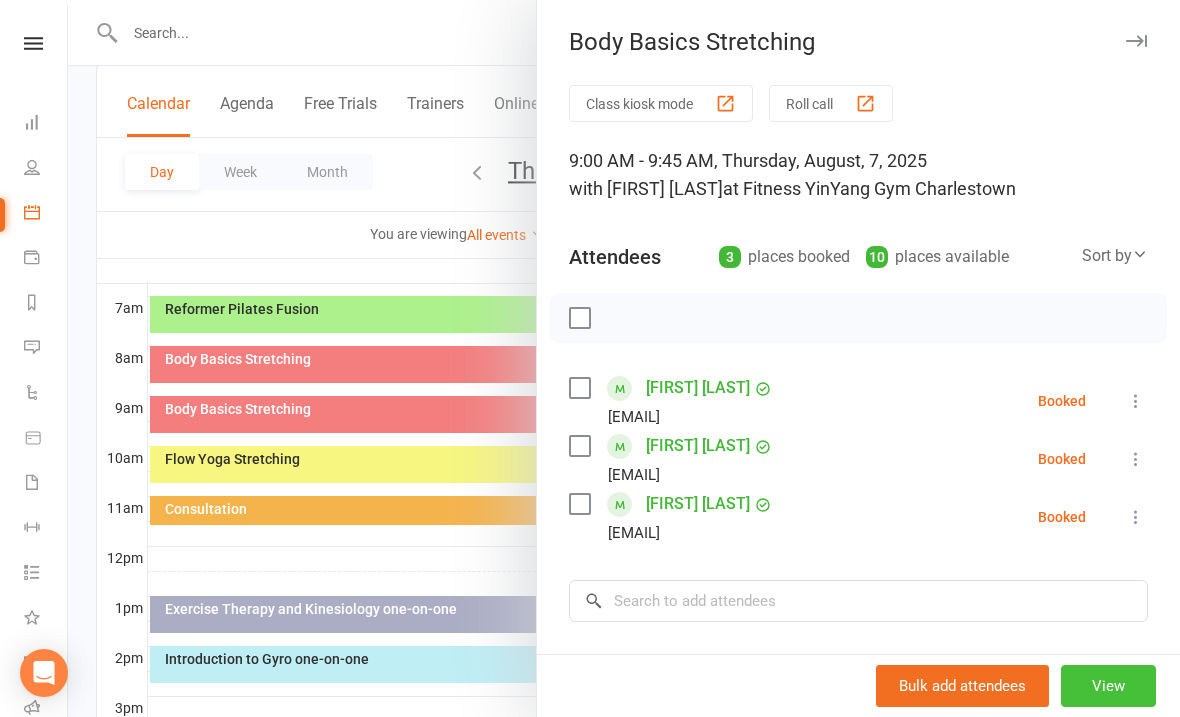 click on "View" at bounding box center [1108, 686] 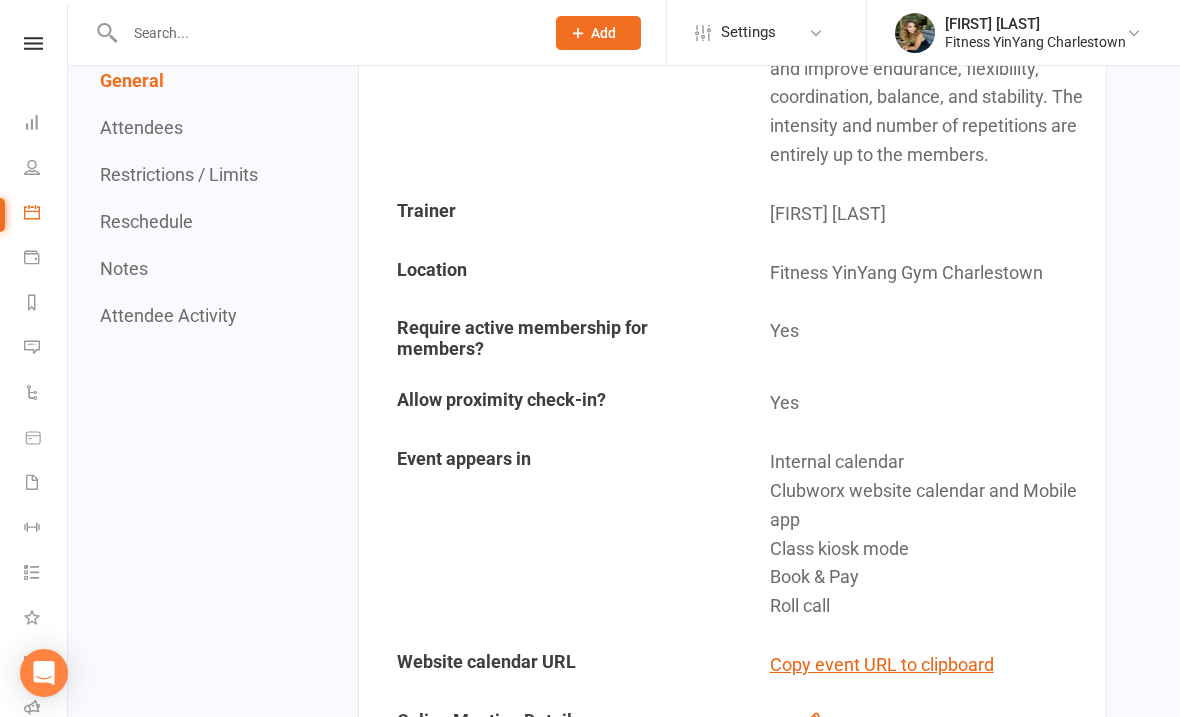 scroll, scrollTop: 0, scrollLeft: 0, axis: both 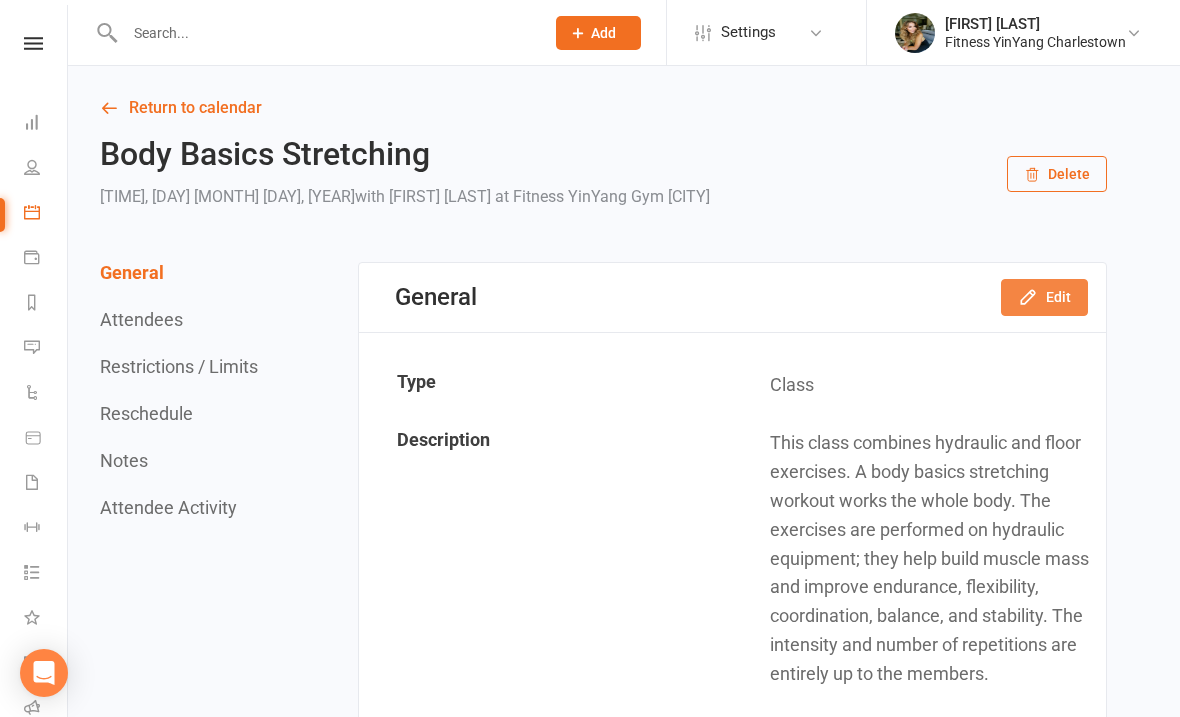 click on "Edit" at bounding box center [1044, 297] 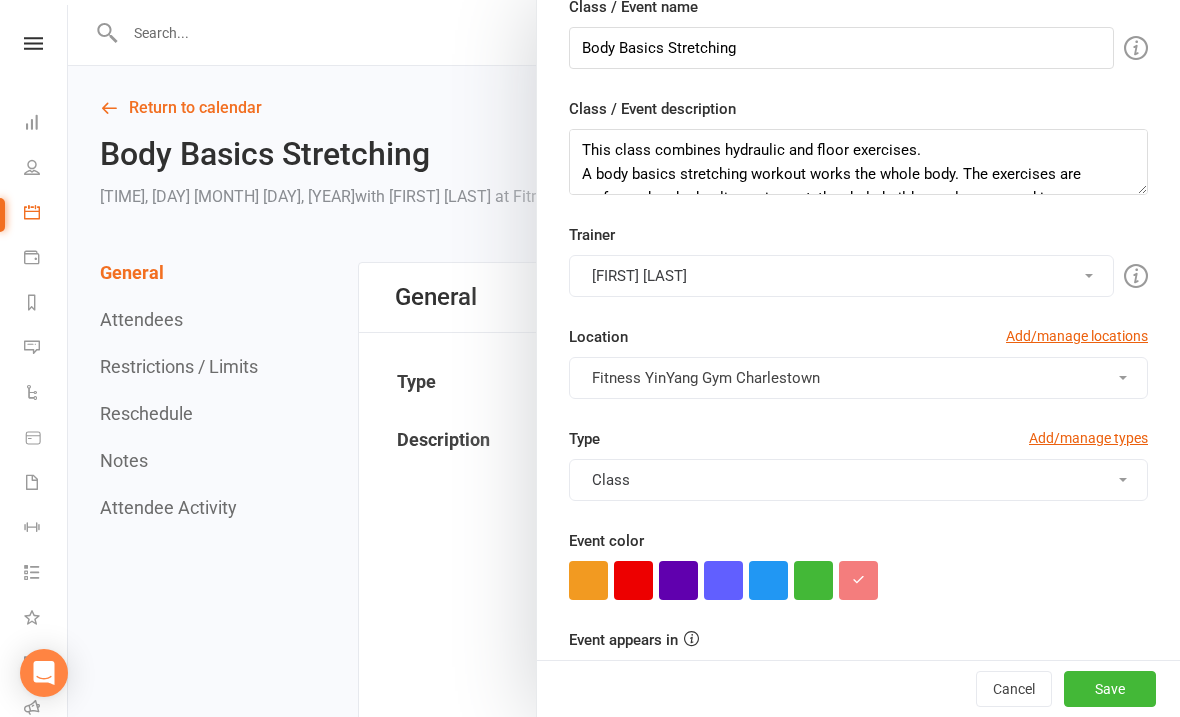 scroll, scrollTop: 214, scrollLeft: 0, axis: vertical 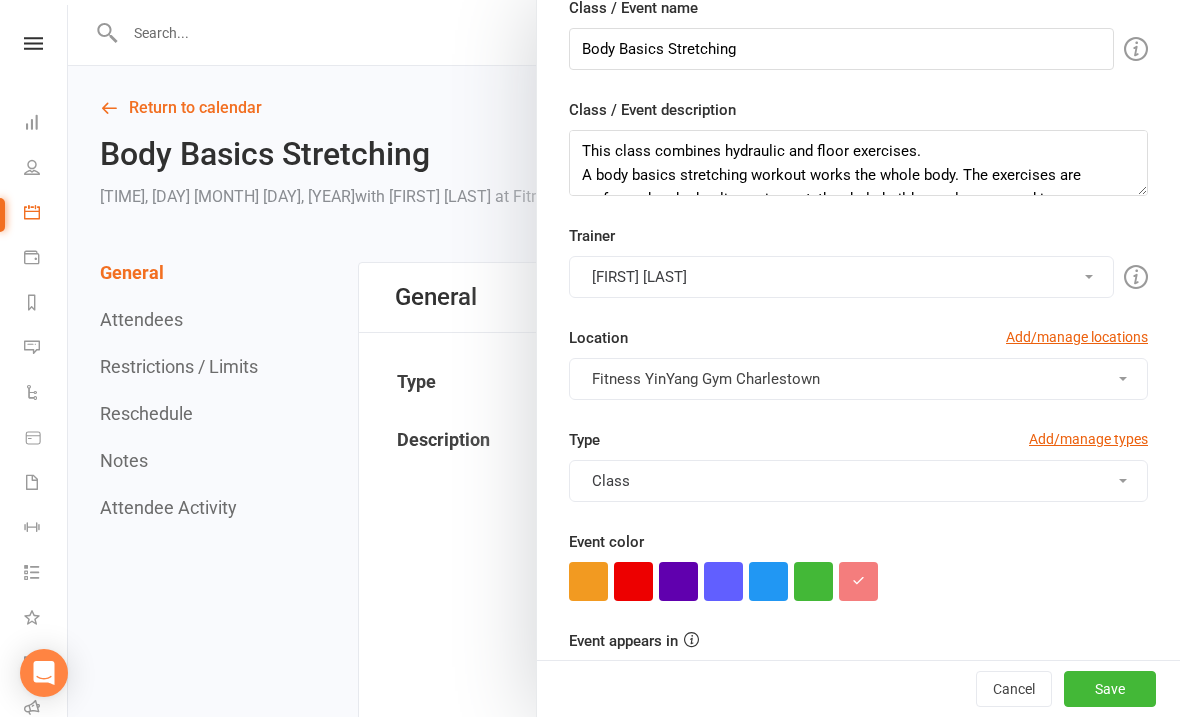 click on "Class" at bounding box center [858, 481] 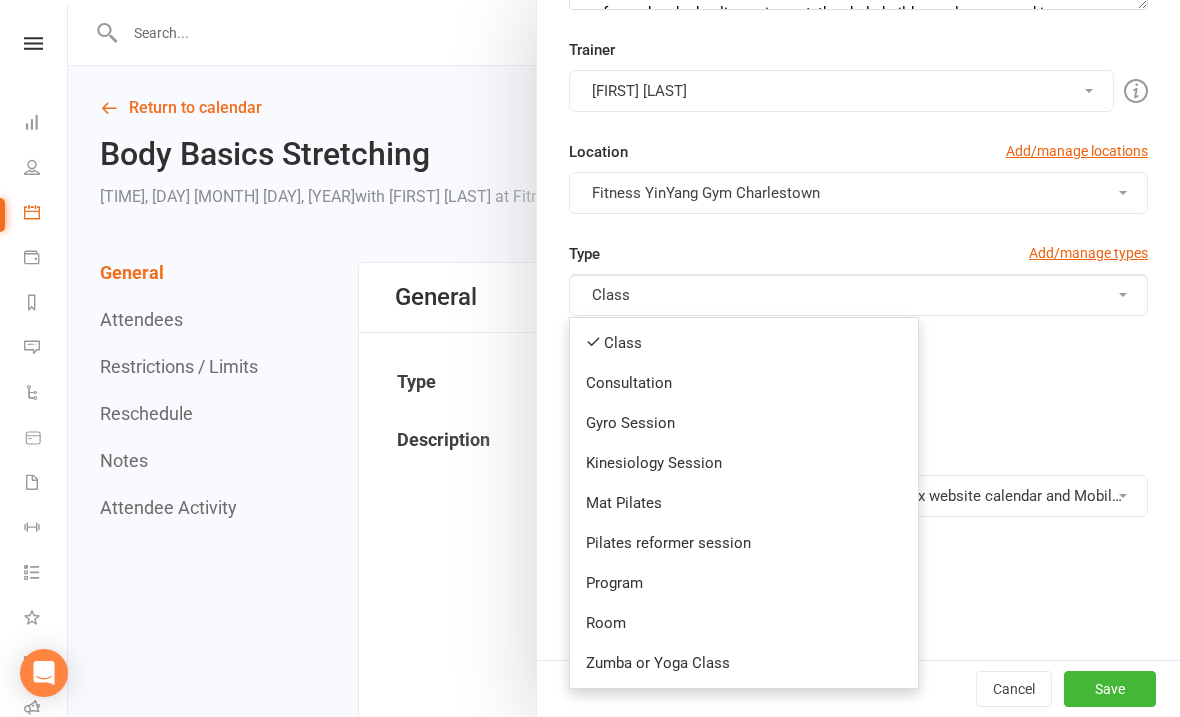 scroll, scrollTop: 399, scrollLeft: 0, axis: vertical 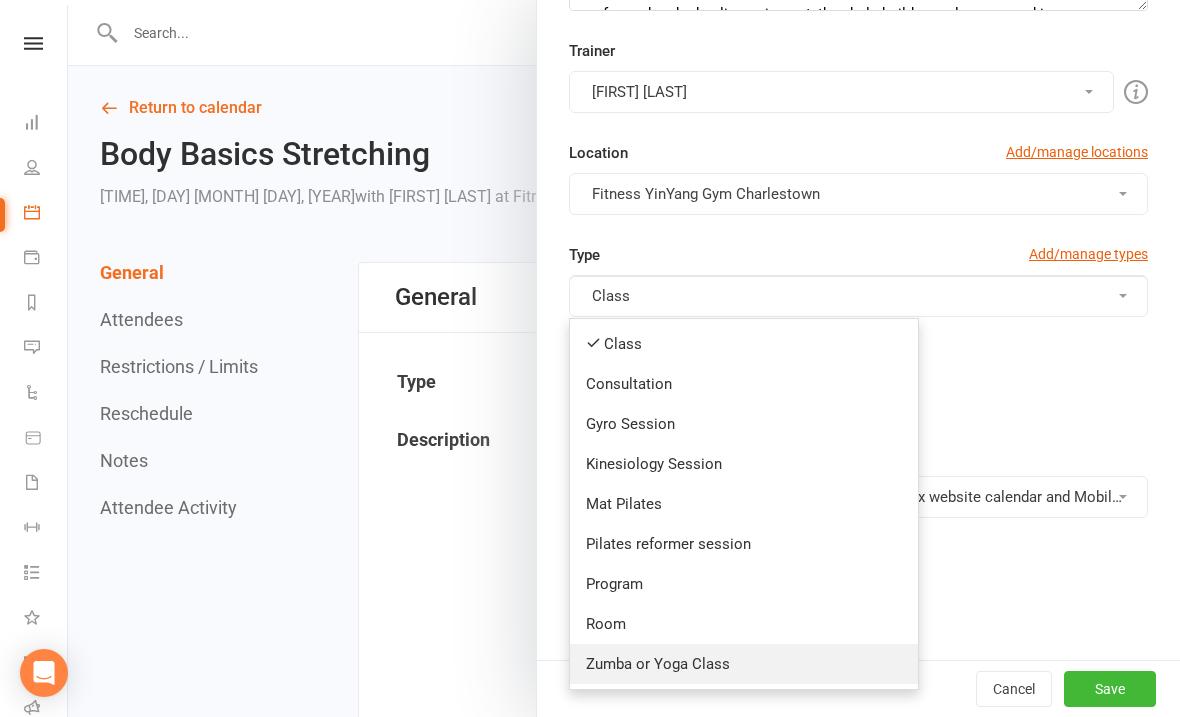 click on "Zumba or Yoga Class" at bounding box center [744, 664] 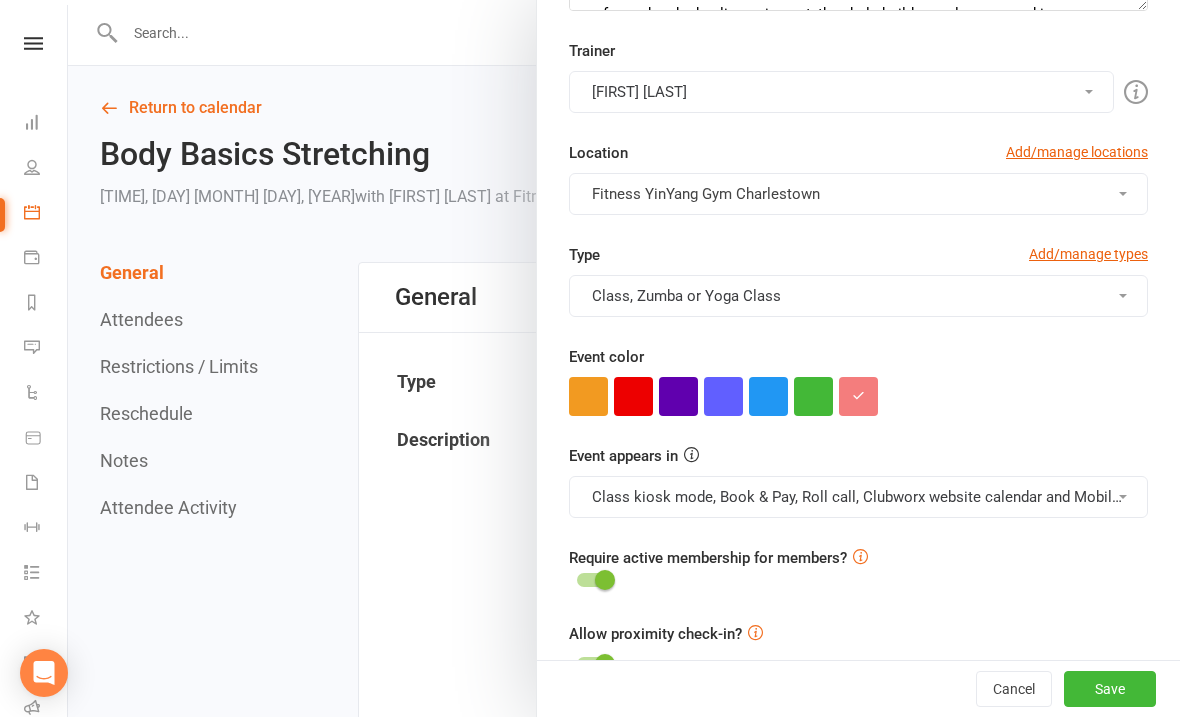 click on "Class, Zumba or Yoga Class" at bounding box center (858, 296) 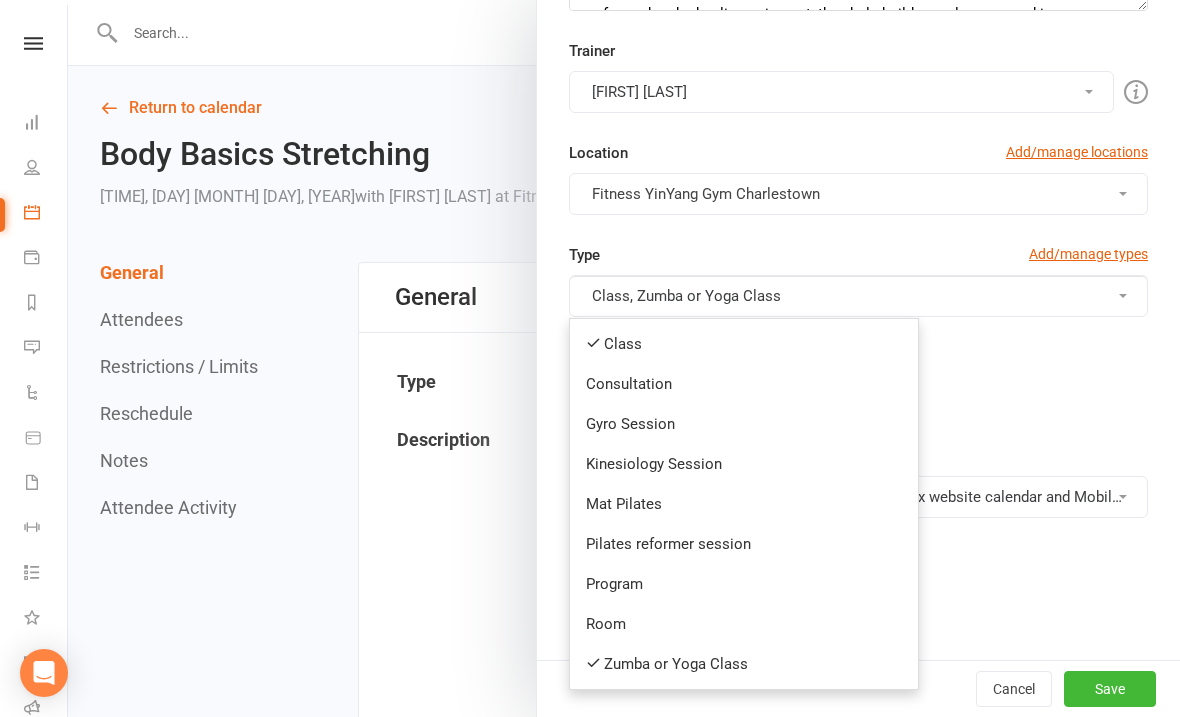 click at bounding box center [858, 396] 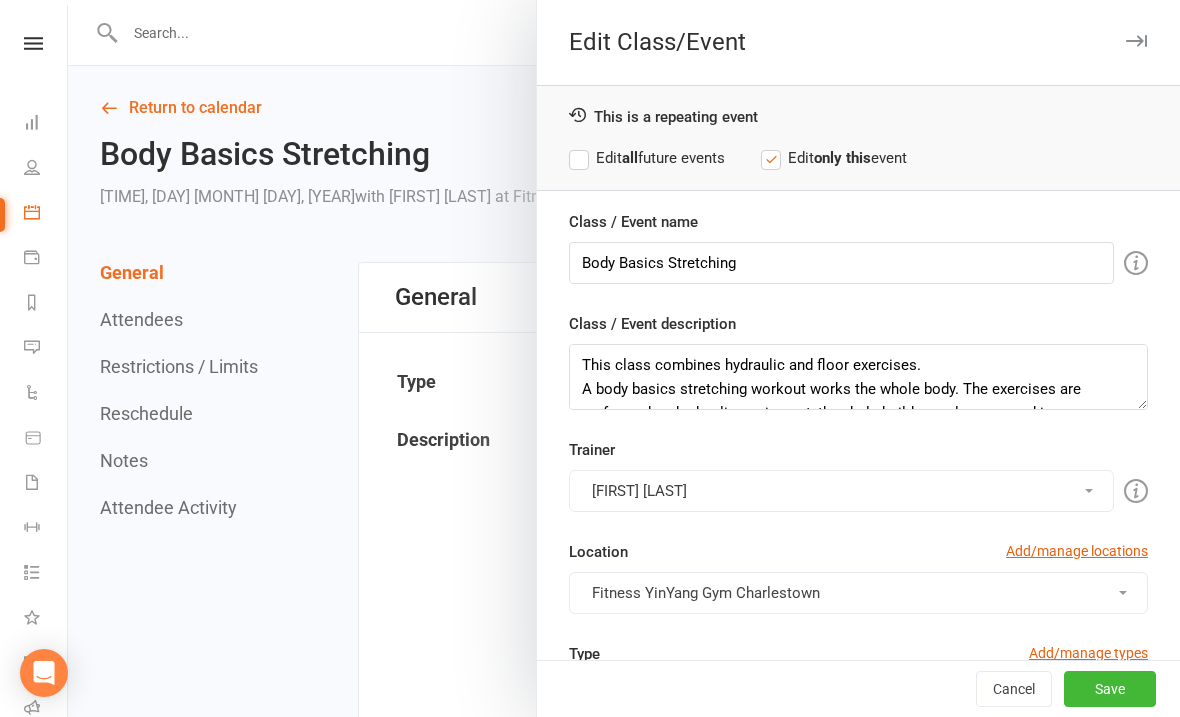 scroll, scrollTop: 0, scrollLeft: 0, axis: both 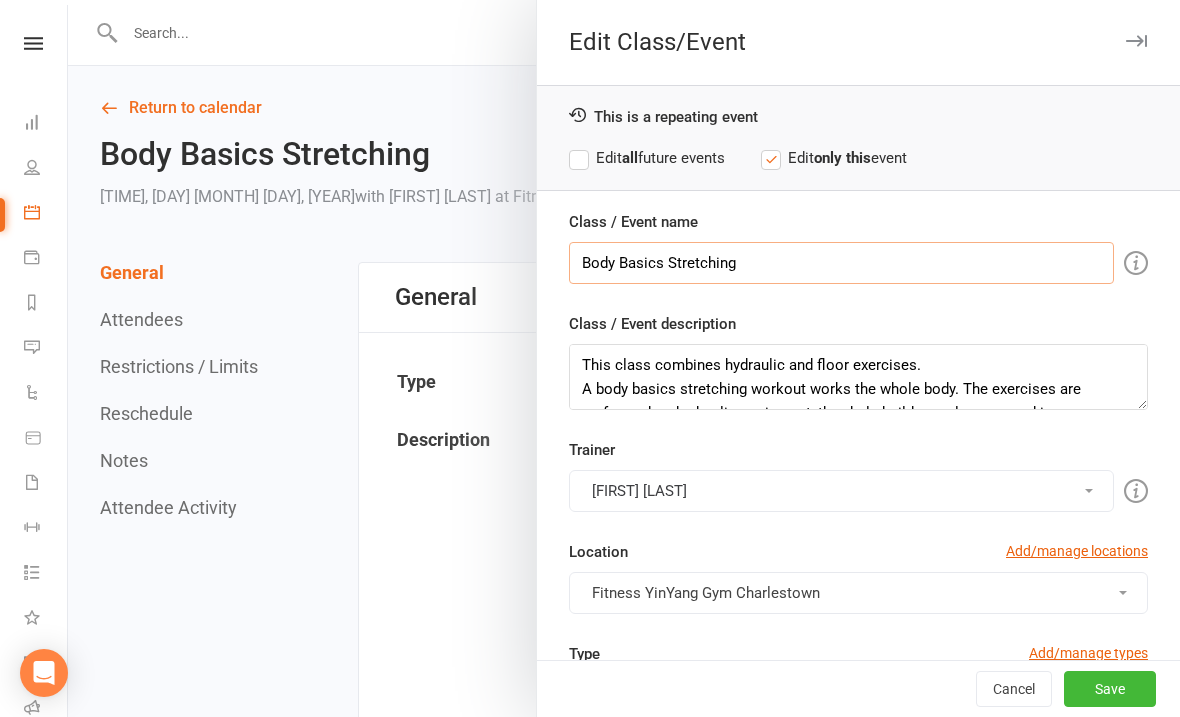 click on "Body Basics Stretching" at bounding box center (841, 263) 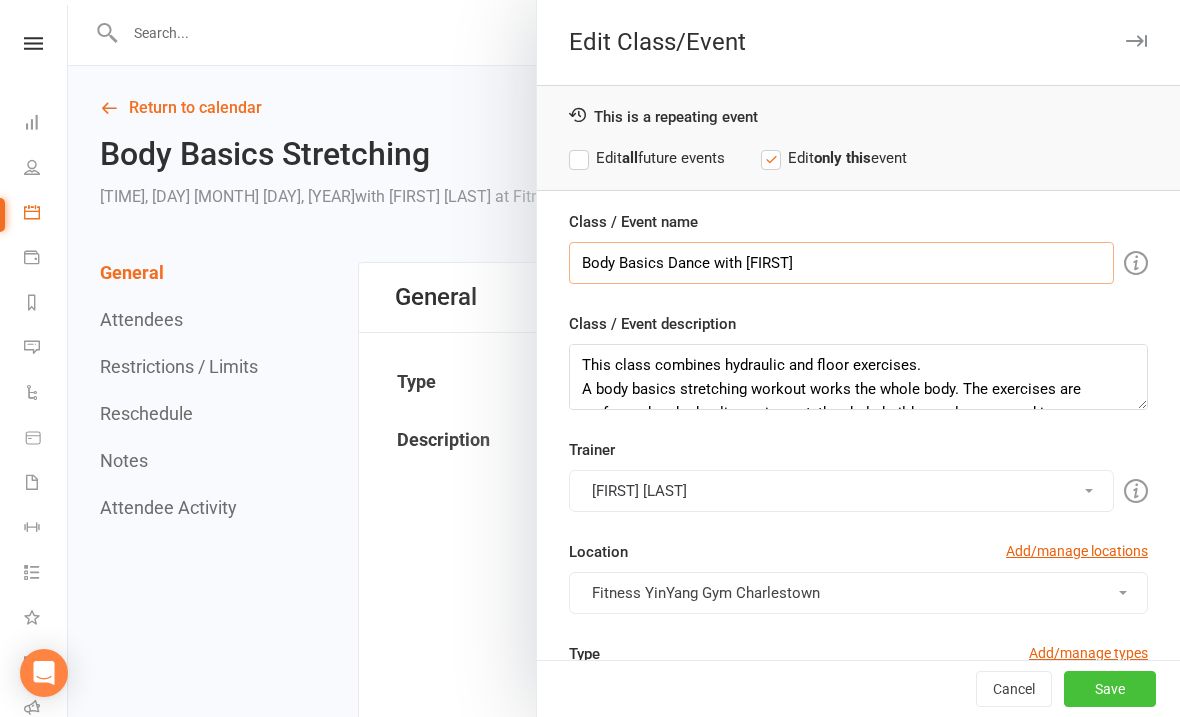 type on "Body Basics Dance with [FIRST]" 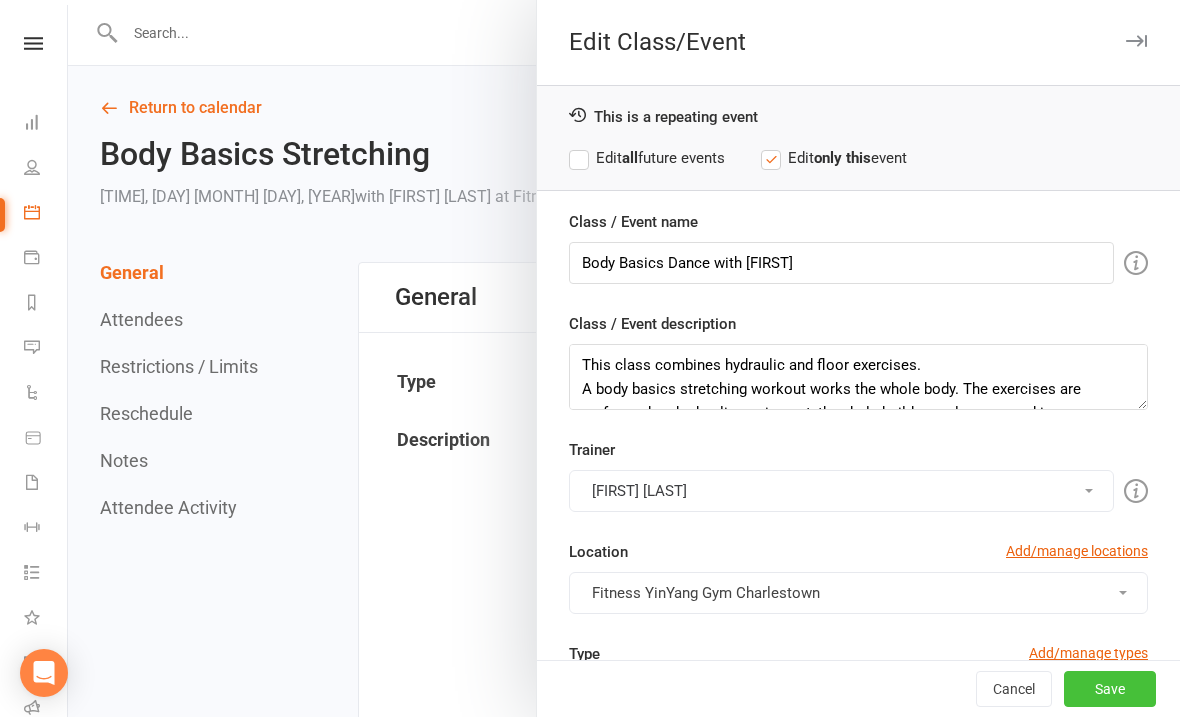 click on "Save" at bounding box center (1110, 689) 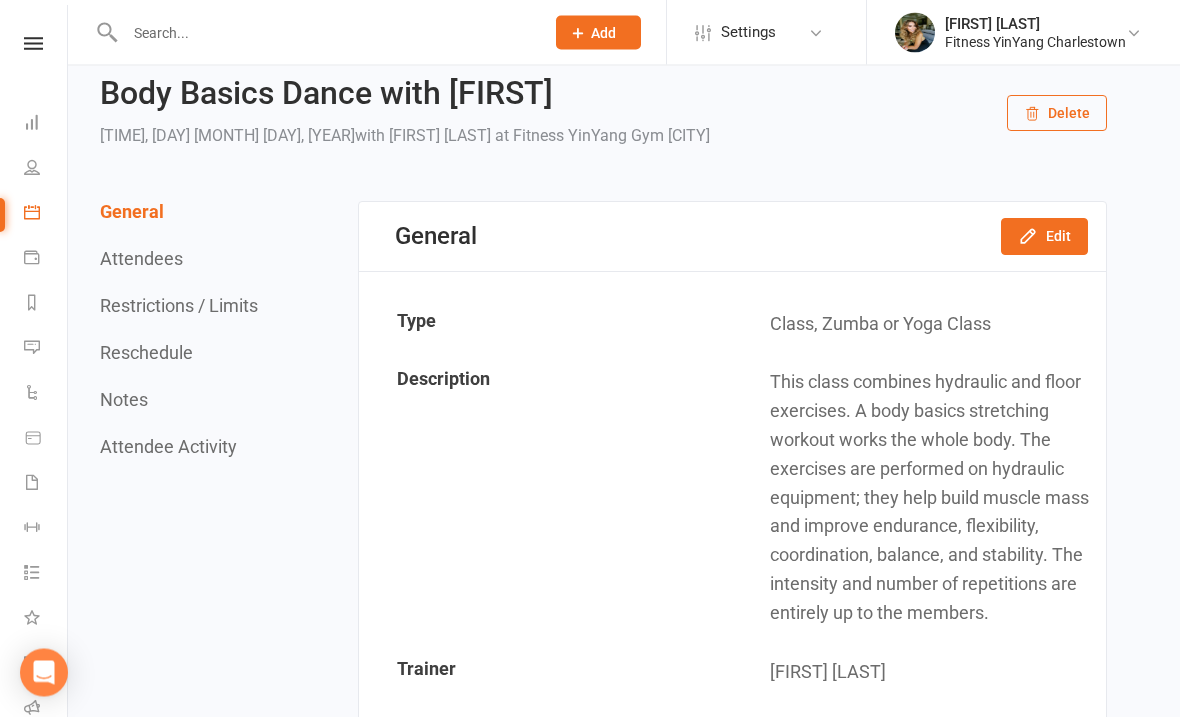 scroll, scrollTop: 0, scrollLeft: 0, axis: both 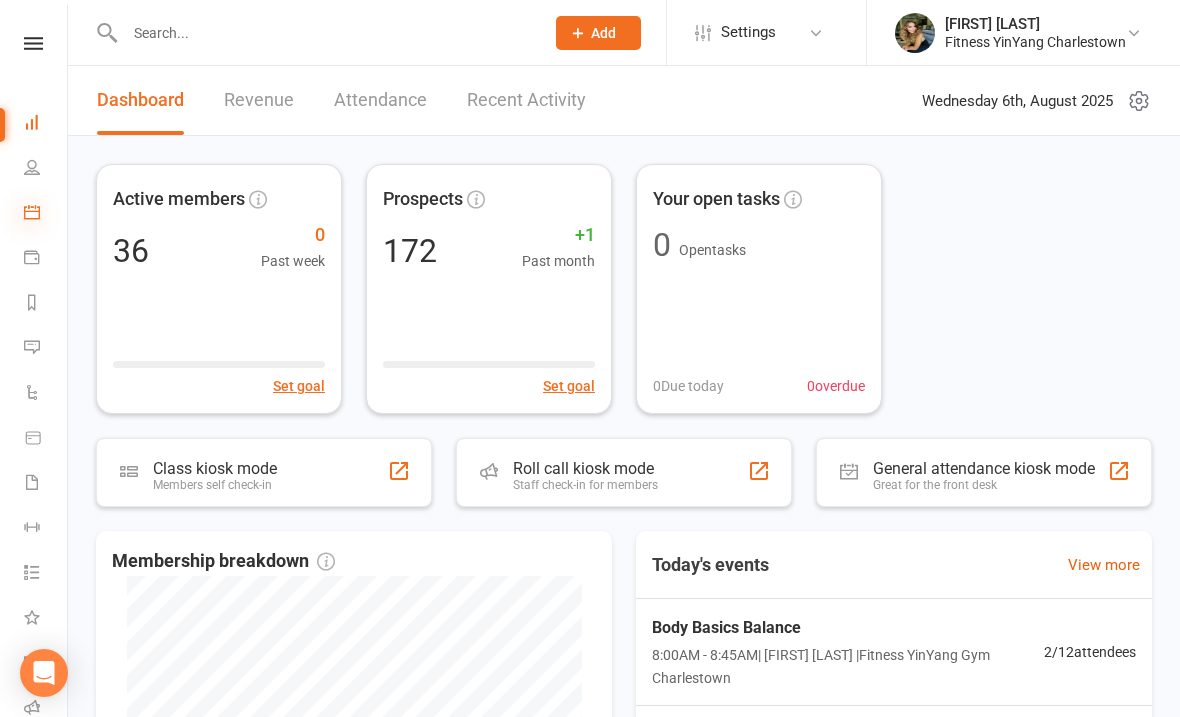 click at bounding box center [32, 212] 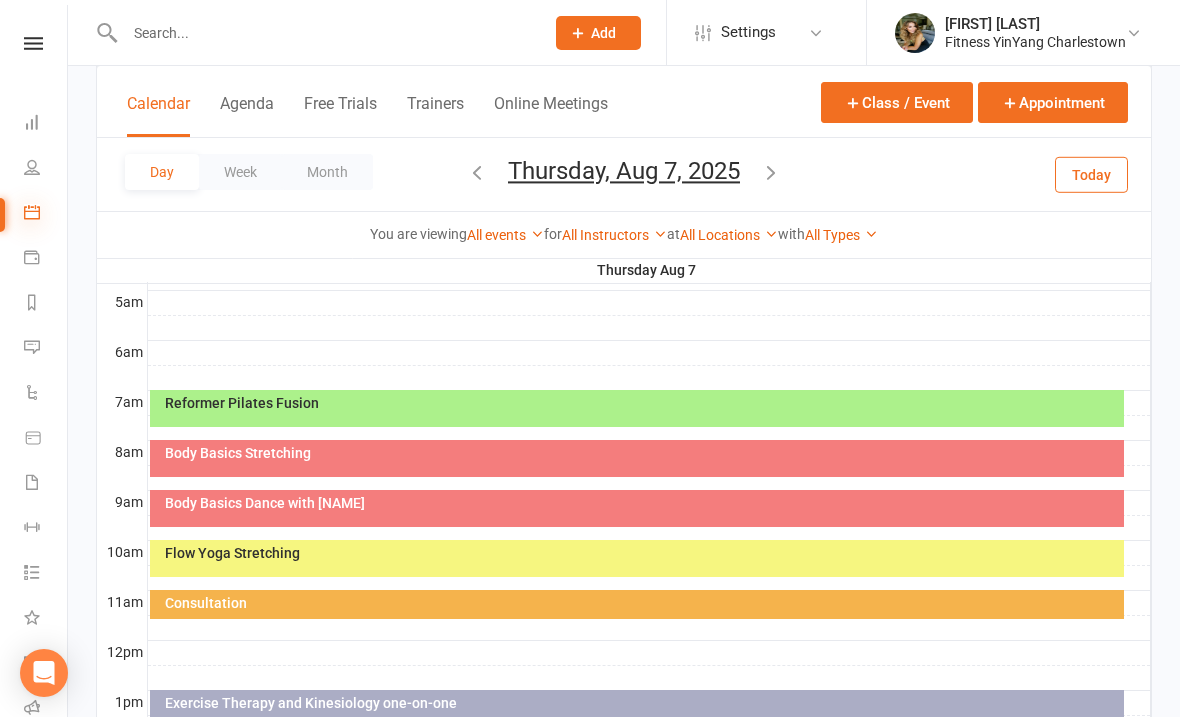 scroll, scrollTop: 426, scrollLeft: 0, axis: vertical 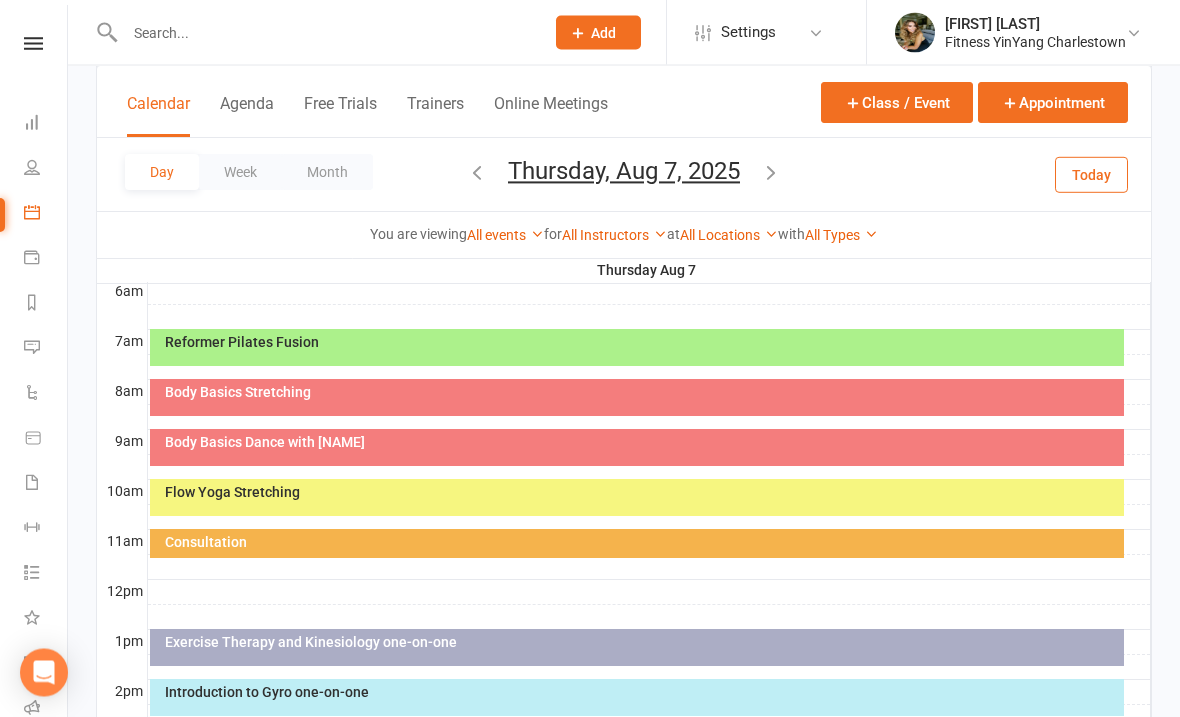 click on "Body Basics Dance with [NAME]" at bounding box center [642, 443] 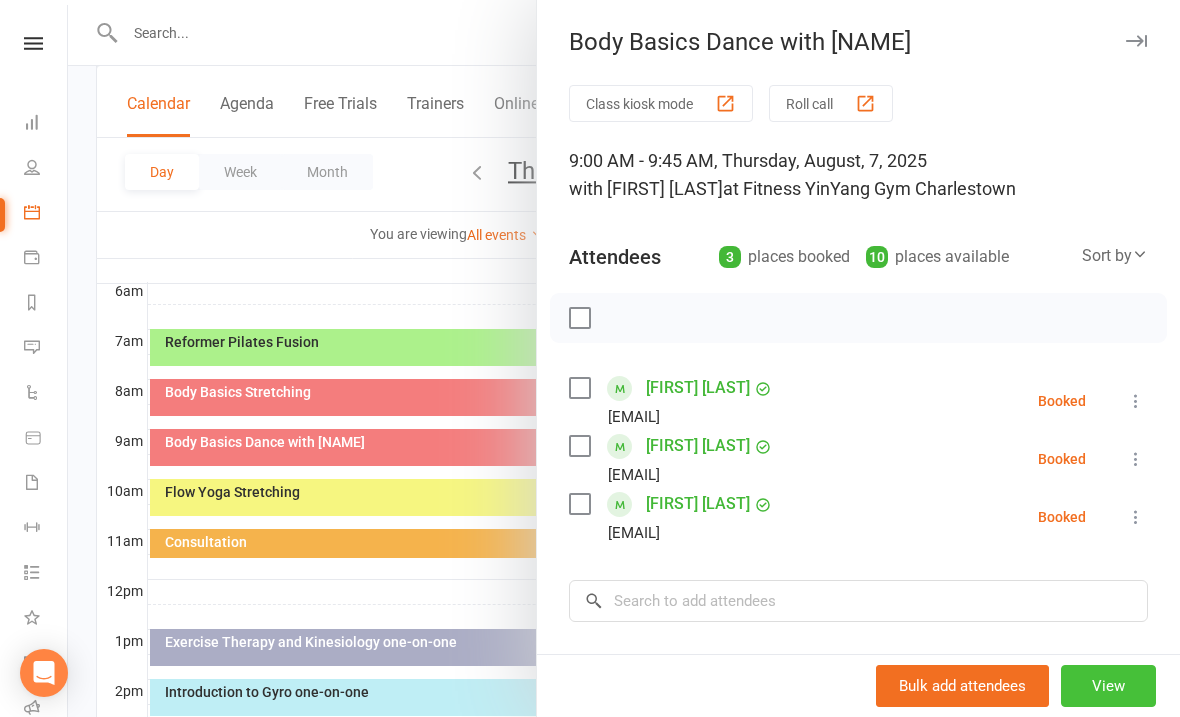 click on "View" at bounding box center (1108, 686) 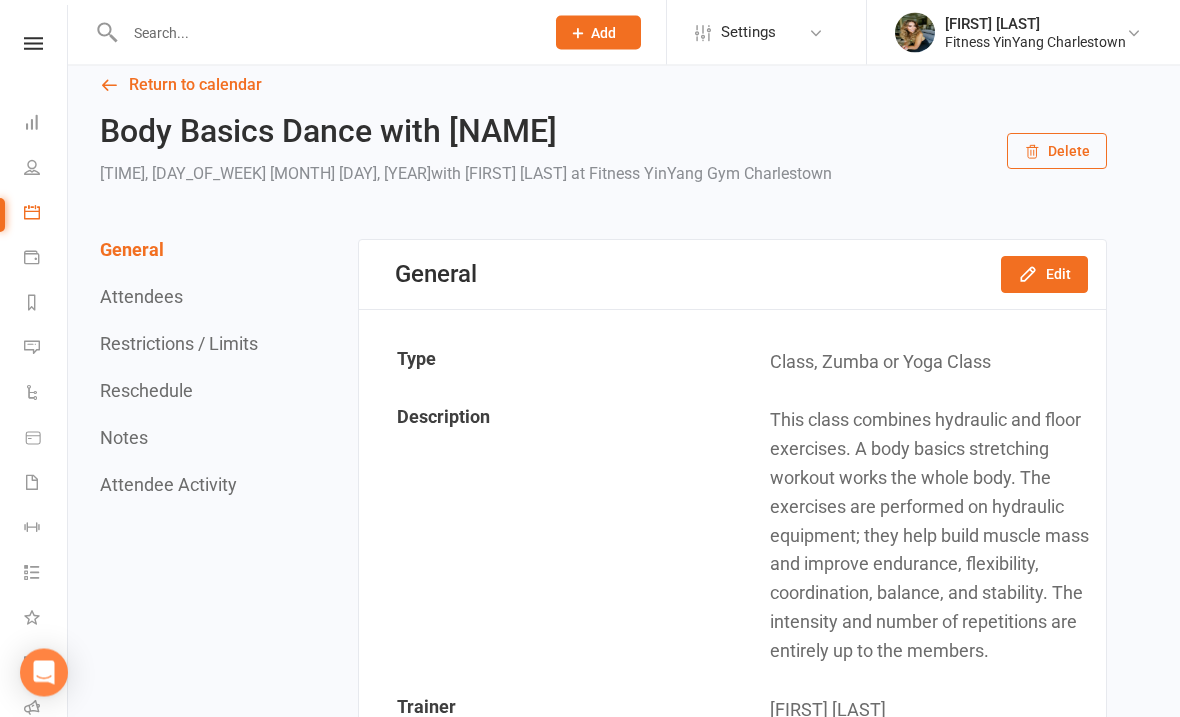scroll, scrollTop: 0, scrollLeft: 0, axis: both 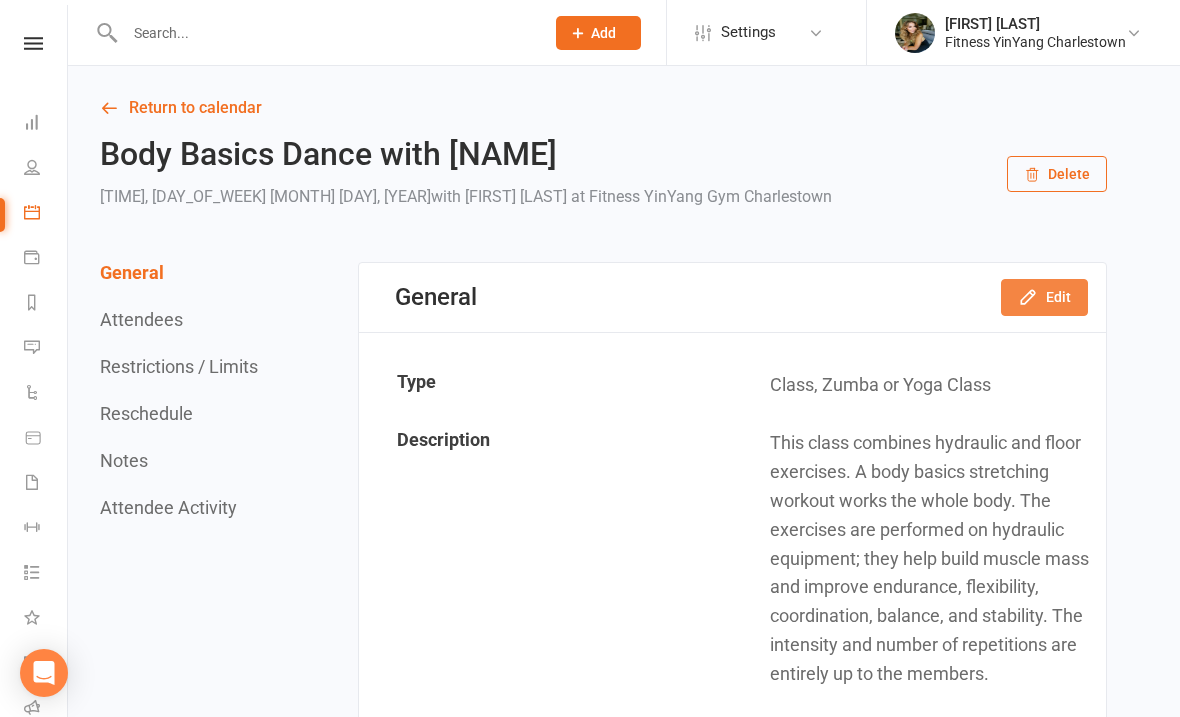 click on "Edit" at bounding box center [1044, 297] 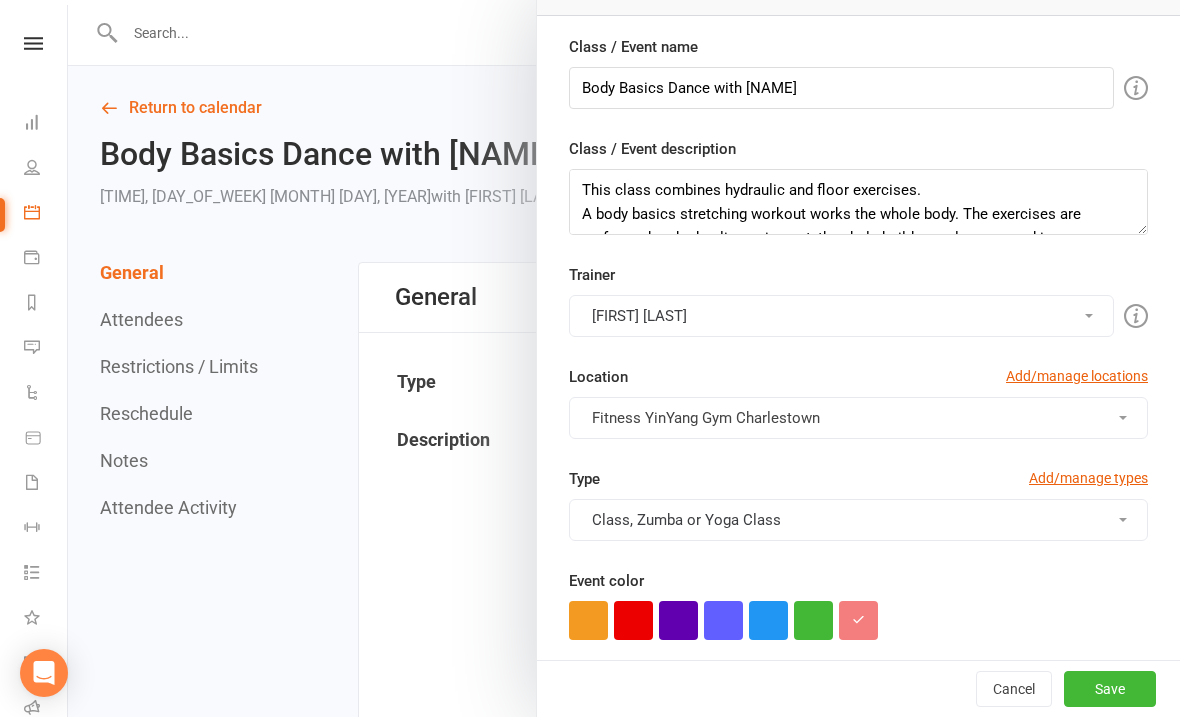 scroll, scrollTop: 187, scrollLeft: 0, axis: vertical 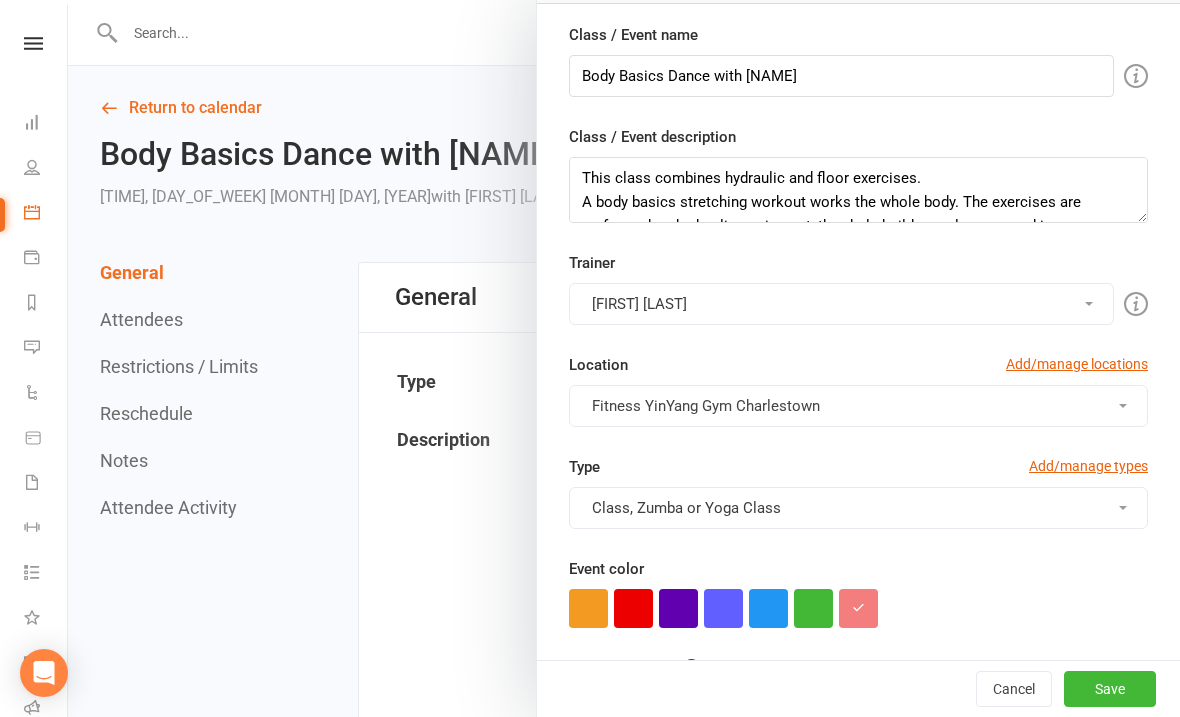 click at bounding box center (1123, 508) 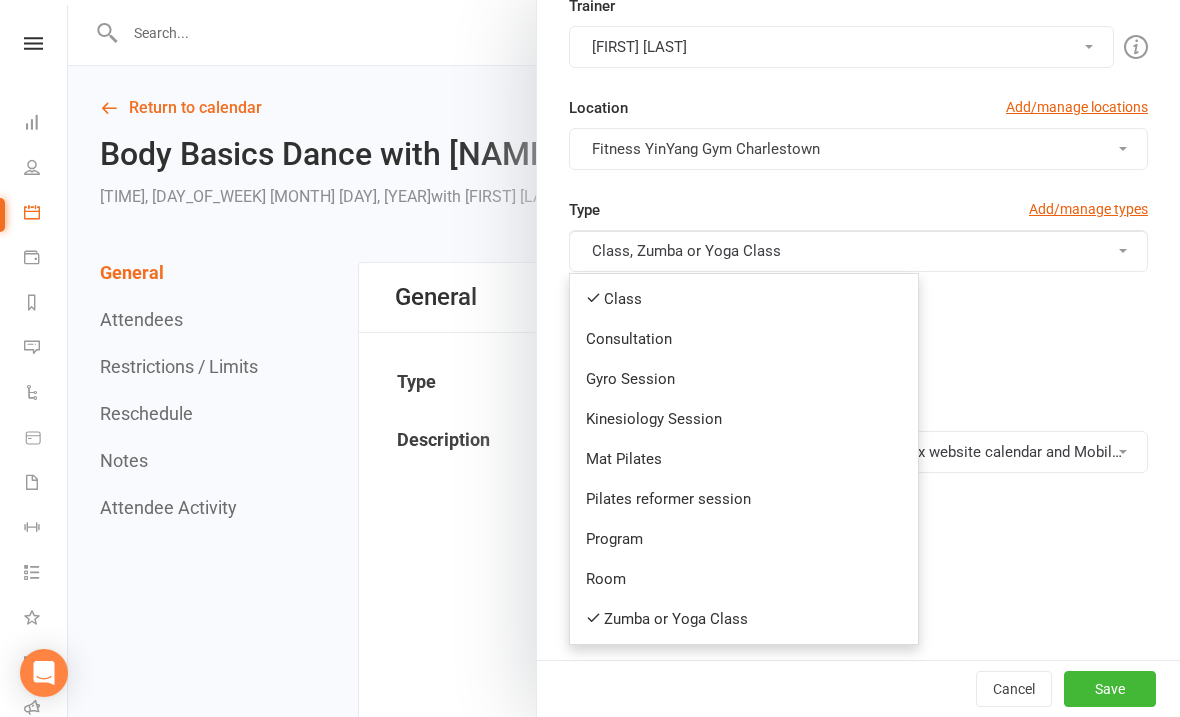 scroll, scrollTop: 444, scrollLeft: 0, axis: vertical 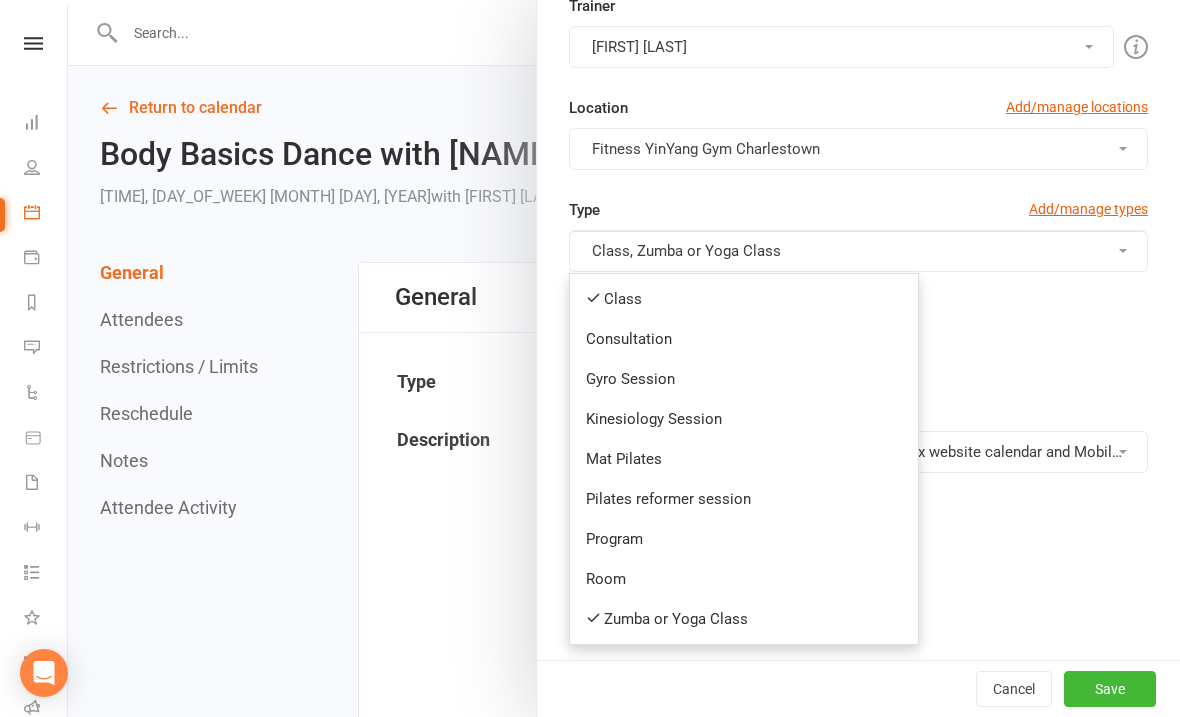 click on "Event color" at bounding box center [858, 335] 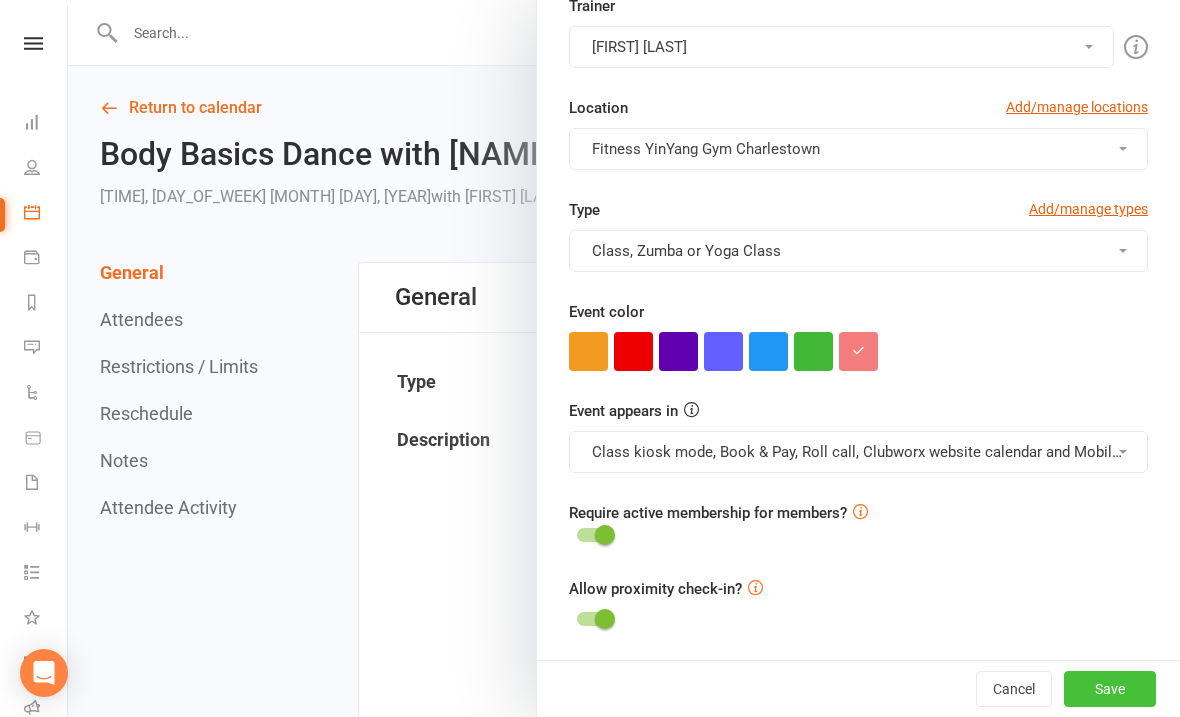 click on "Save" at bounding box center (1110, 689) 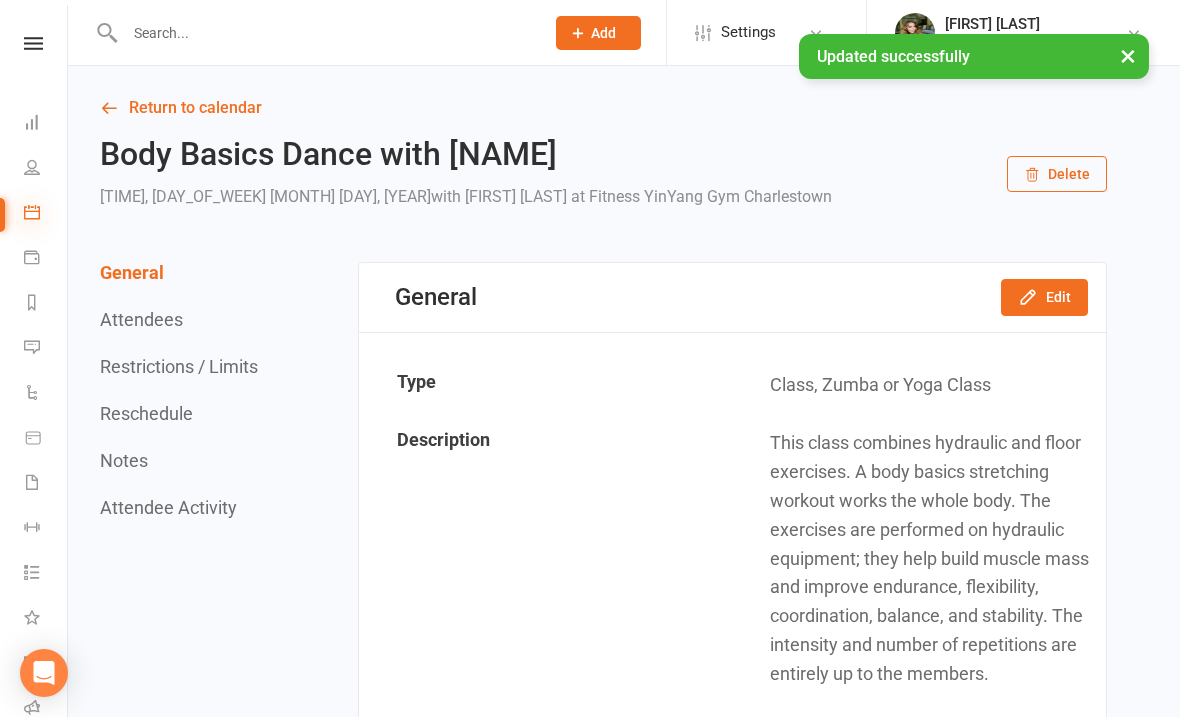 click at bounding box center [32, 212] 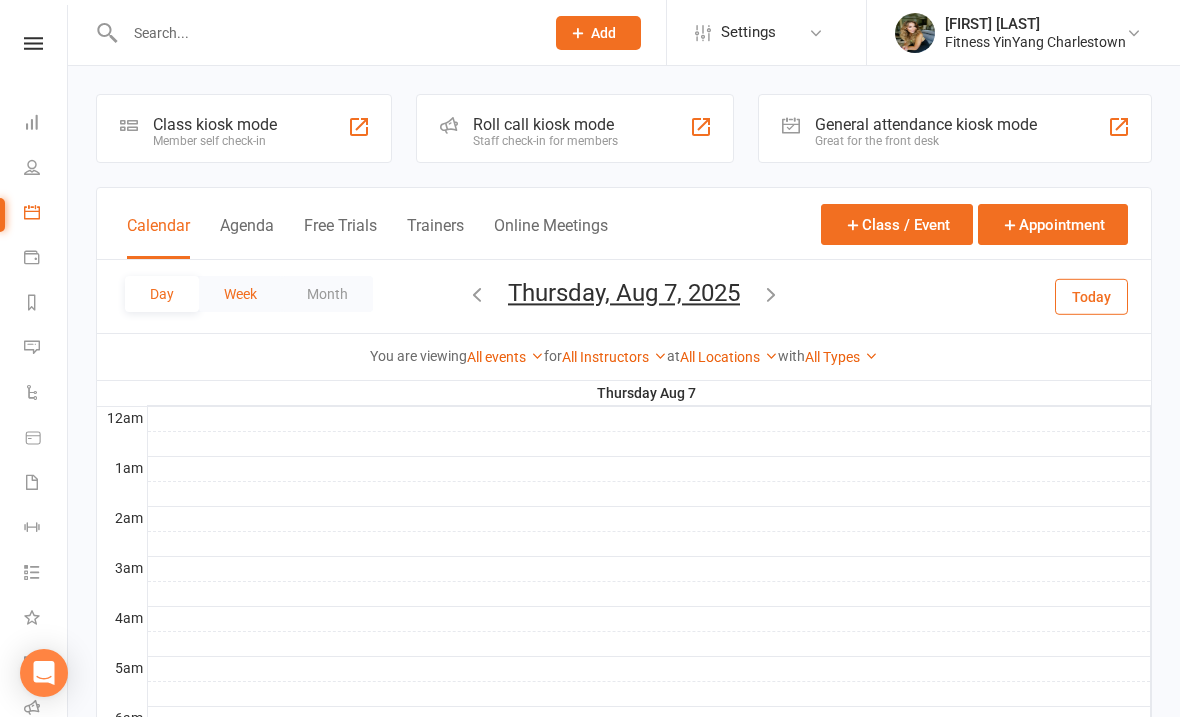 click on "Week" at bounding box center [240, 294] 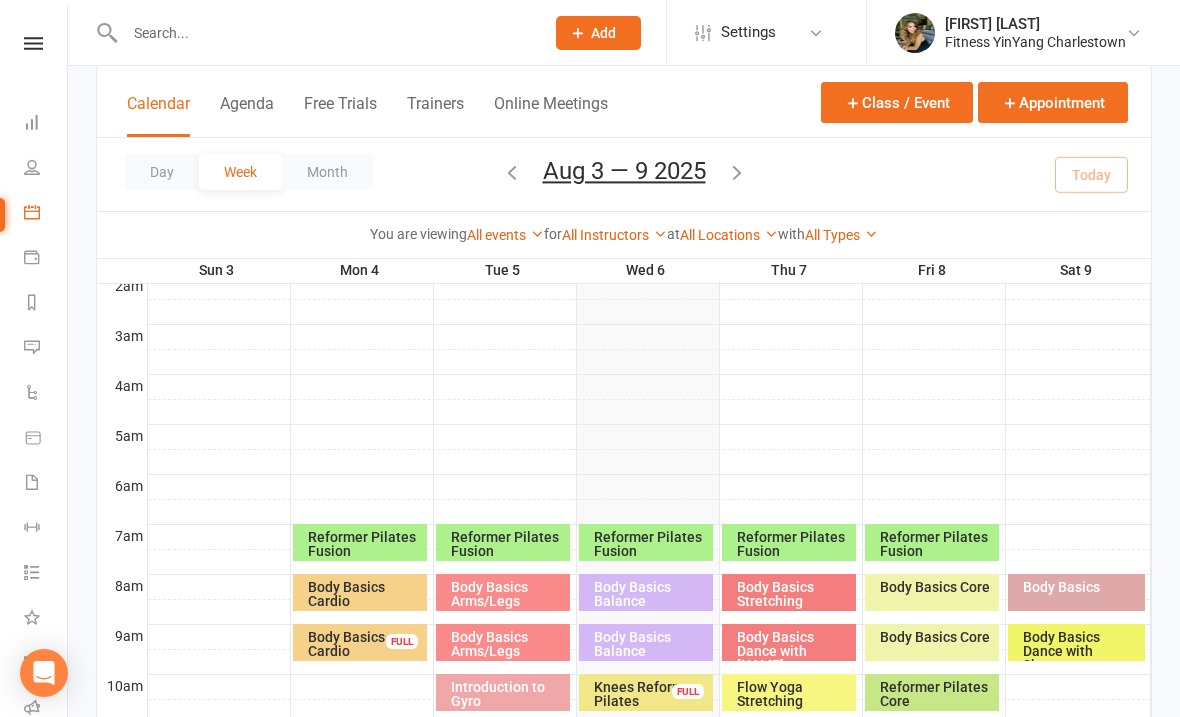 scroll, scrollTop: 233, scrollLeft: 0, axis: vertical 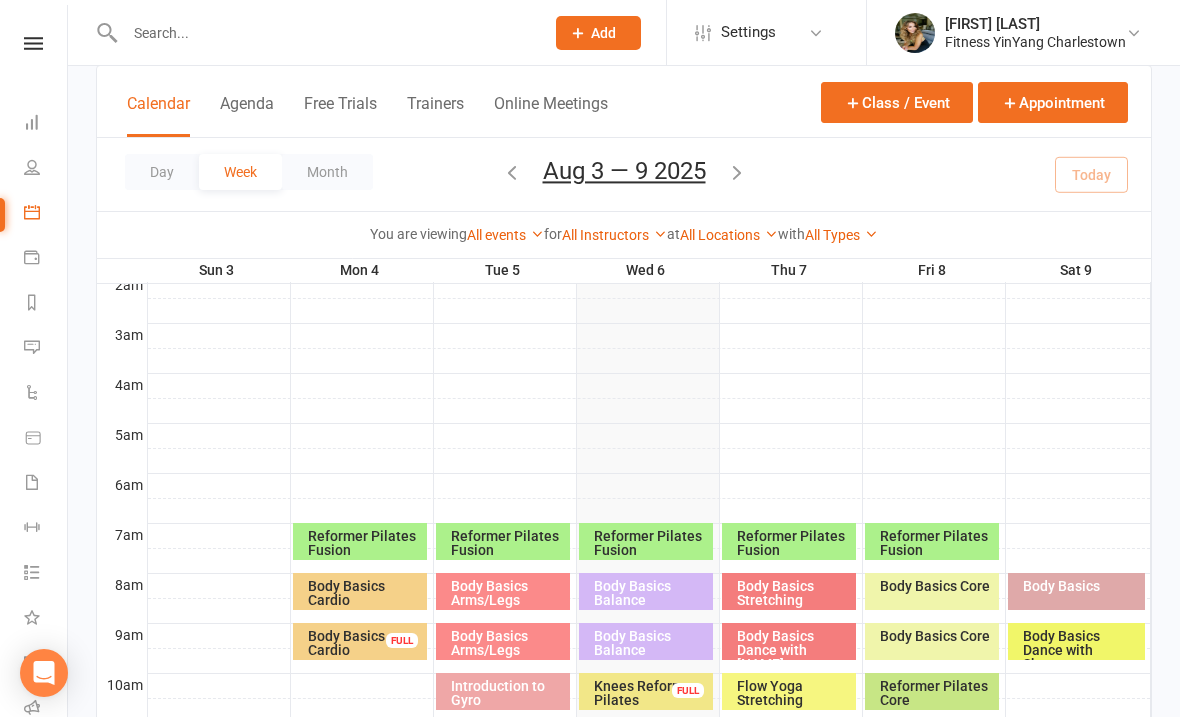 click at bounding box center [737, 172] 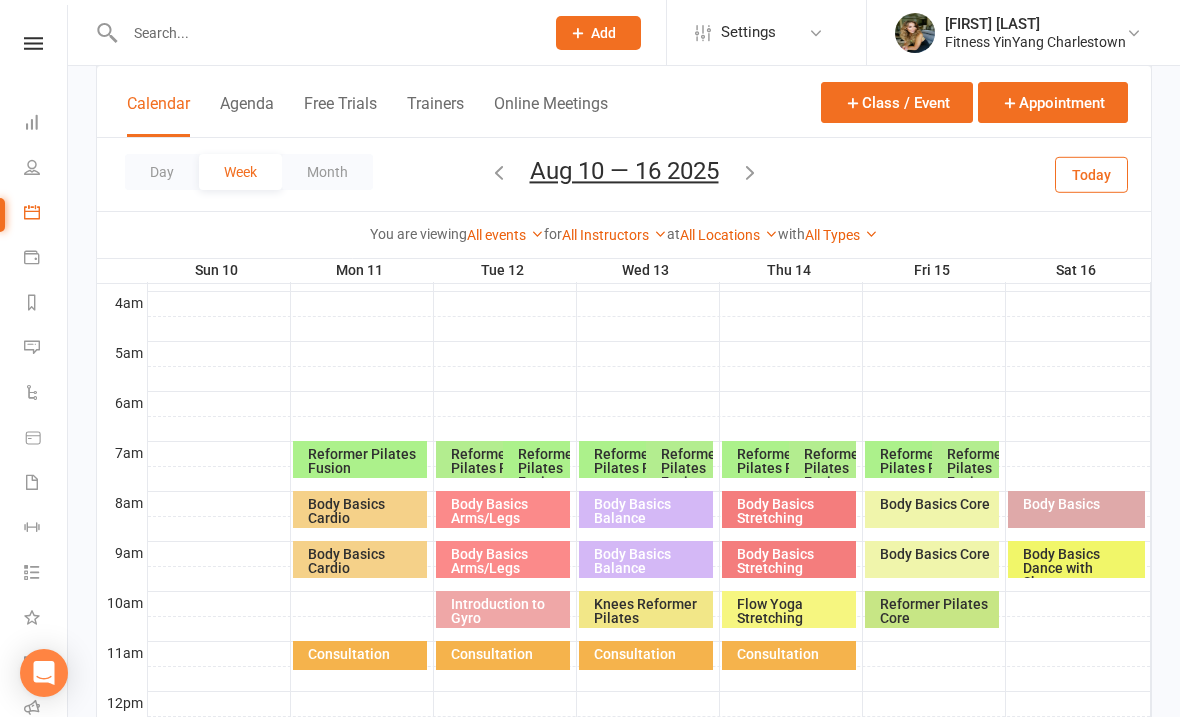 scroll, scrollTop: 316, scrollLeft: 0, axis: vertical 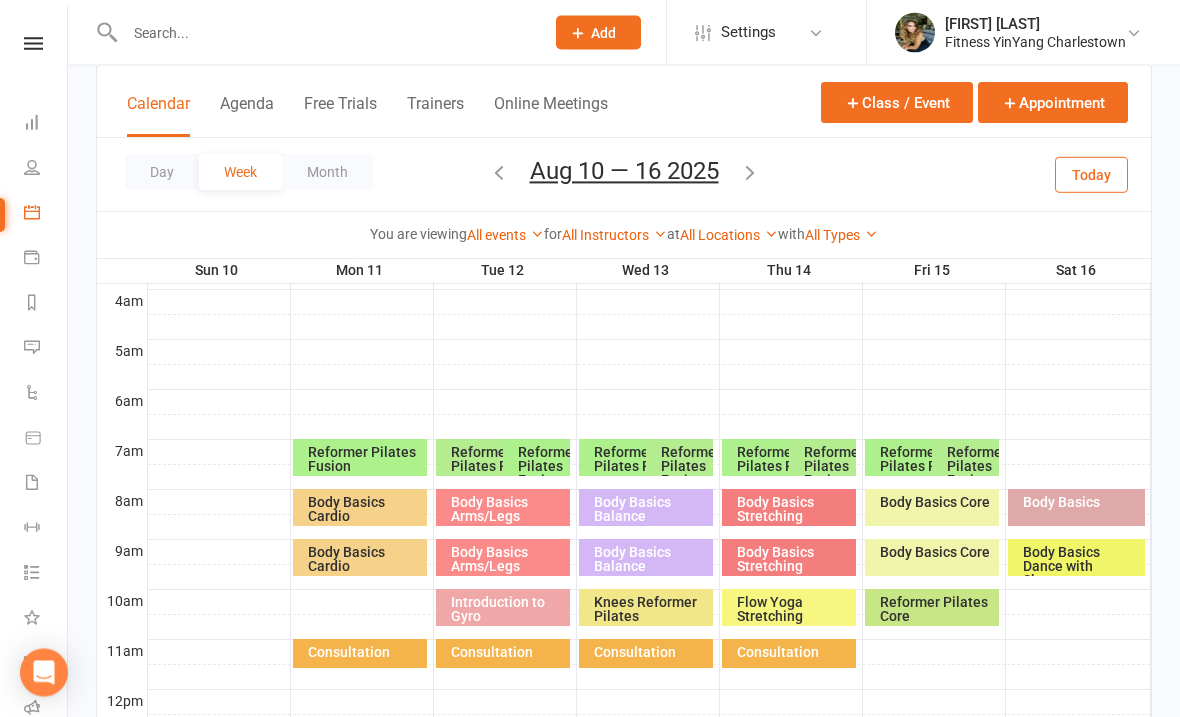 click on "Body Basics Stretching" at bounding box center (794, 560) 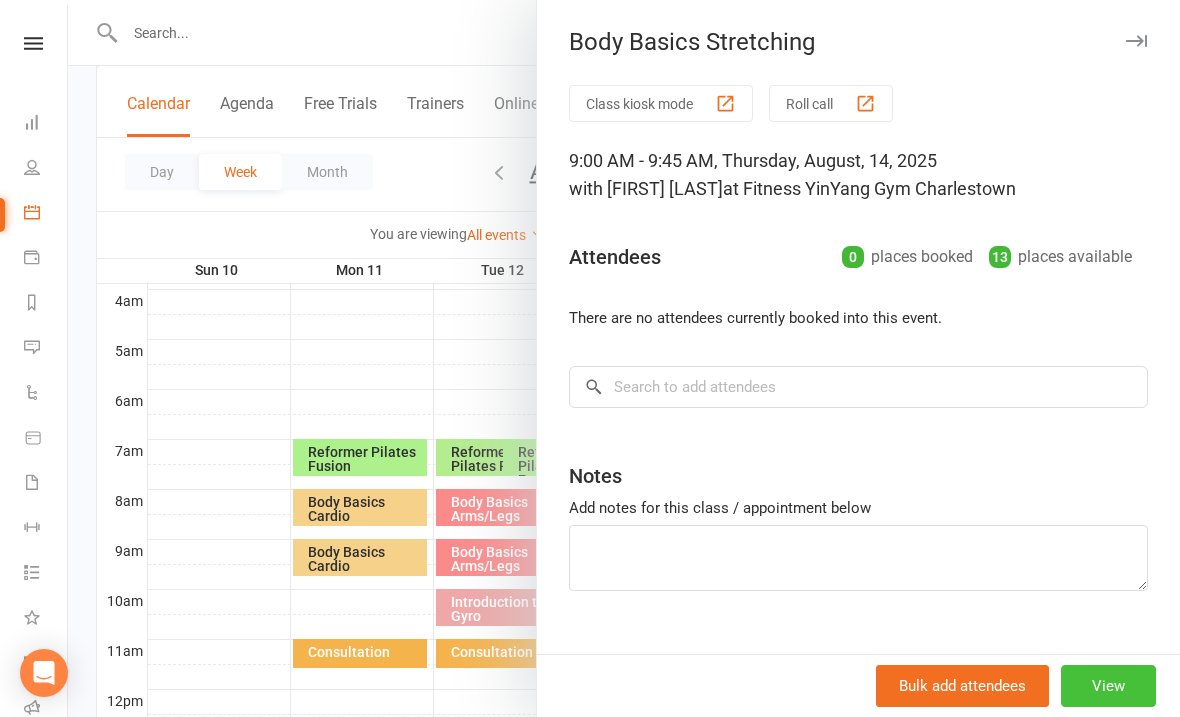 click on "View" at bounding box center (1108, 686) 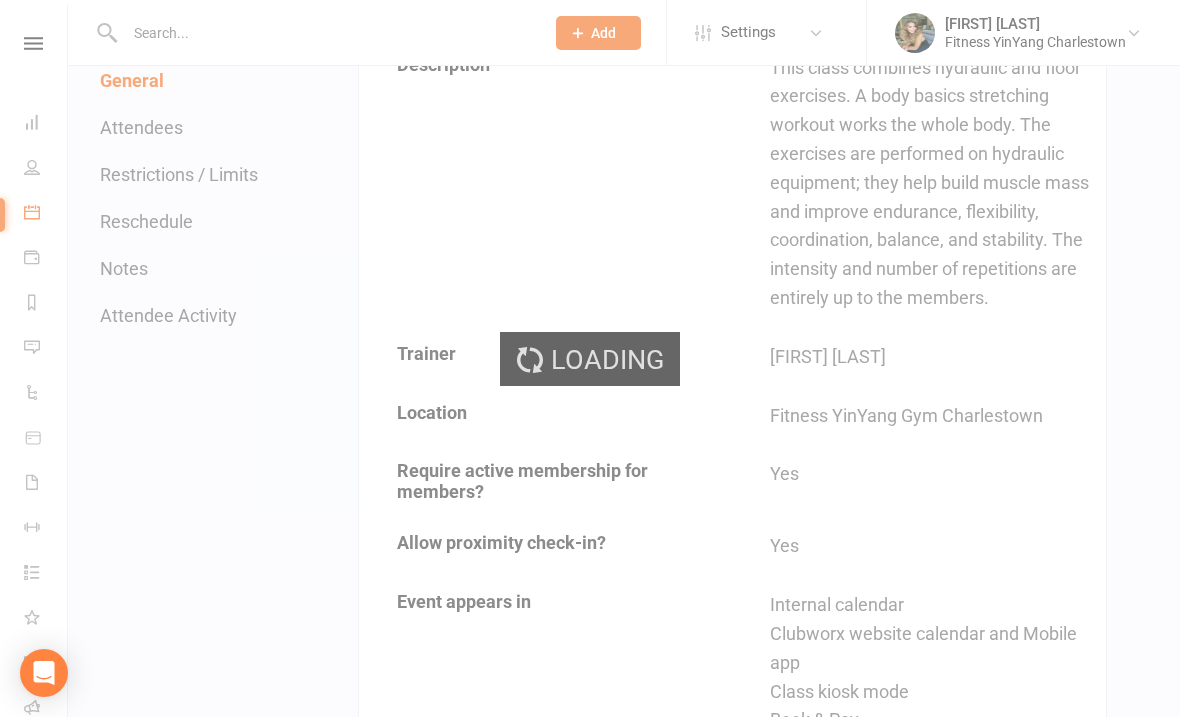 scroll, scrollTop: 0, scrollLeft: 0, axis: both 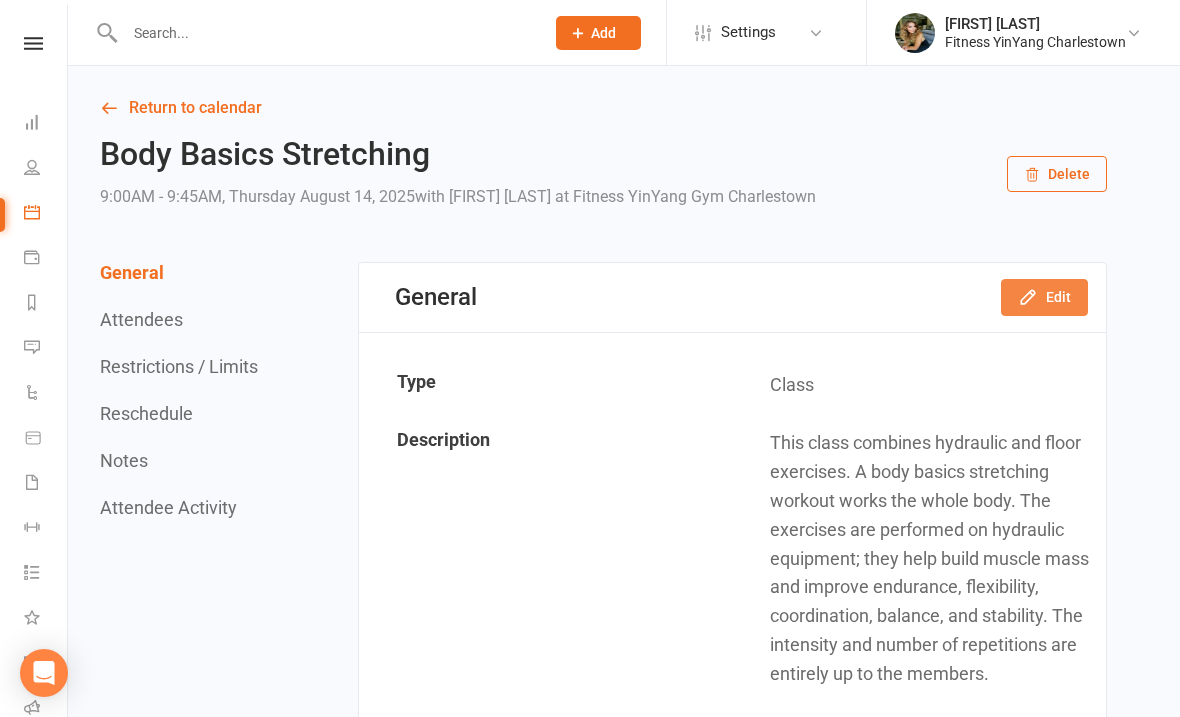 click on "Edit" at bounding box center [1044, 297] 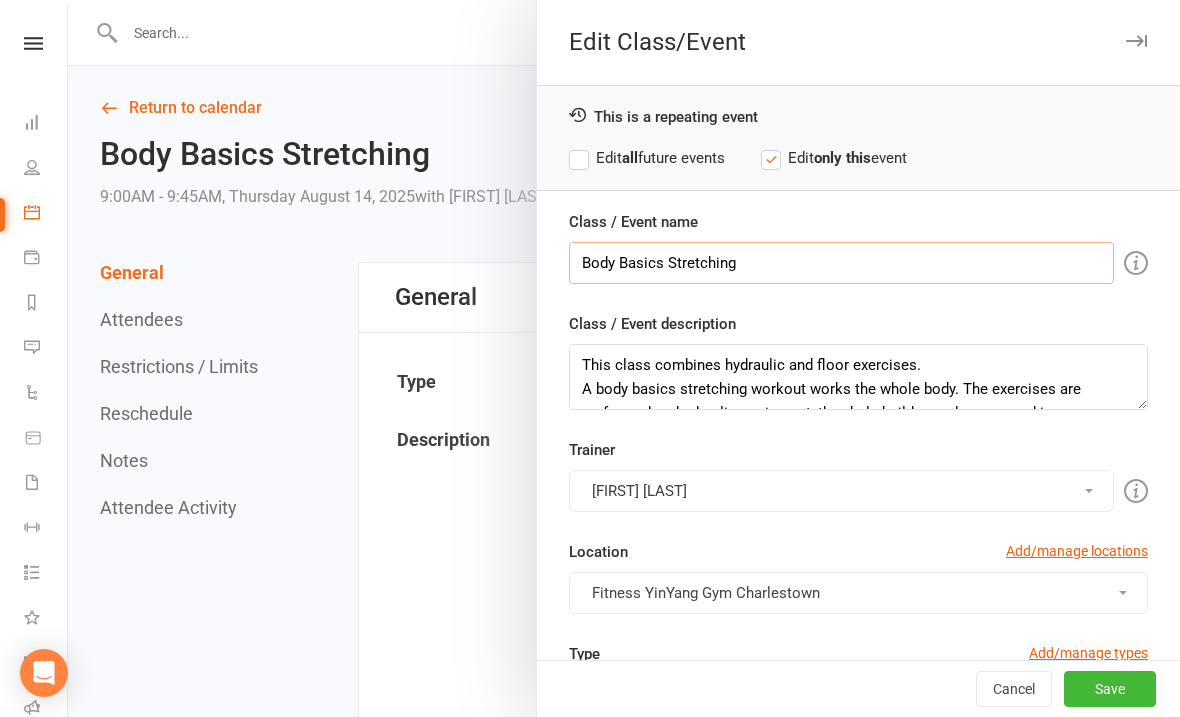 click on "Body Basics Stretching" at bounding box center (841, 263) 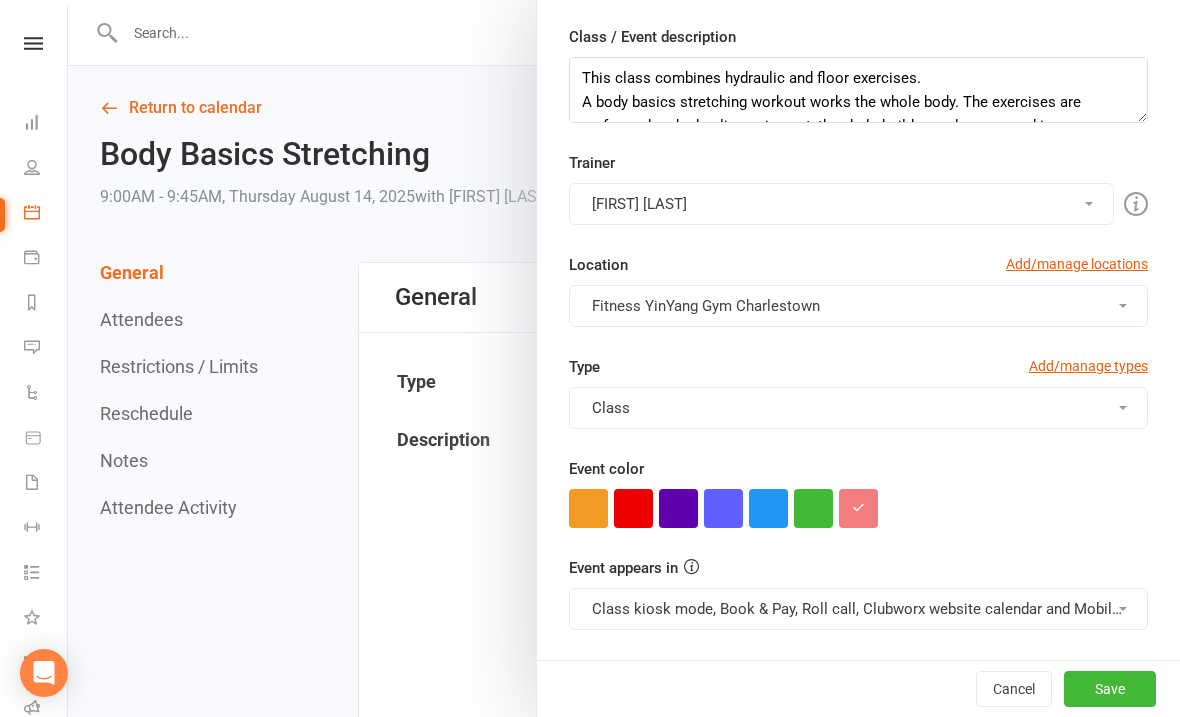 scroll, scrollTop: 362, scrollLeft: 0, axis: vertical 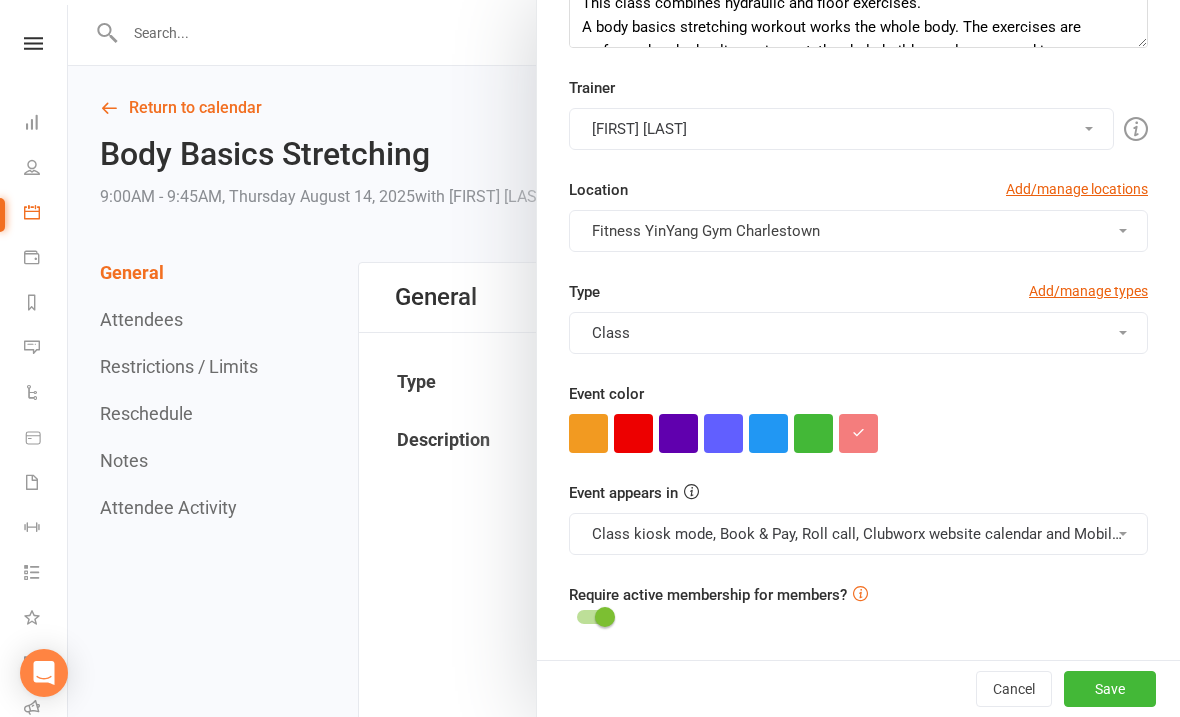 type on "Body Basics Dance with [NAME]" 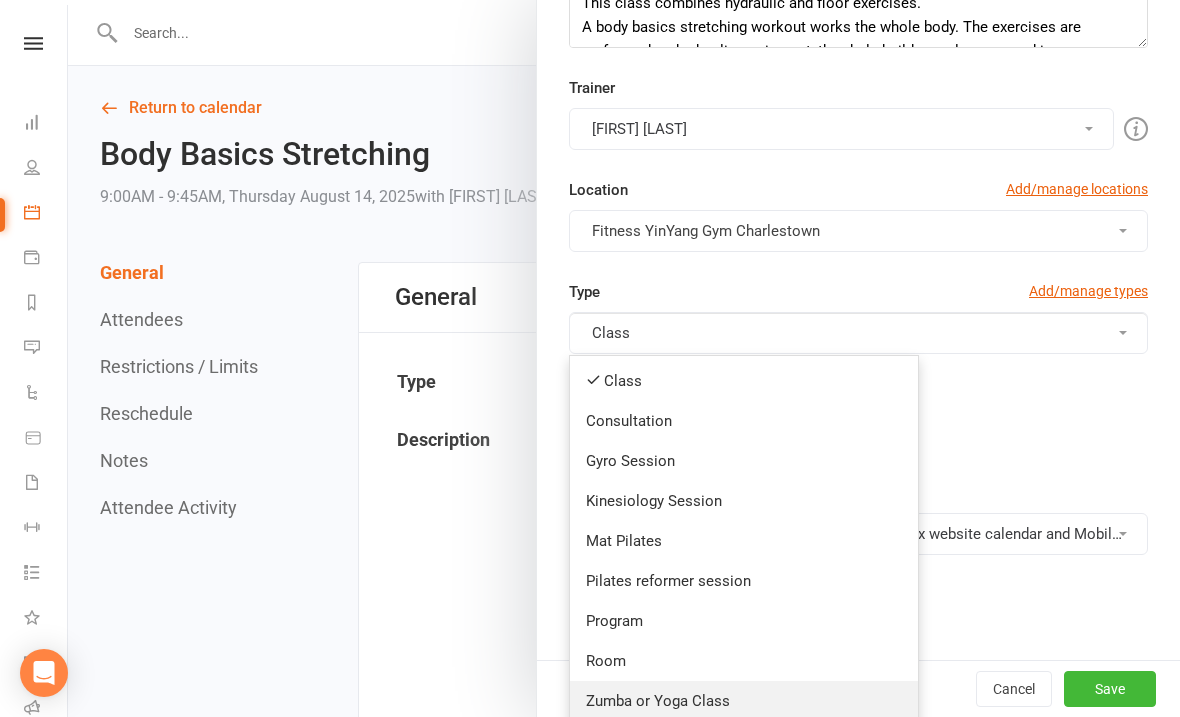 click on "Zumba or Yoga Class" at bounding box center (744, 701) 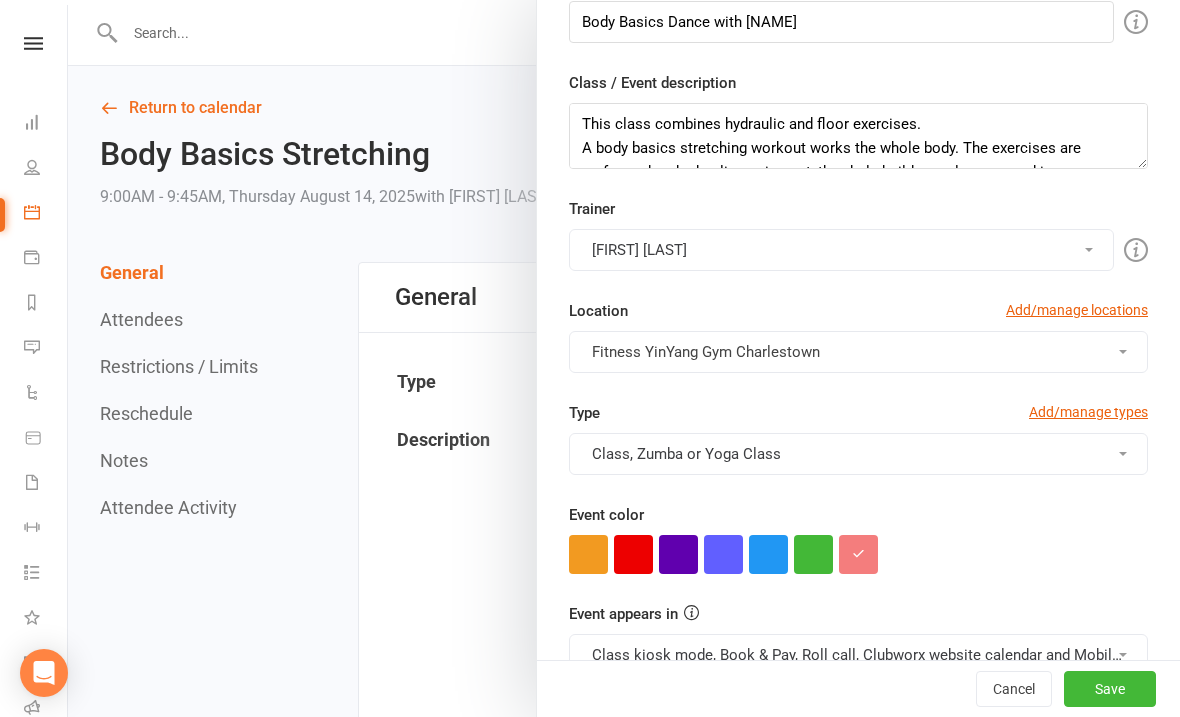 scroll, scrollTop: 247, scrollLeft: 0, axis: vertical 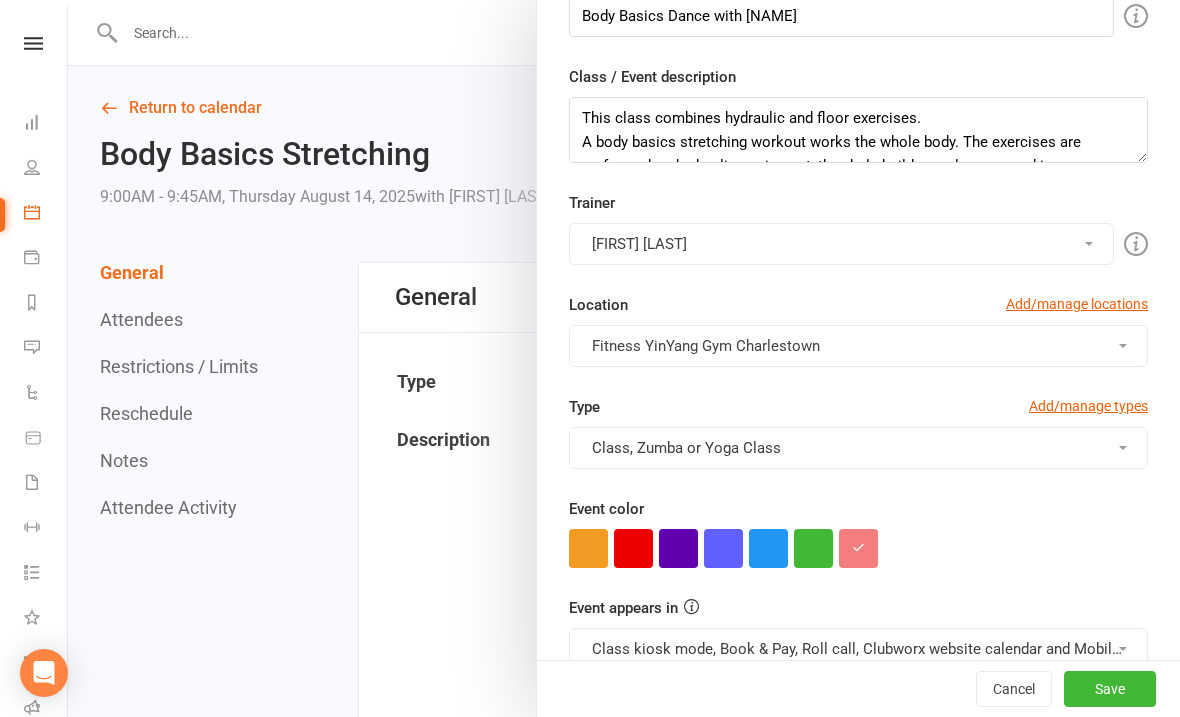 click on "[FIRST] [LAST]" at bounding box center (841, 244) 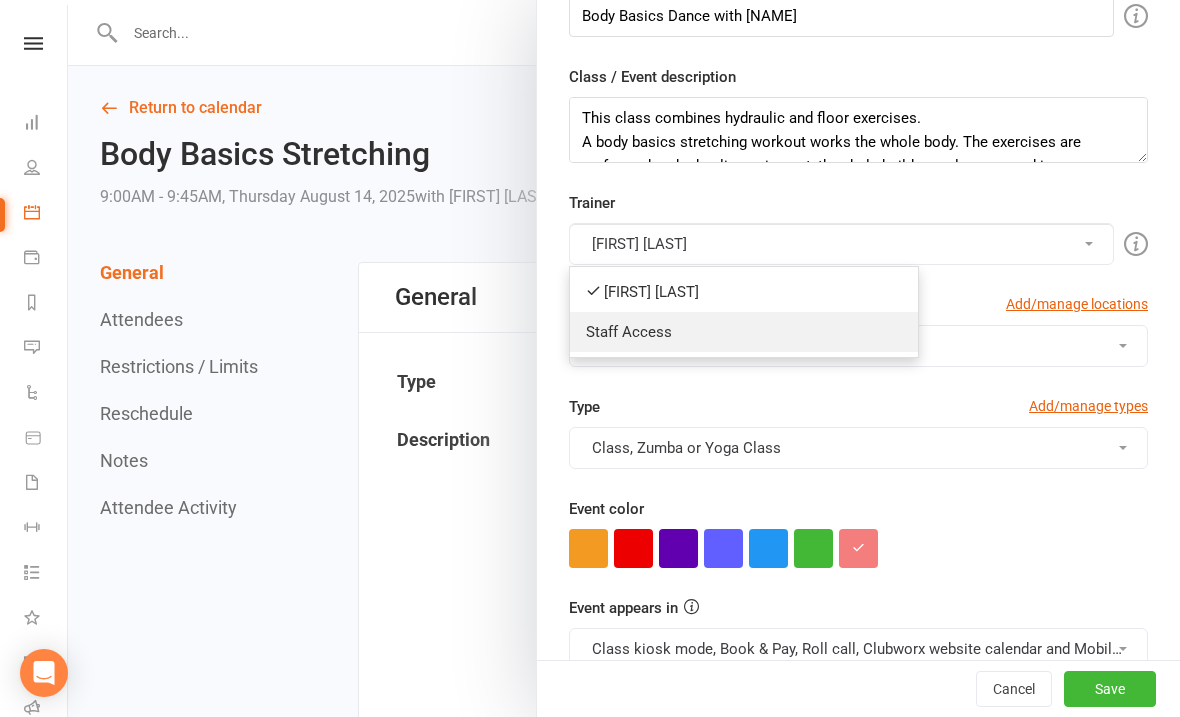 click on "Staff Access" at bounding box center (744, 332) 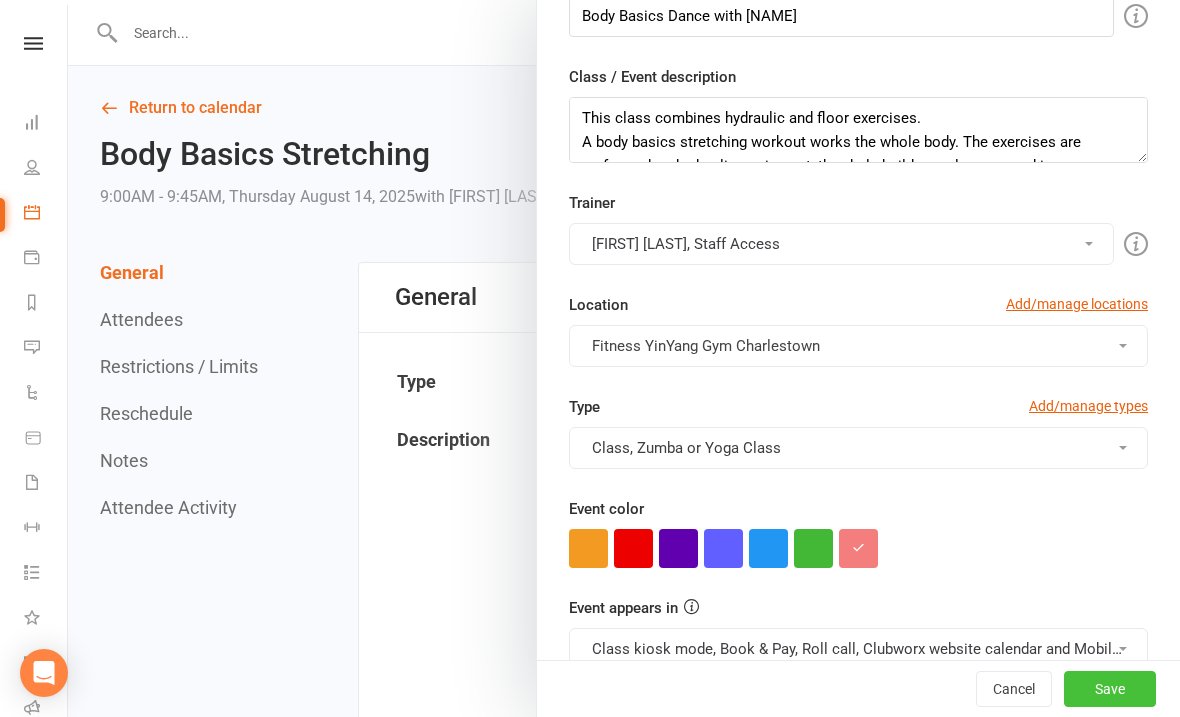 click on "Save" at bounding box center (1110, 689) 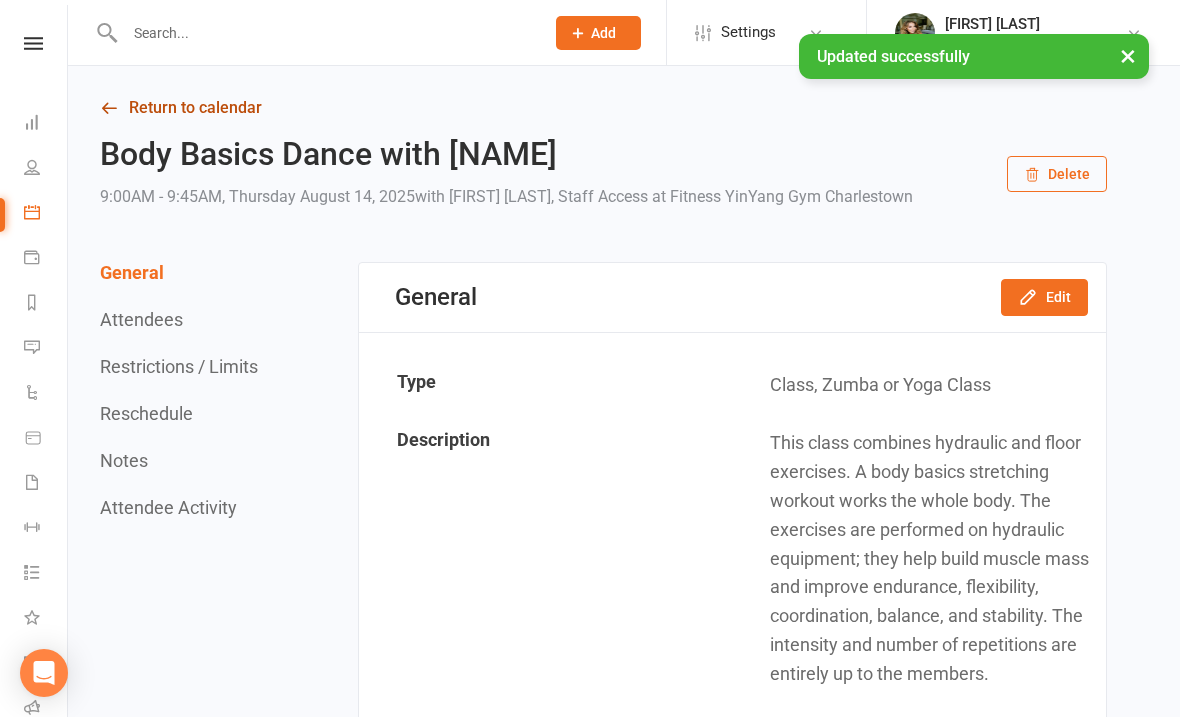 click on "Return to calendar" at bounding box center [603, 108] 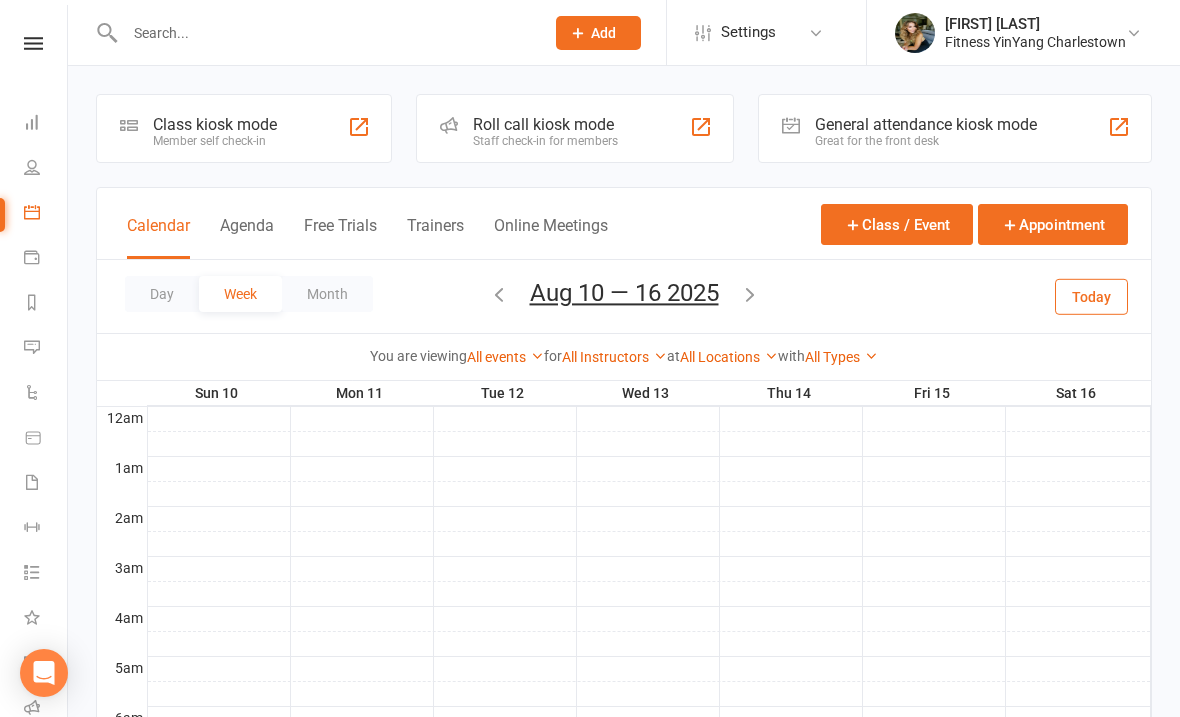 click on "Day Week Month Aug 10 — 16 2025
August 2025
Sun Mon Tue Wed Thu Fri Sat
27
28
29
30
31
01
02
03
04
05
06
07
08
09
10
11
12
13
14
15
16
17
18
19
20
21
22
23
24
25
26
27
28
29
30
31" at bounding box center (624, 296) 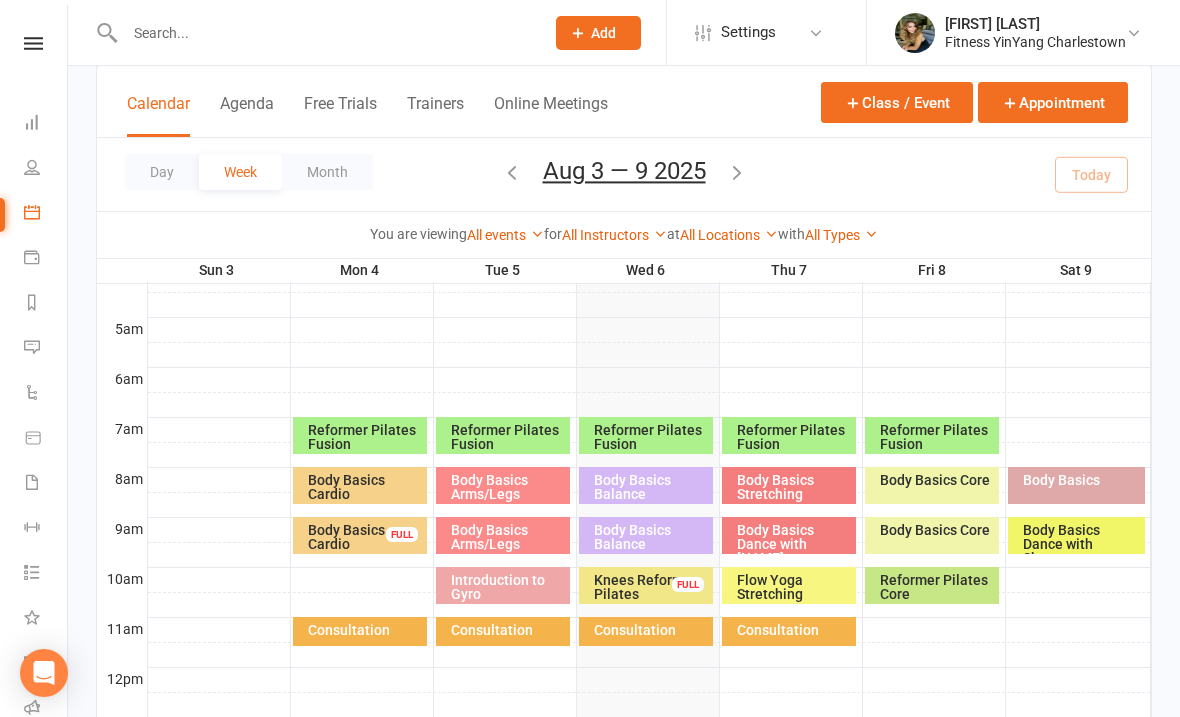 scroll, scrollTop: 410, scrollLeft: 0, axis: vertical 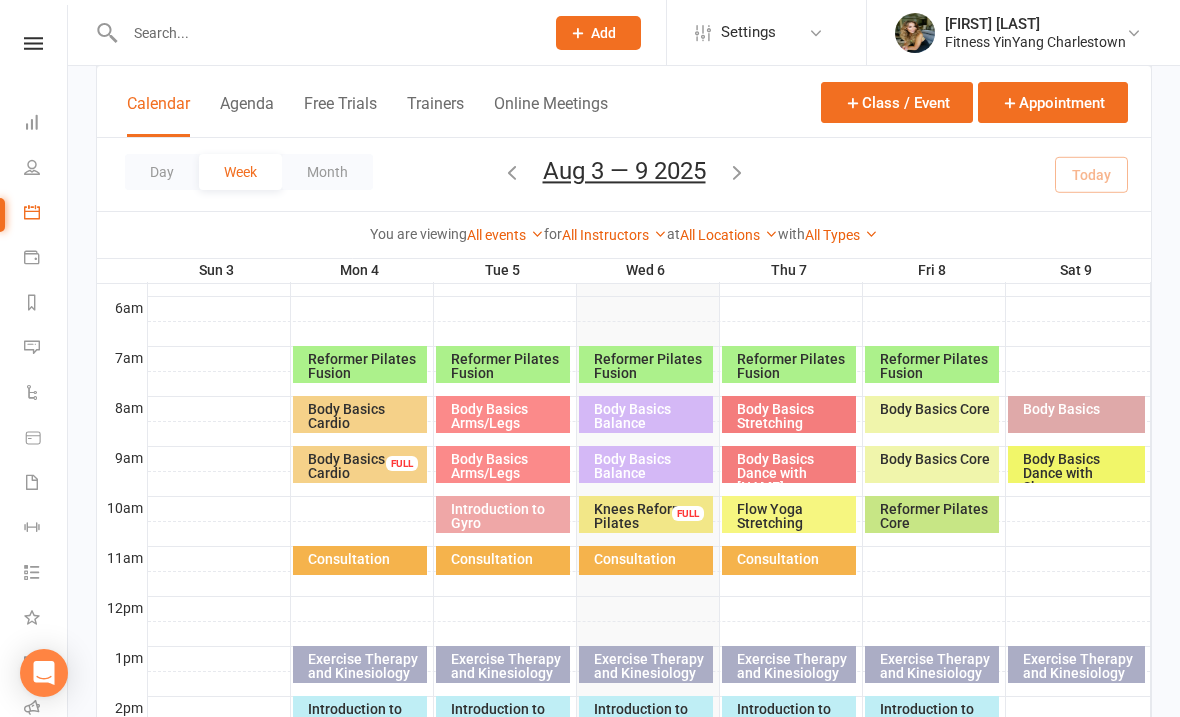 click on "Body Basics Dance with [NAME]" at bounding box center (794, 473) 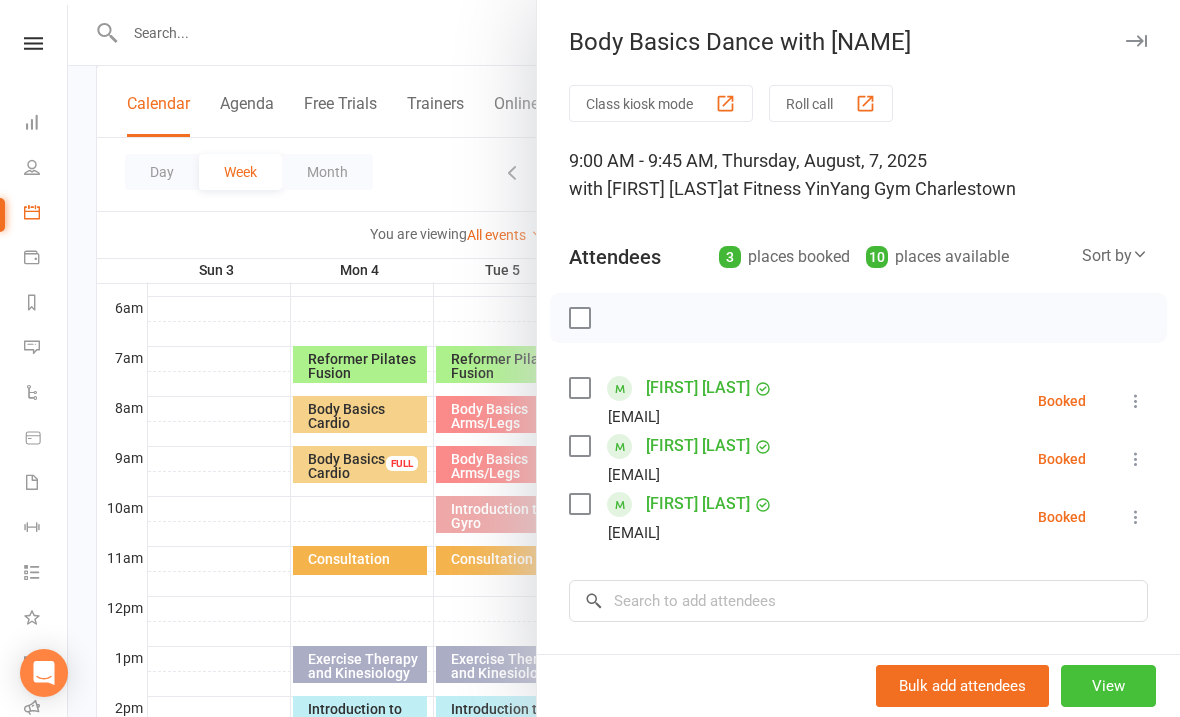 click on "View" at bounding box center (1108, 686) 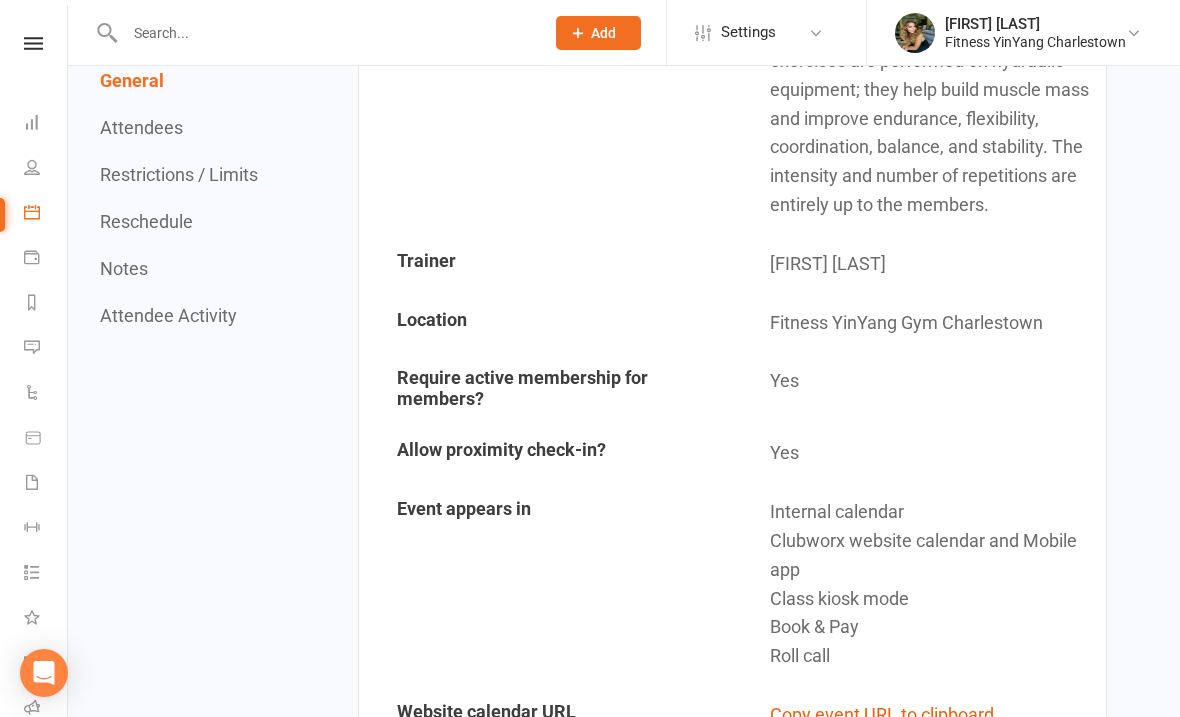 scroll, scrollTop: 0, scrollLeft: 0, axis: both 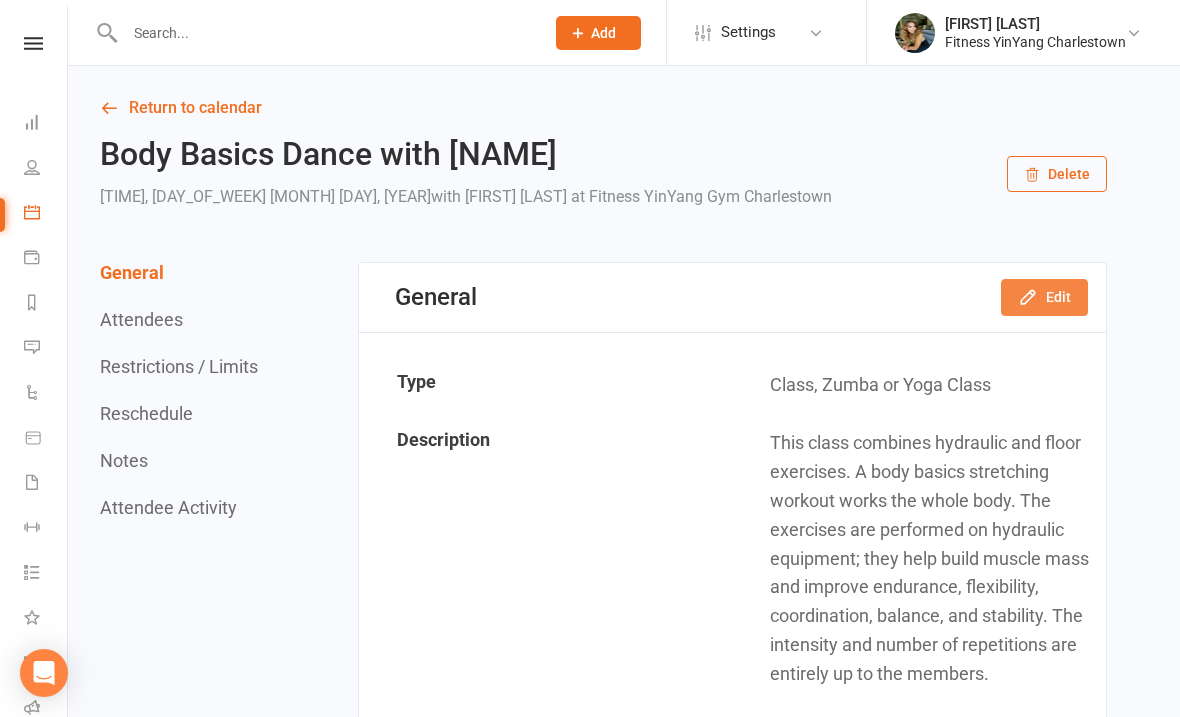 click on "Edit" at bounding box center (1044, 297) 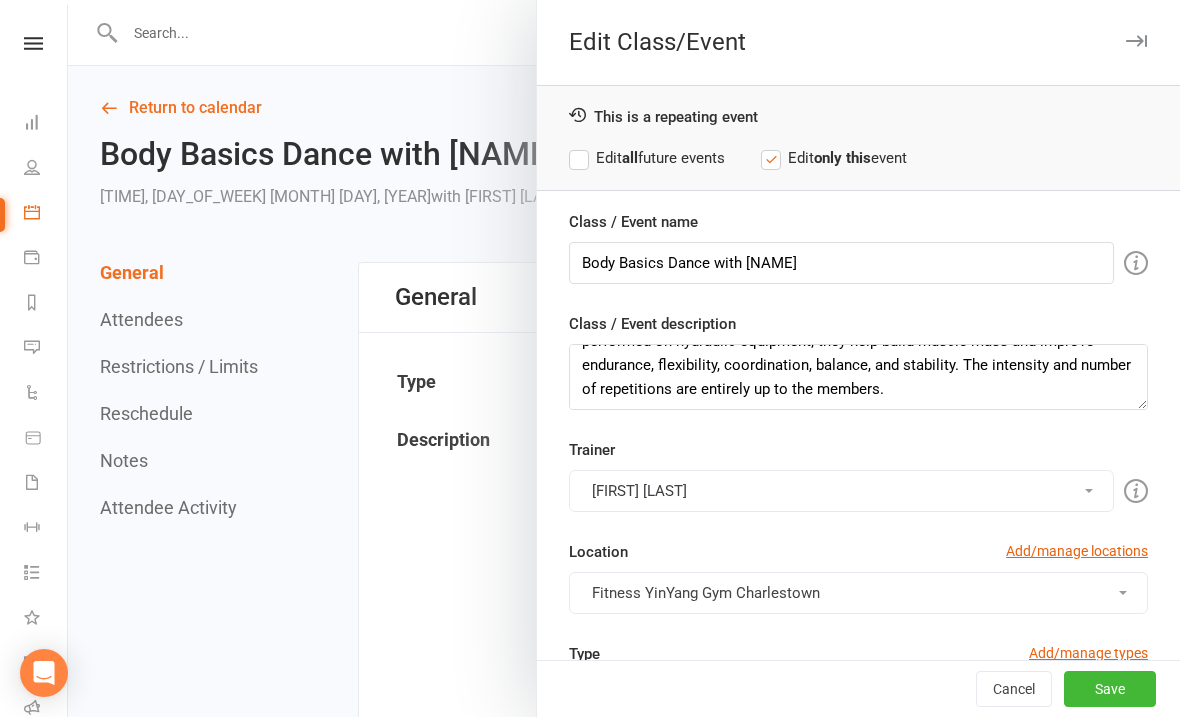 scroll, scrollTop: 72, scrollLeft: 0, axis: vertical 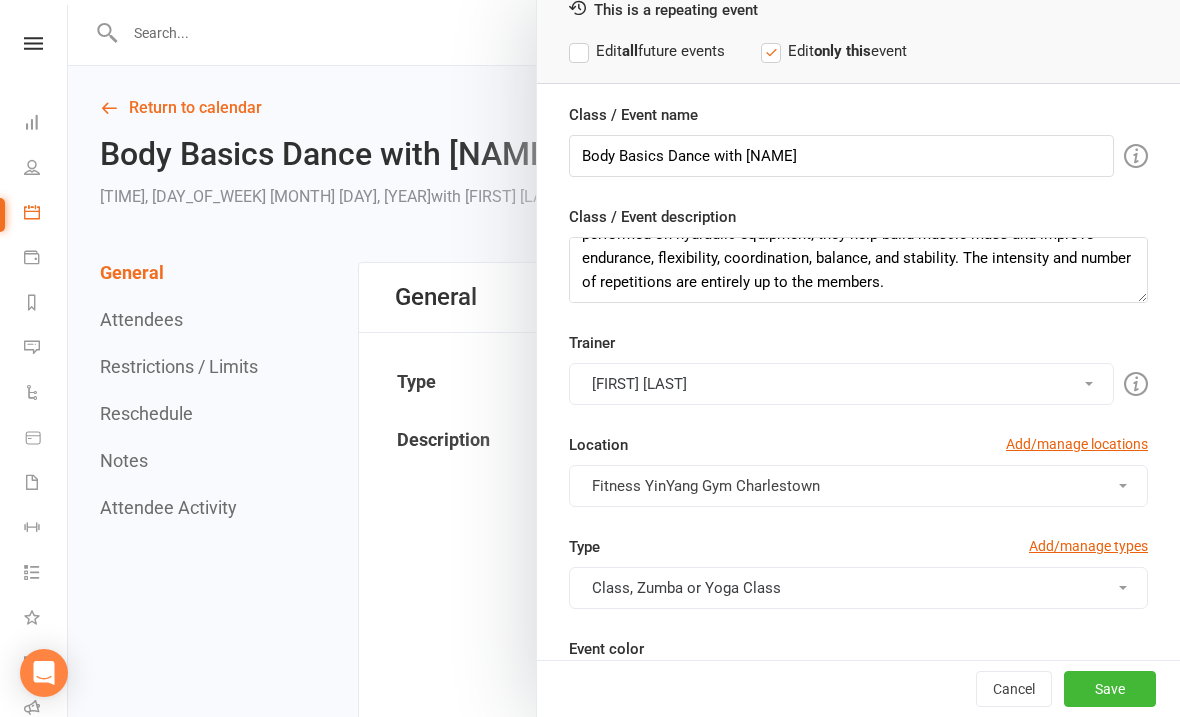 click on "[FIRST] [LAST]" at bounding box center [841, 384] 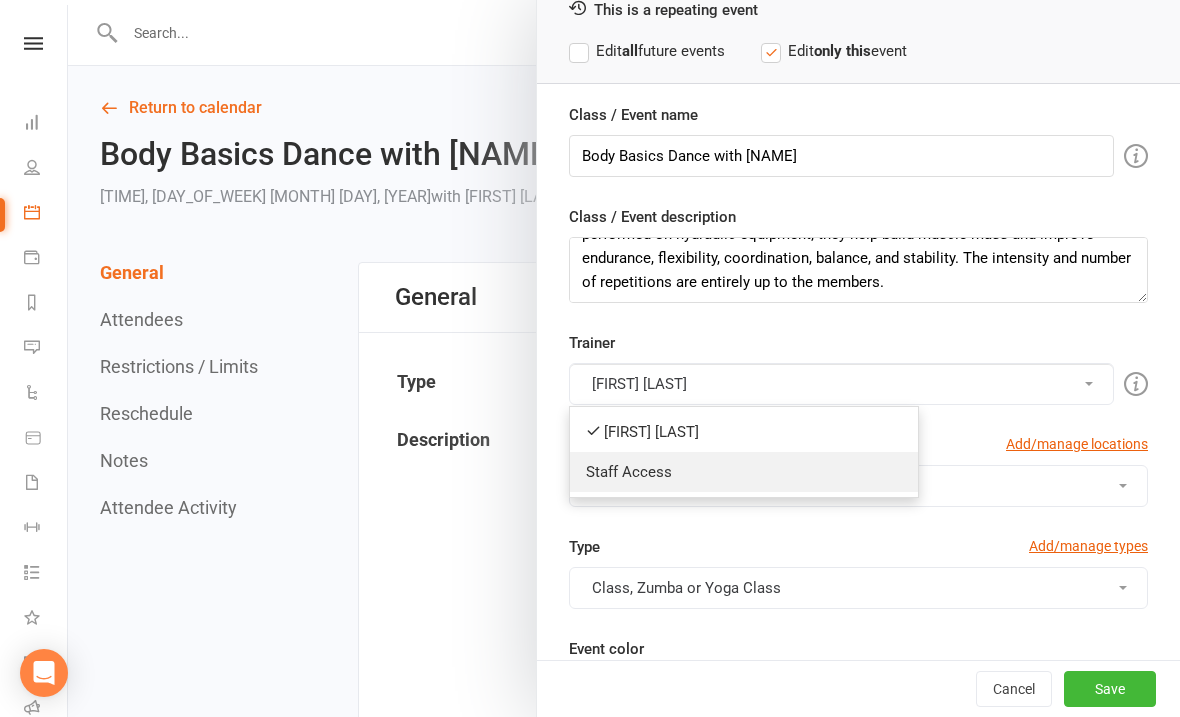 click on "Staff Access" at bounding box center [744, 472] 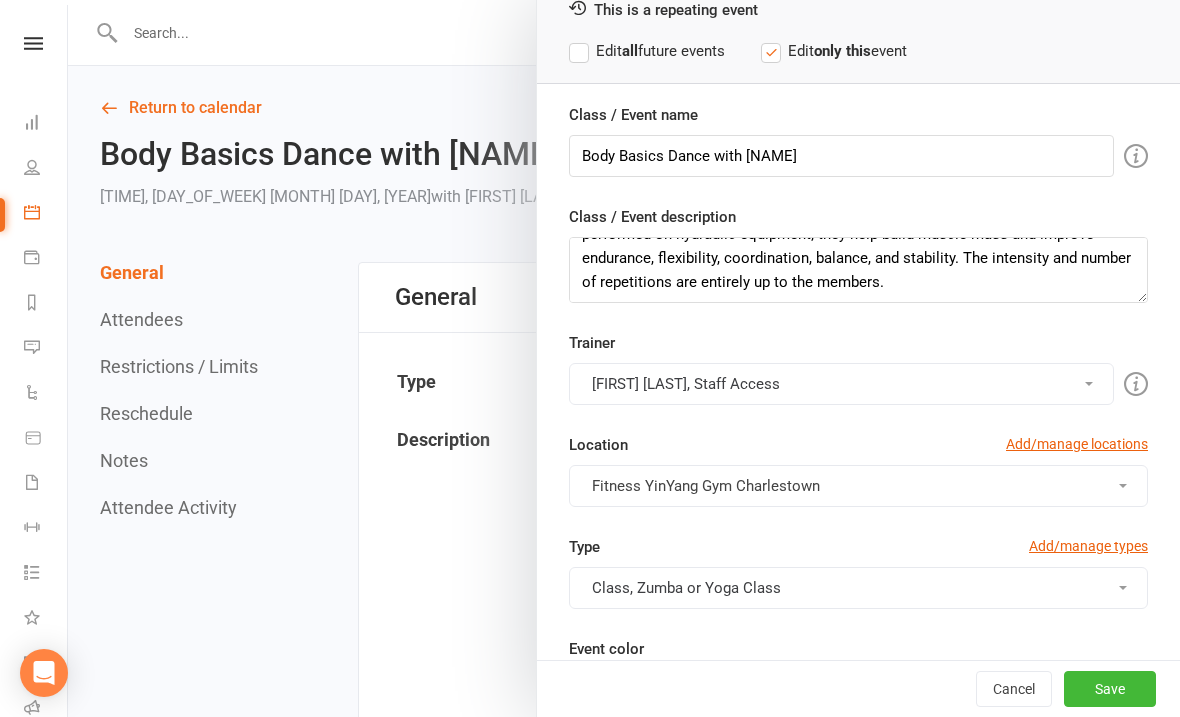 click on "[FIRST] [LAST], Staff Access" at bounding box center [841, 384] 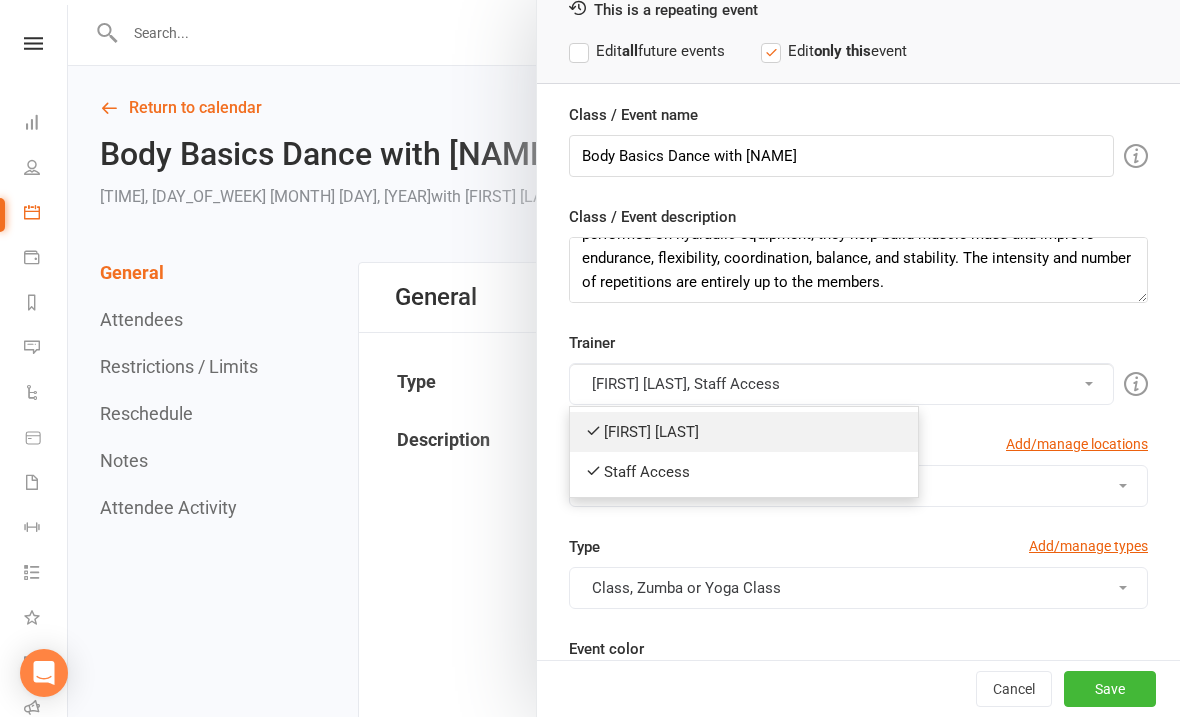 click on "[FIRST] [LAST]" at bounding box center [744, 432] 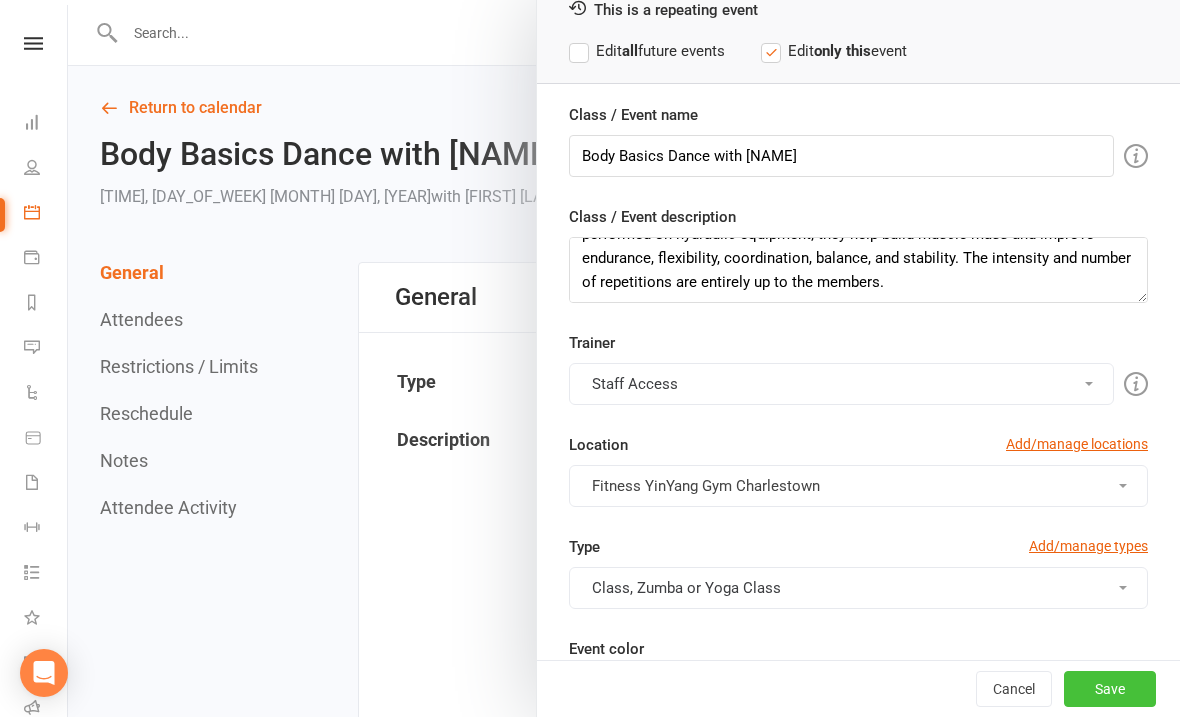 click on "Save" at bounding box center (1110, 689) 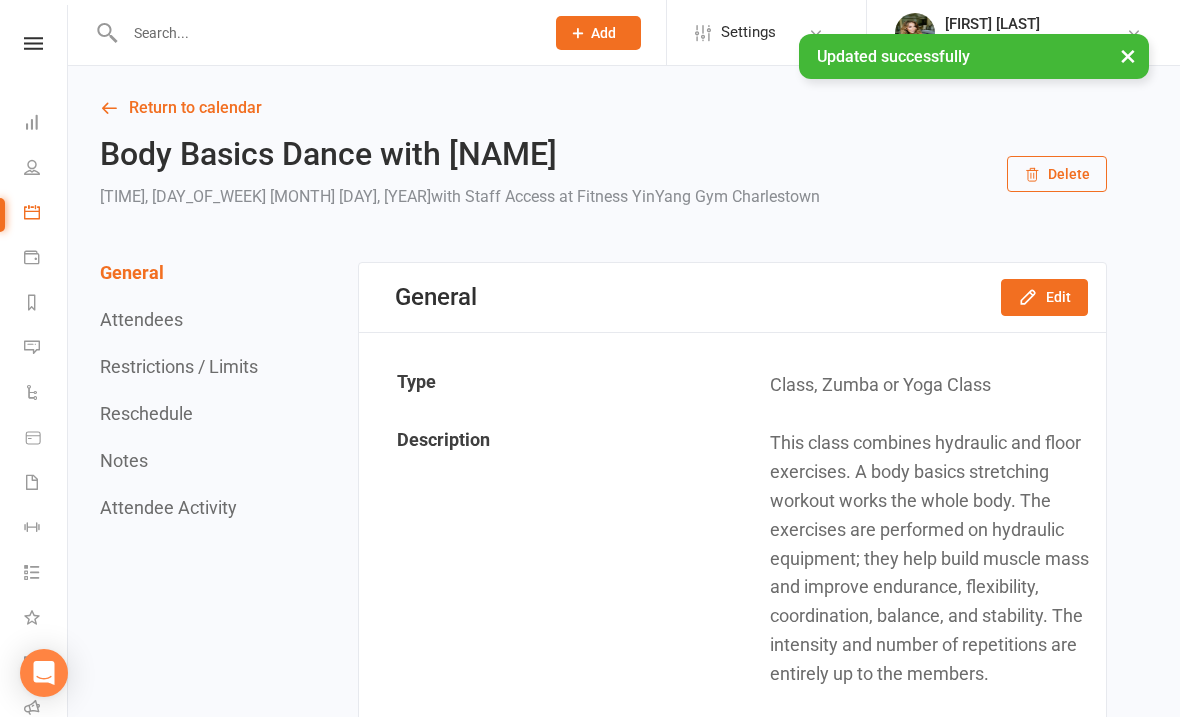 click on "Return to calendar Body Basics Dance with Pat 9:00AM - 9:45AM, Thursday August 7, 2025  with Staff Access   at Fitness YinYang Gym Charlestown   Delete General Attendees Restrictions / Limits Reschedule Notes Attendee Activity General  Edit Type Class, Zumba or Yoga Class Description This class combines hydraulic and floor exercises.
A body basics stretching workout works the whole body. The exercises are performed on hydraulic equipment; they help build muscle mass and improve endurance, flexibility, coordination, balance, and stability. The intensity and number of repetitions are entirely up to the members. Trainer Staff Access Location Fitness YinYang Gym Charlestown Require active membership for members? Yes Allow proximity check-in? Yes Event appears in Internal calendar Clubworx website calendar and Mobile app Class kiosk mode Book & Pay Roll call Website calendar URL Copy event URL to clipboard
Online Meeting Details N/A
Attendees Message Attendees   Bulk Add  Kiosk / Roll Call   Enter Kiosk Mode" at bounding box center (624, 1967) 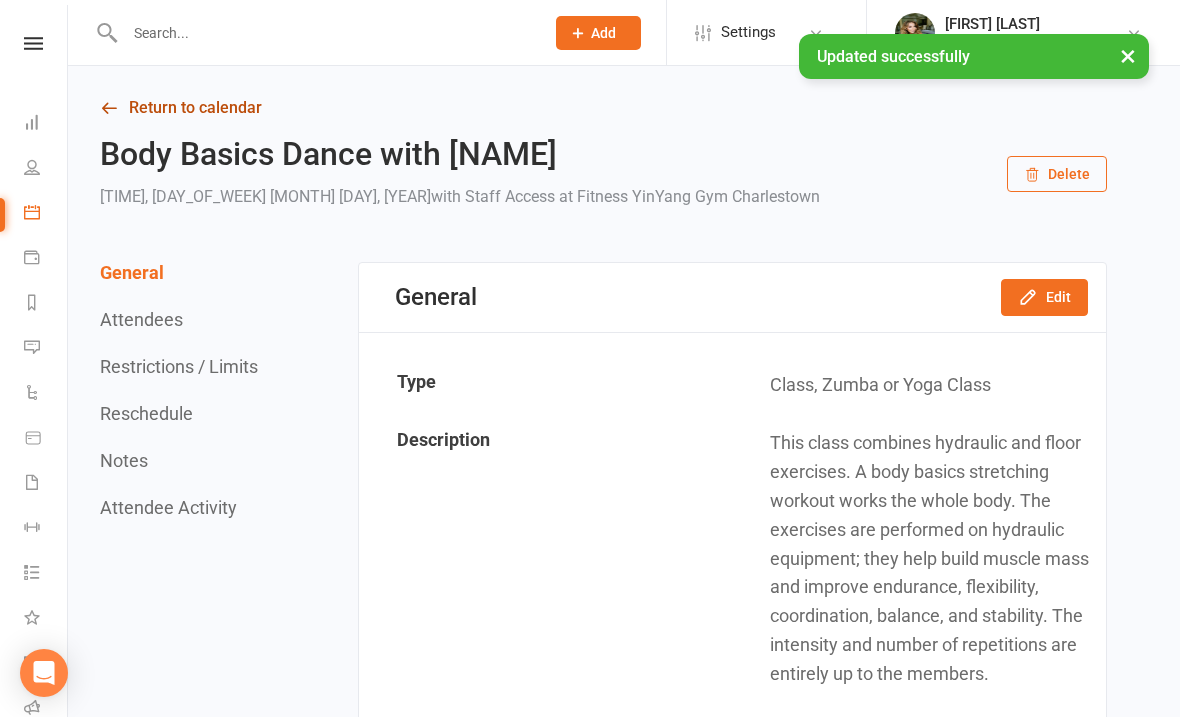 click at bounding box center (109, 108) 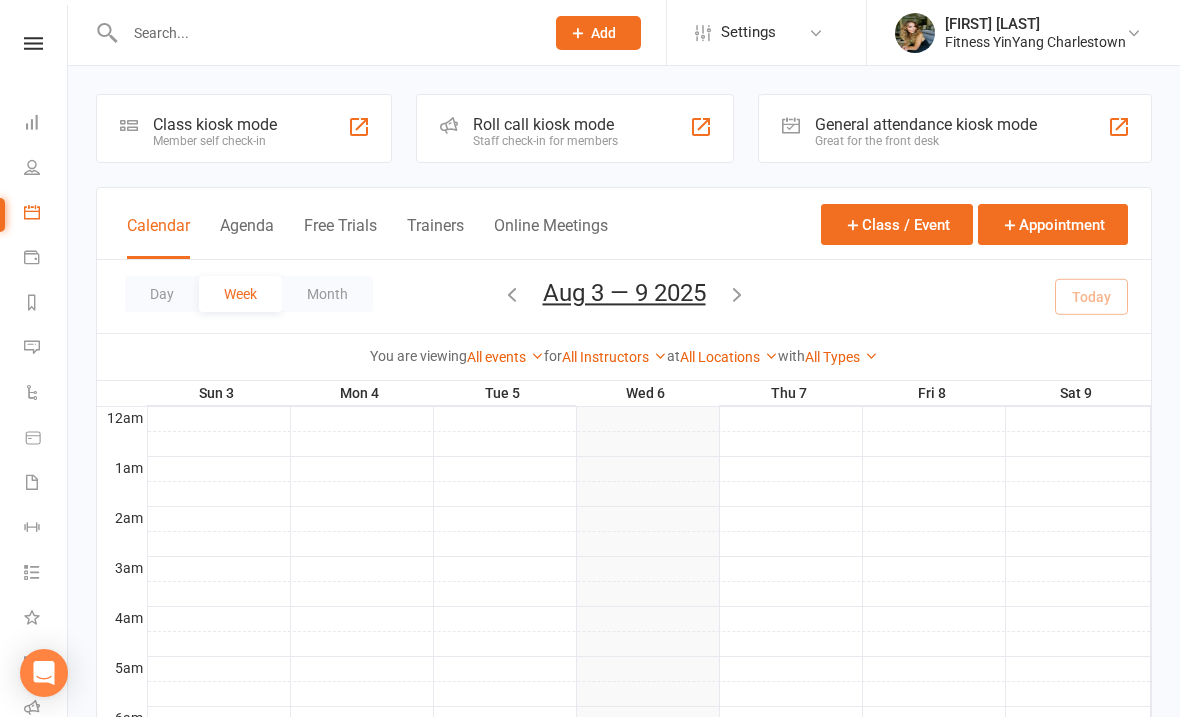 click at bounding box center (737, 294) 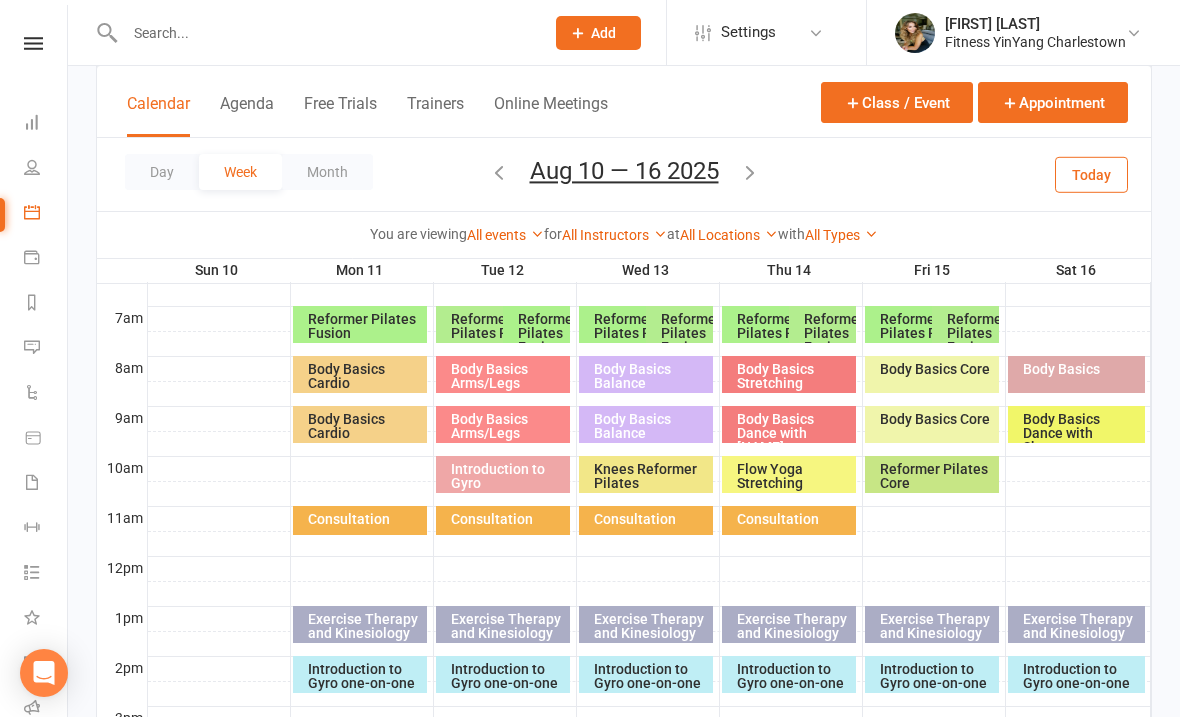 scroll, scrollTop: 445, scrollLeft: 0, axis: vertical 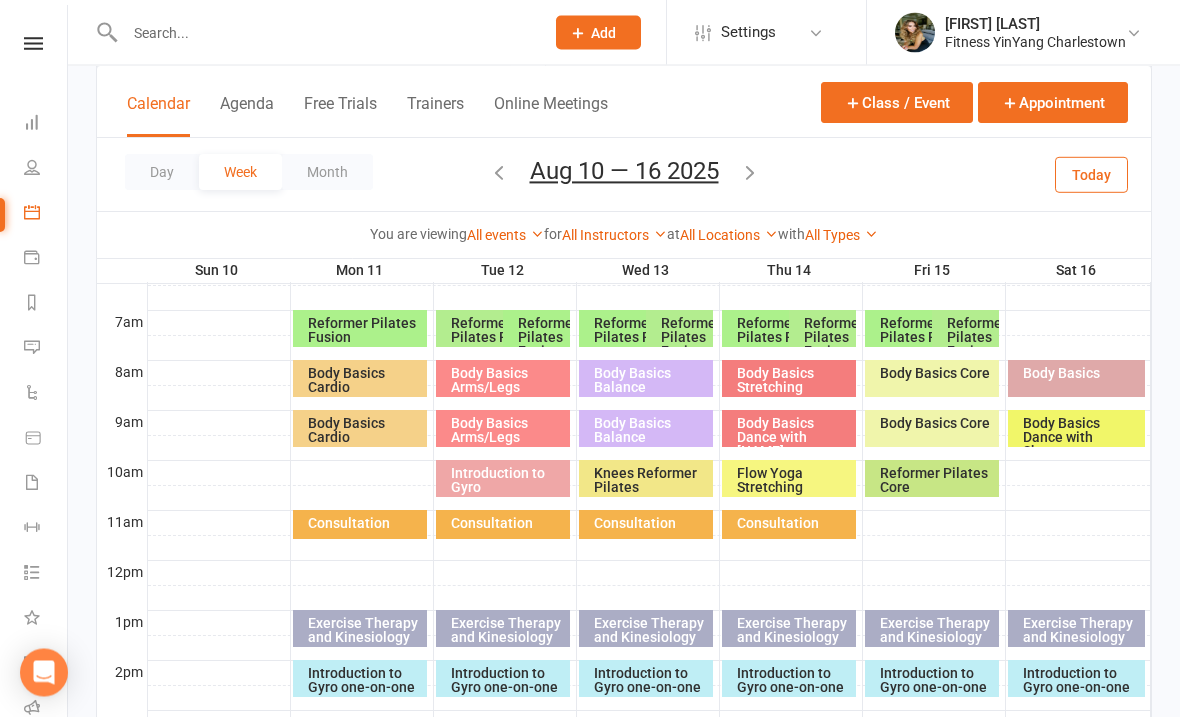 click on "Body Basics Dance with [NAME]" at bounding box center (794, 438) 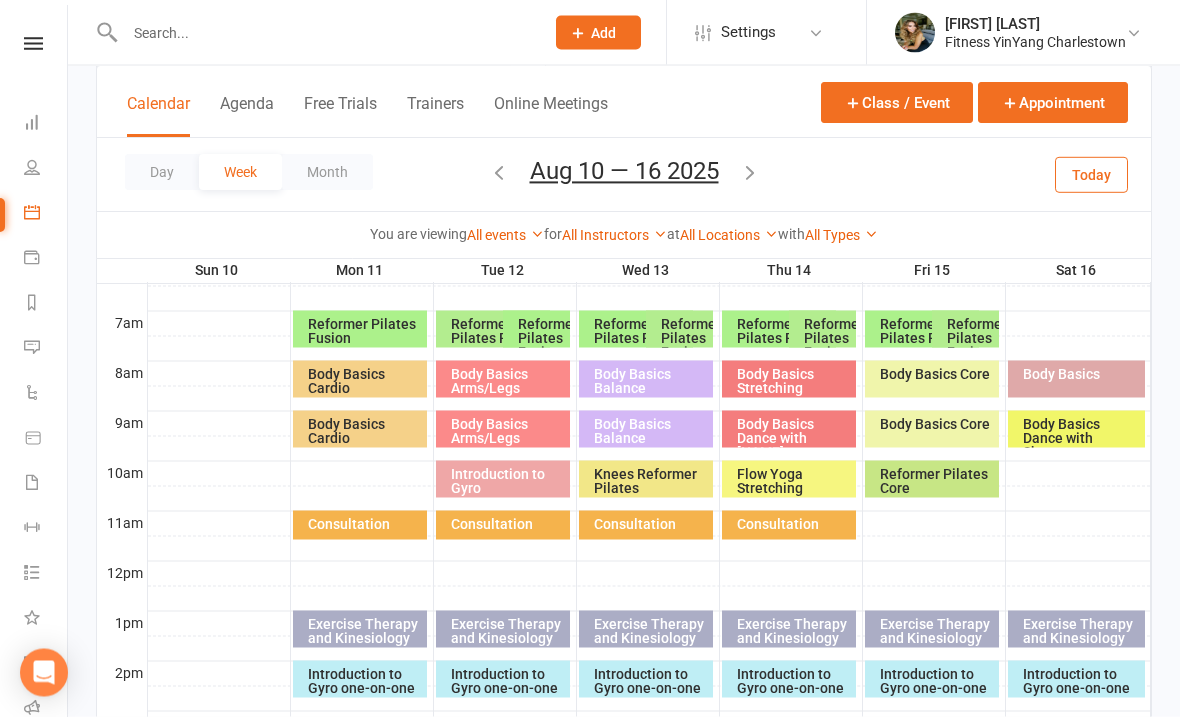 scroll, scrollTop: 446, scrollLeft: 0, axis: vertical 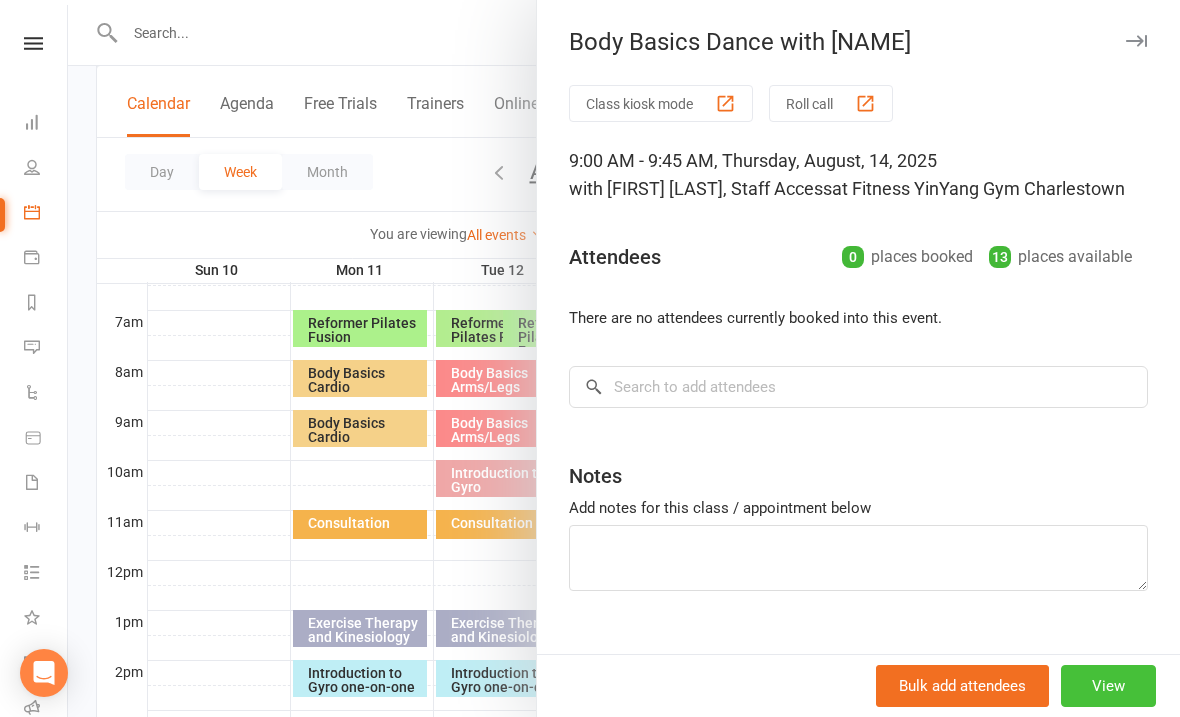 click on "View" at bounding box center (1108, 686) 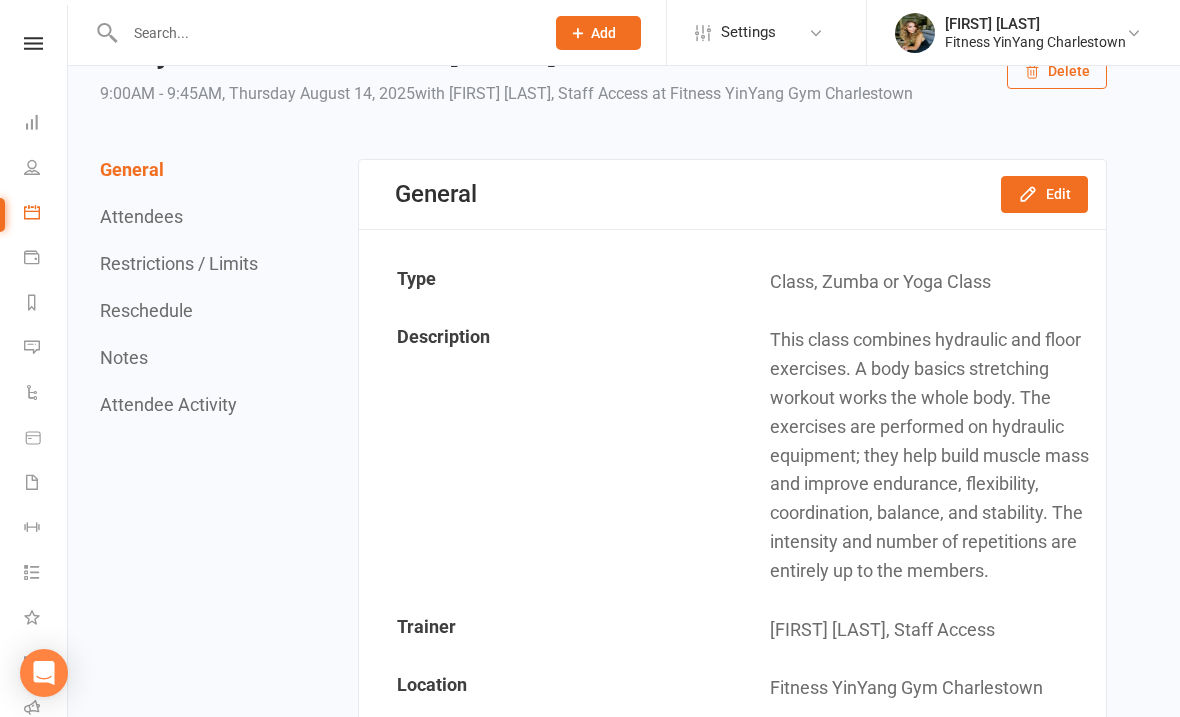 scroll, scrollTop: 106, scrollLeft: 0, axis: vertical 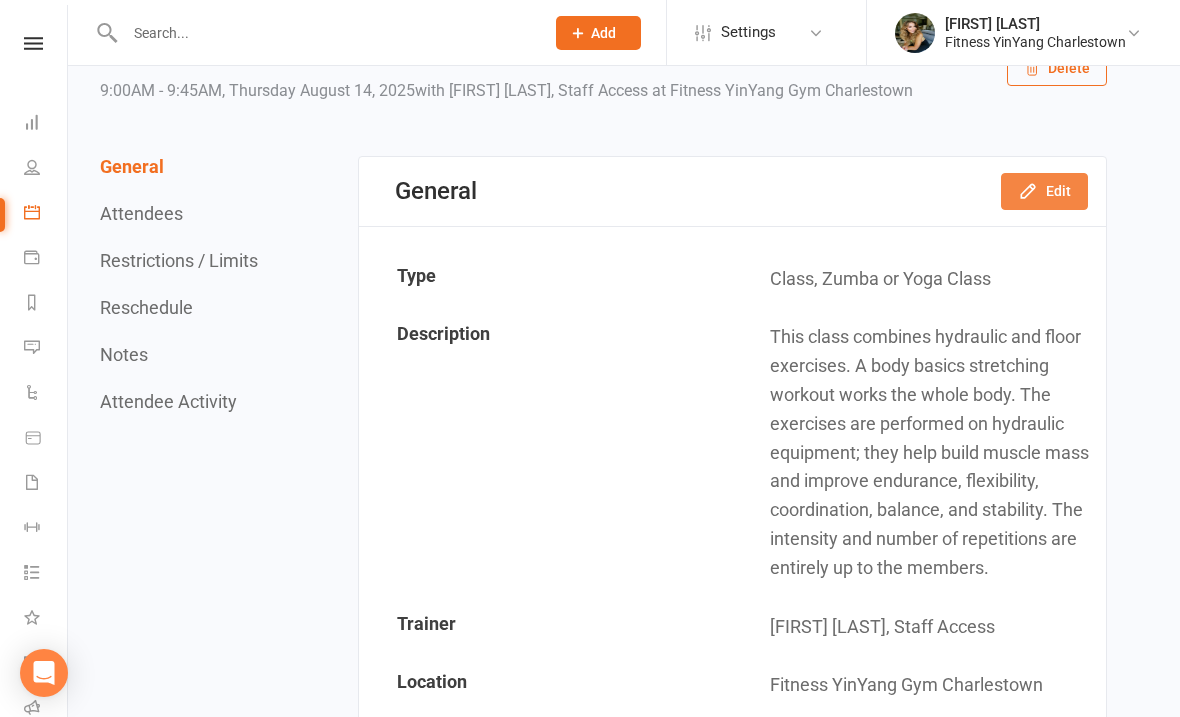 click on "Edit" at bounding box center (1044, 191) 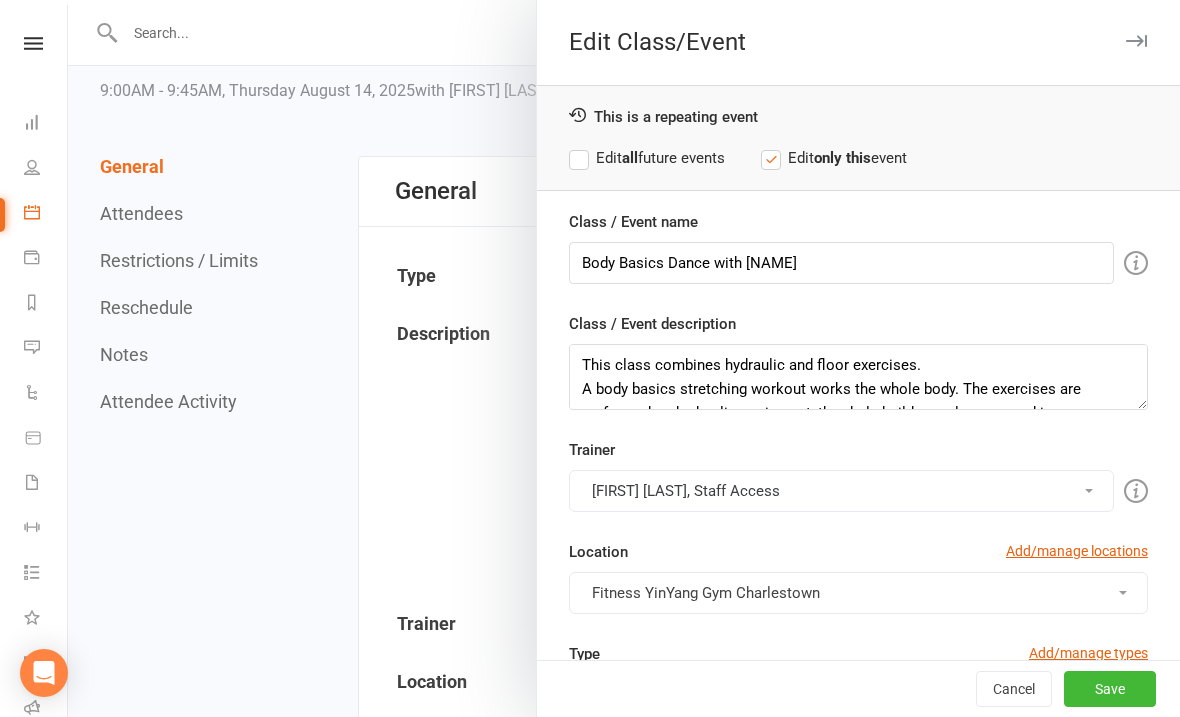 click on "[FIRST] [LAST], Staff Access" at bounding box center [841, 491] 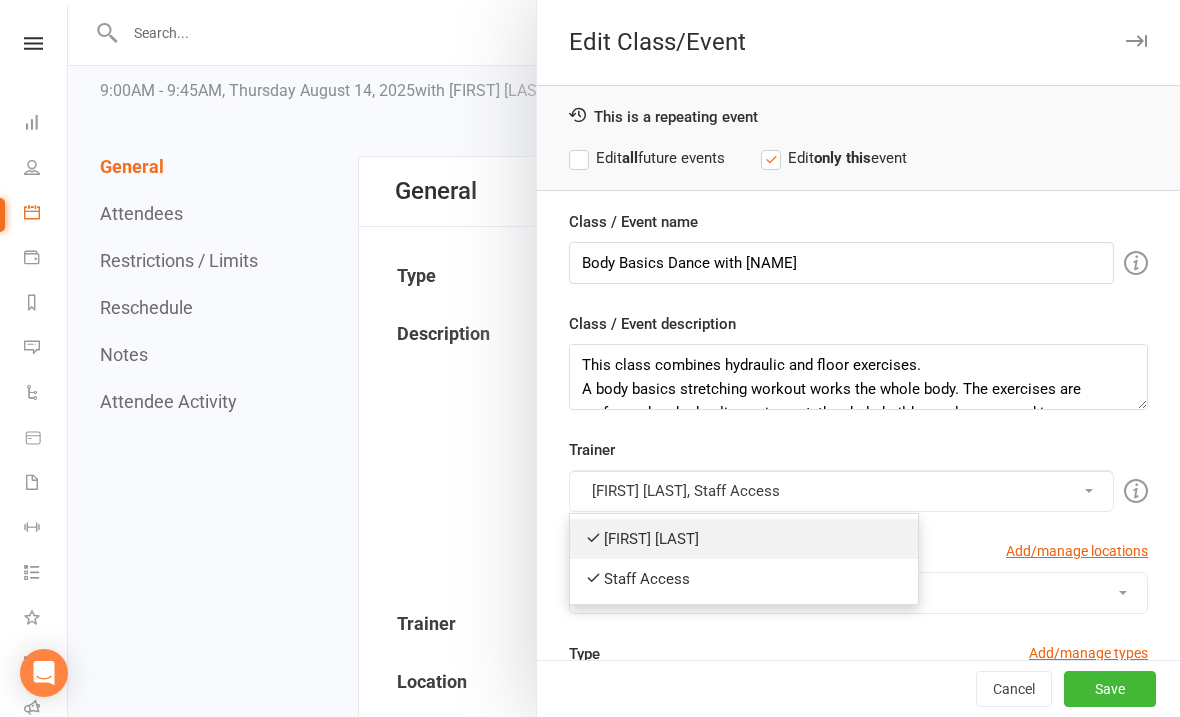 click on "[FIRST] [LAST]" at bounding box center [744, 539] 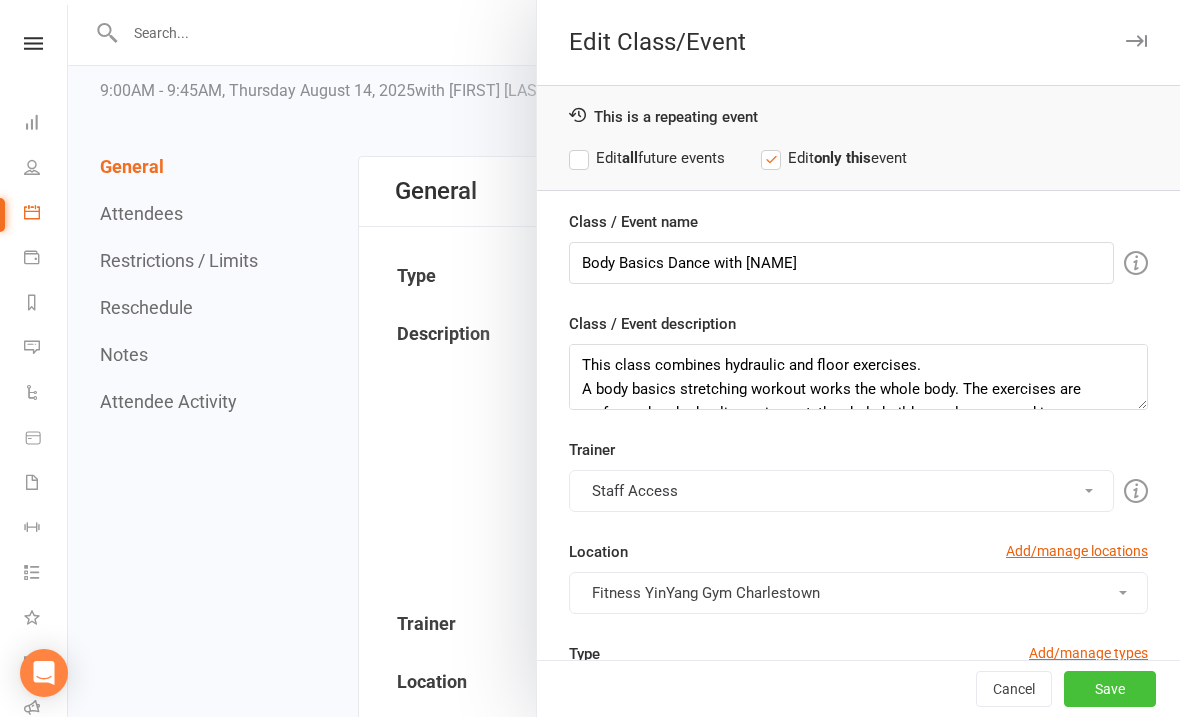 click on "Save" at bounding box center [1110, 689] 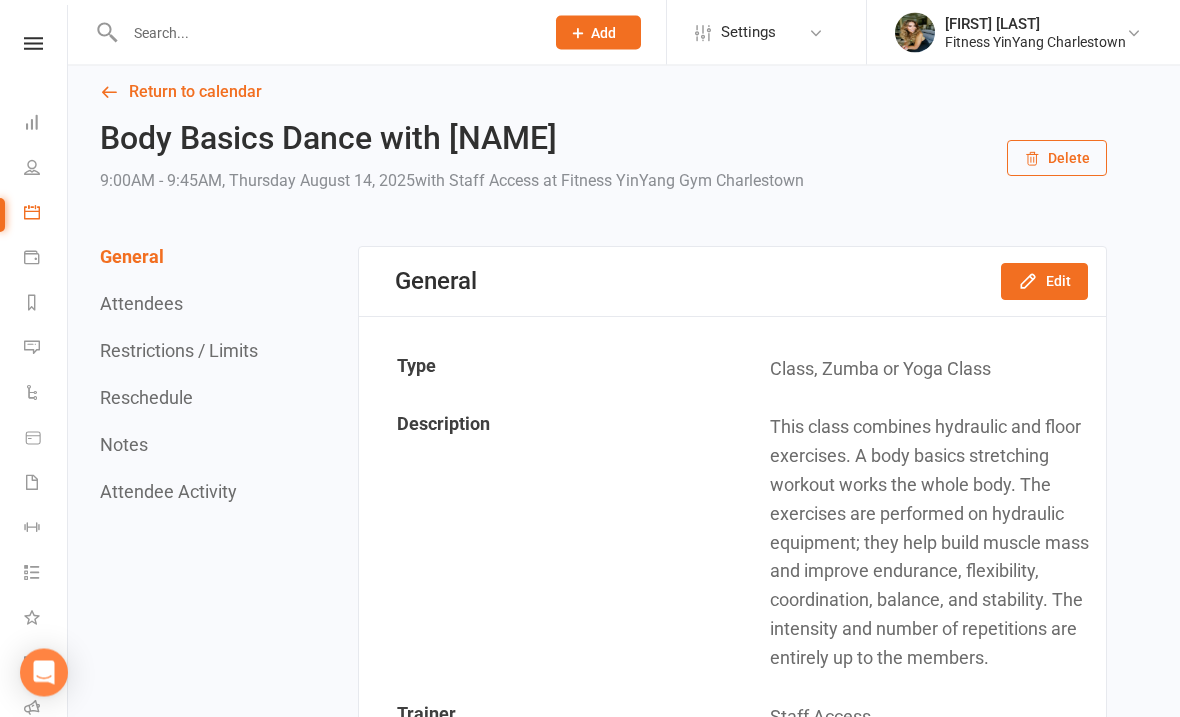 scroll, scrollTop: 0, scrollLeft: 0, axis: both 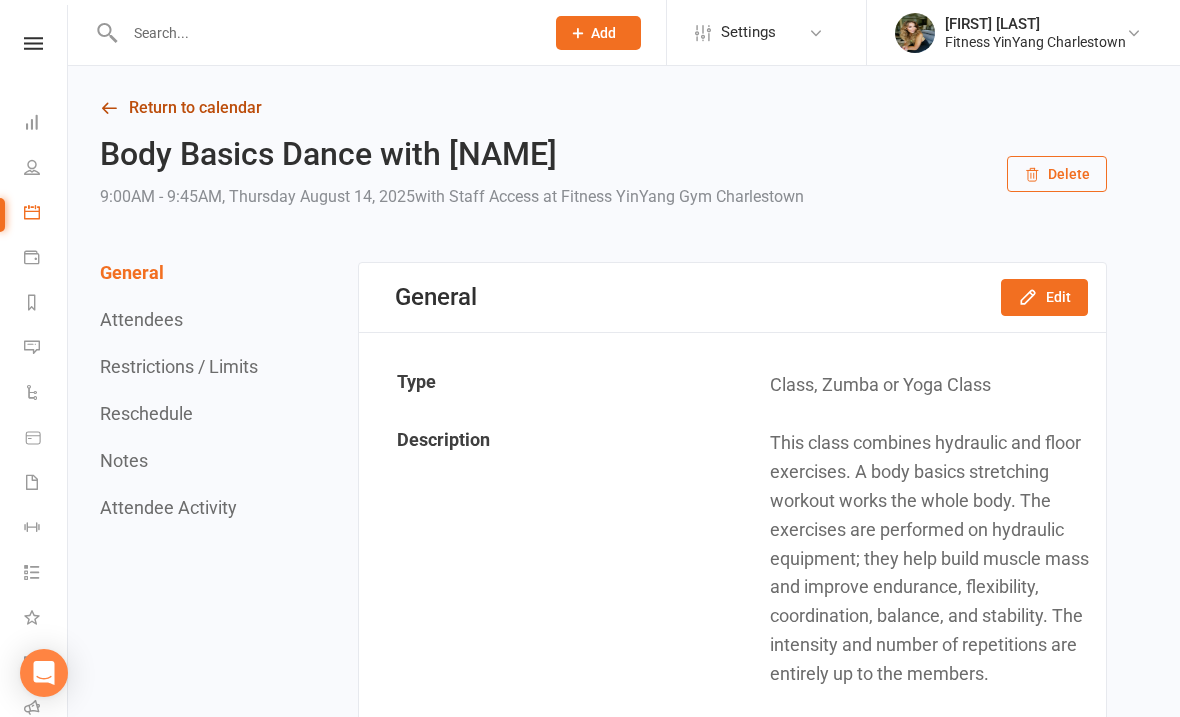 click on "Return to calendar" at bounding box center (603, 108) 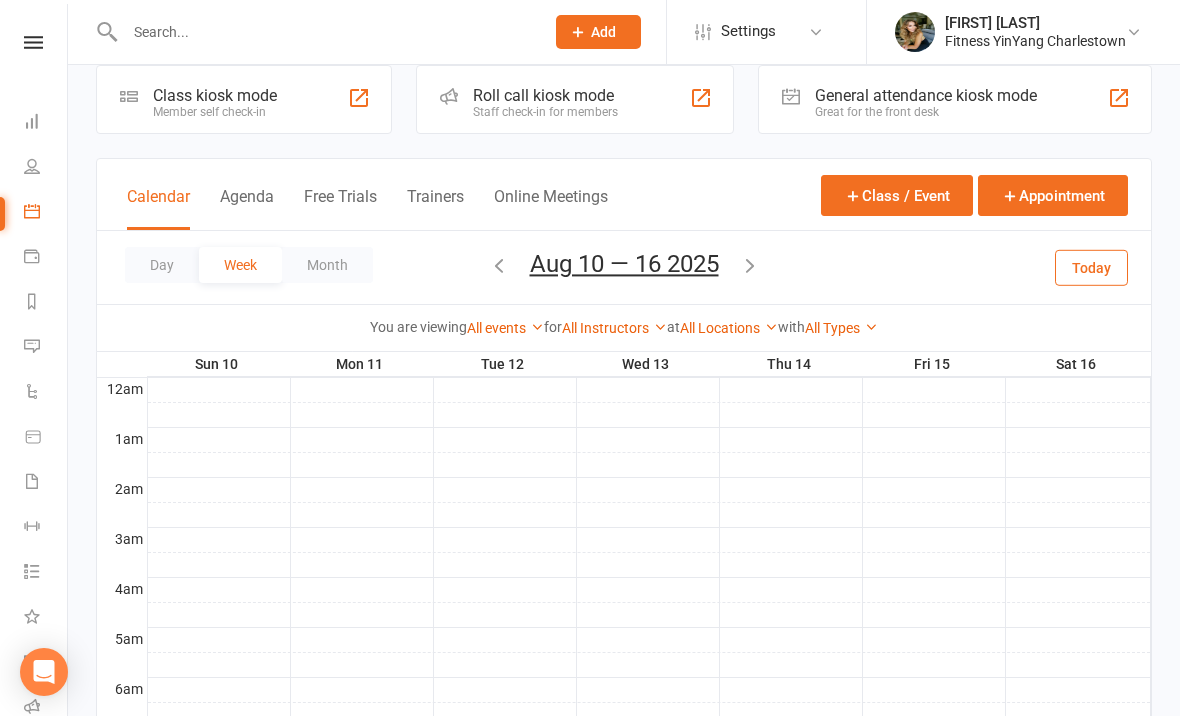 click at bounding box center [750, 266] 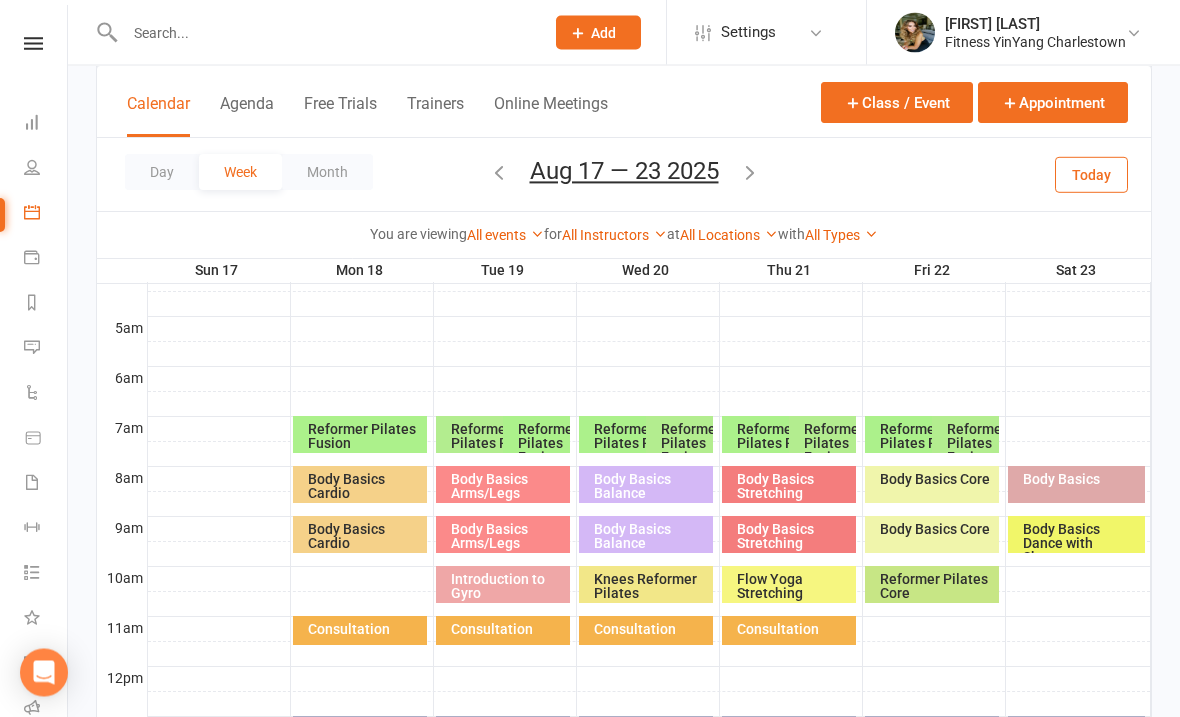 scroll, scrollTop: 341, scrollLeft: 0, axis: vertical 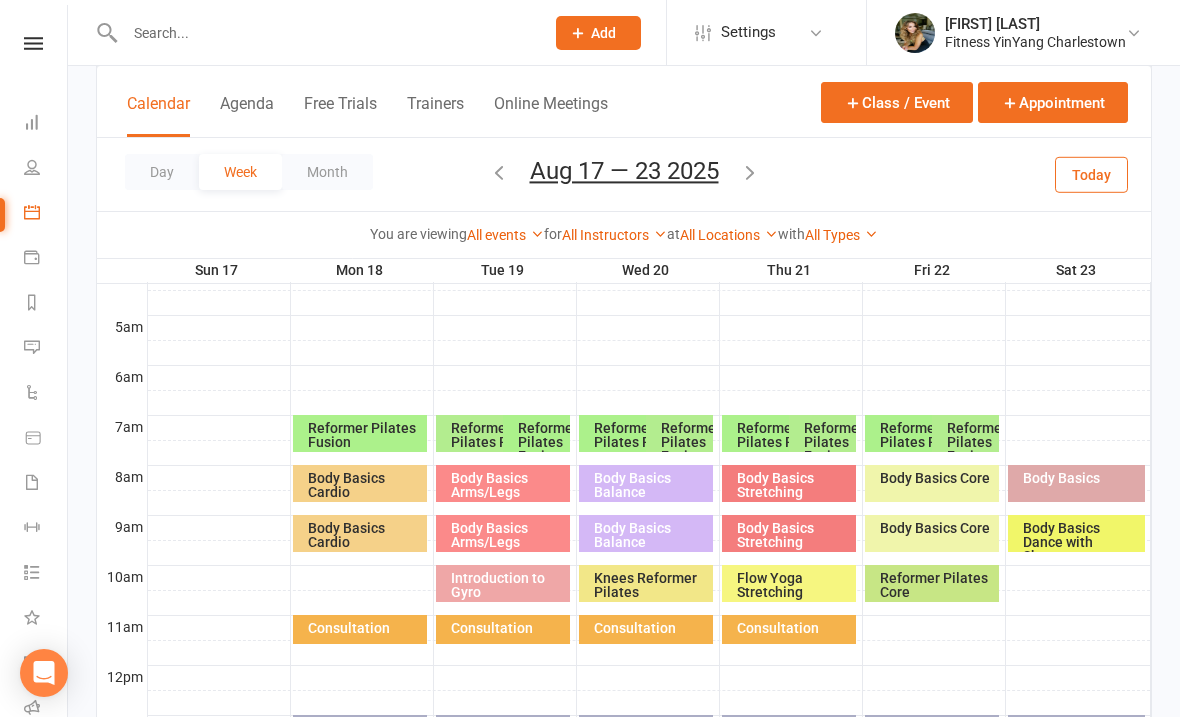click on "Body Basics Stretching" at bounding box center [794, 535] 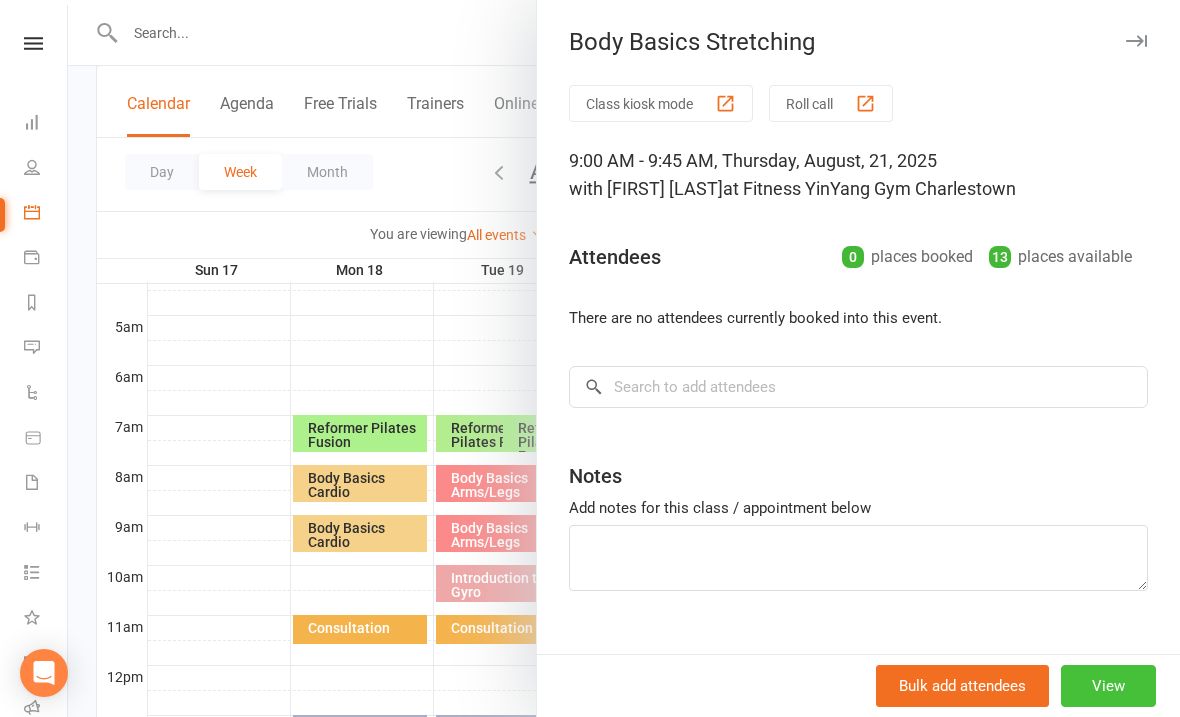 click on "View" at bounding box center (1108, 686) 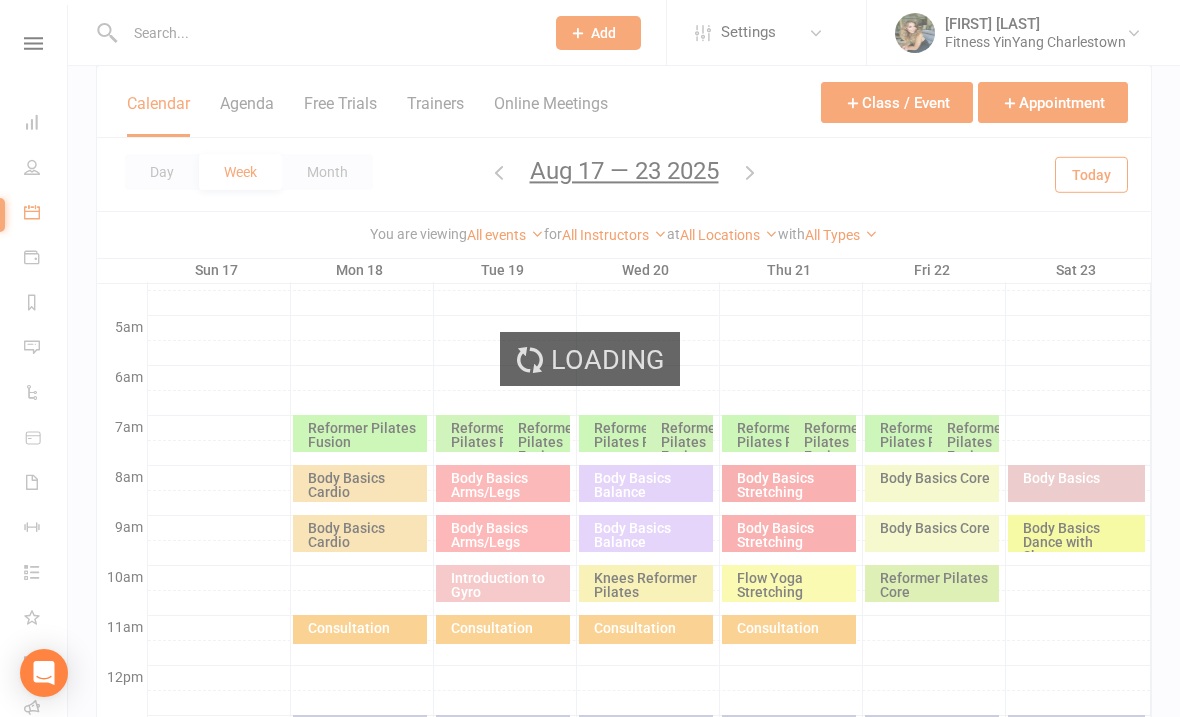 scroll, scrollTop: 0, scrollLeft: 0, axis: both 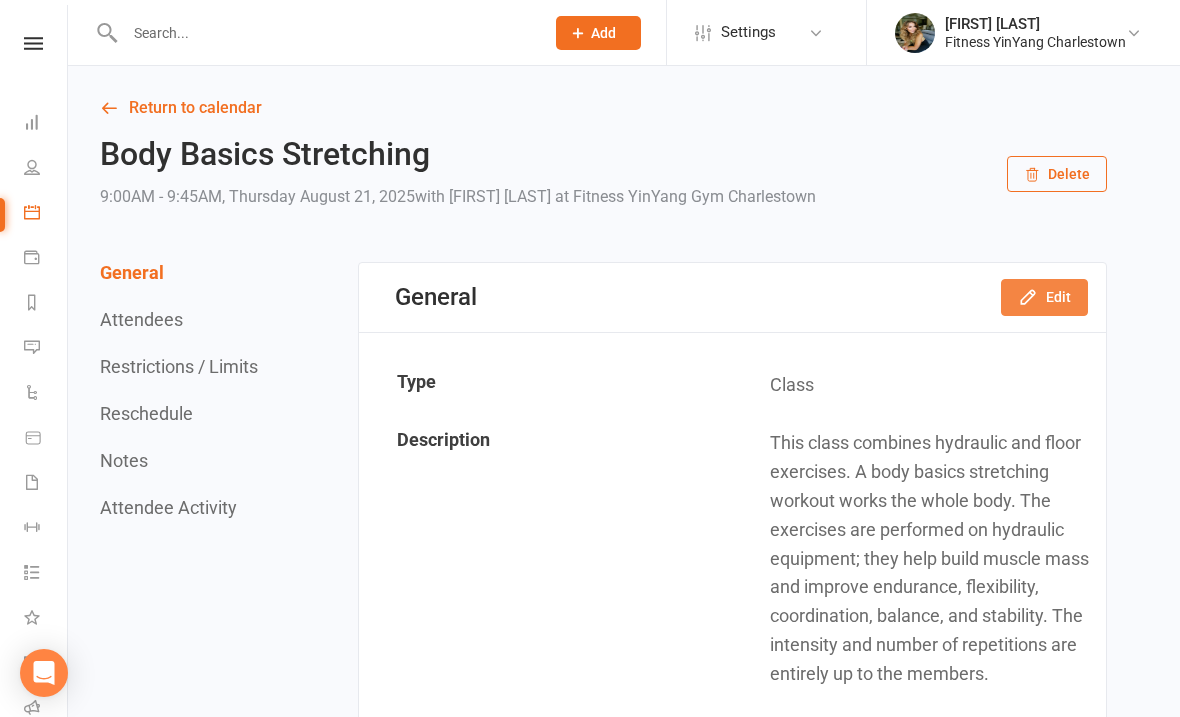 click on "Edit" at bounding box center [1044, 297] 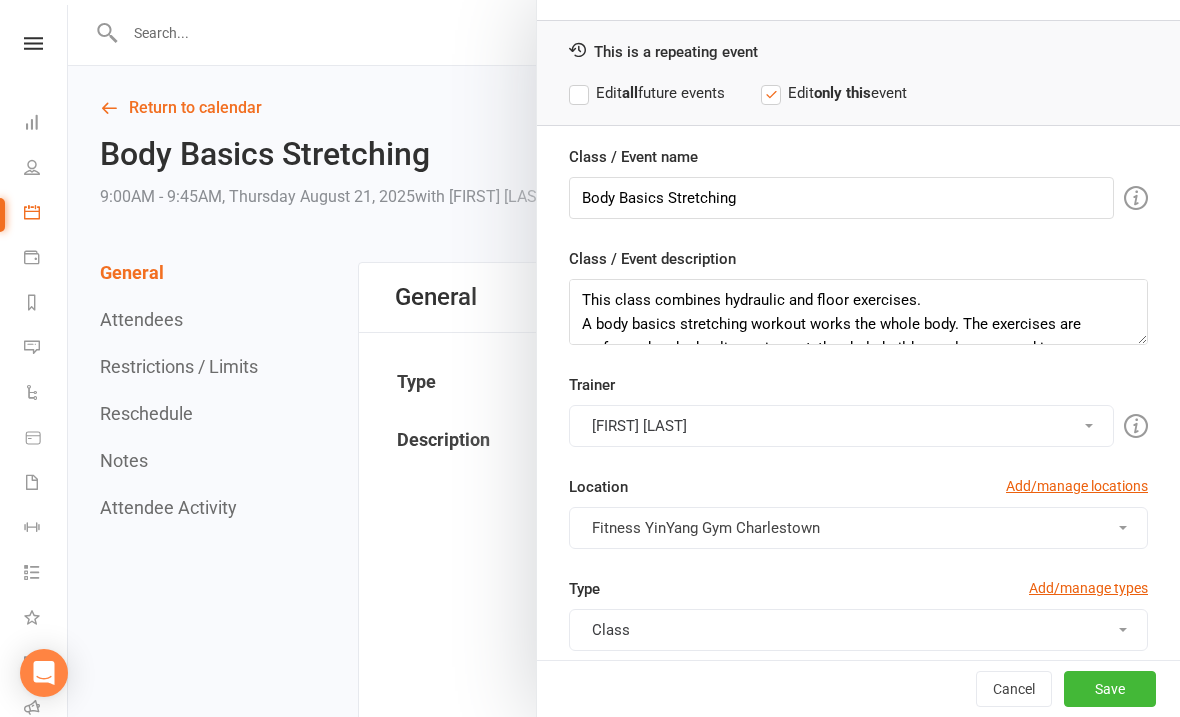 scroll, scrollTop: 64, scrollLeft: 0, axis: vertical 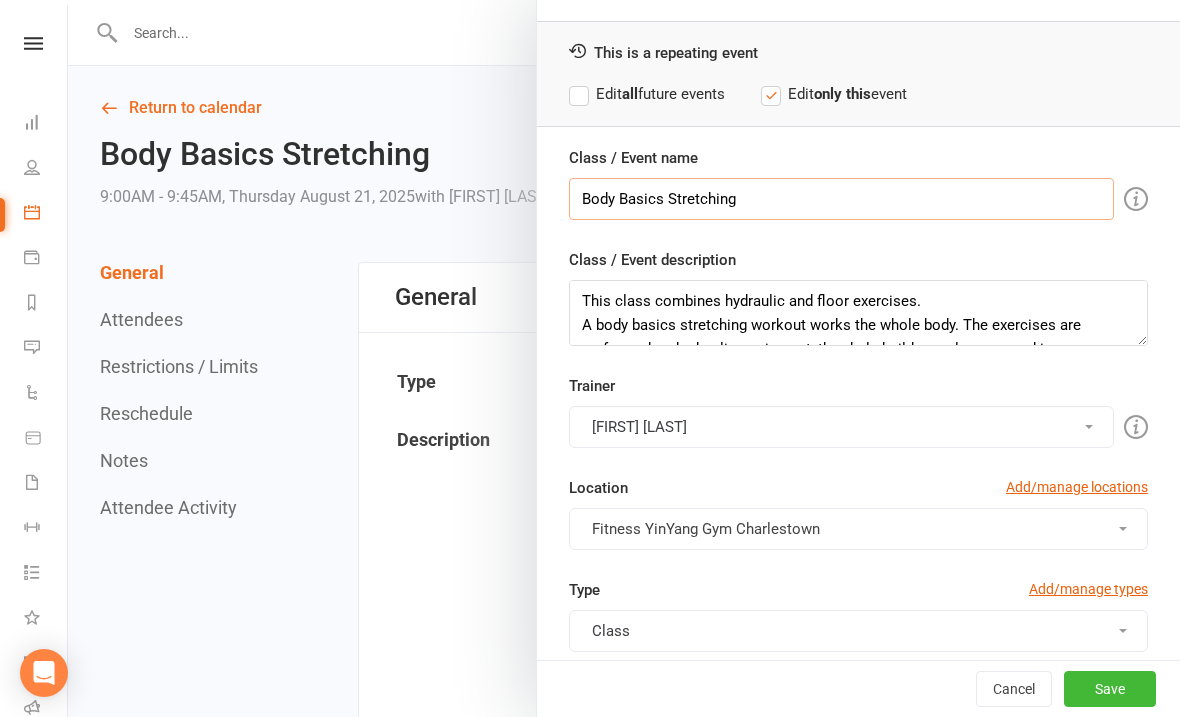 click on "Body Basics Stretching" at bounding box center (841, 199) 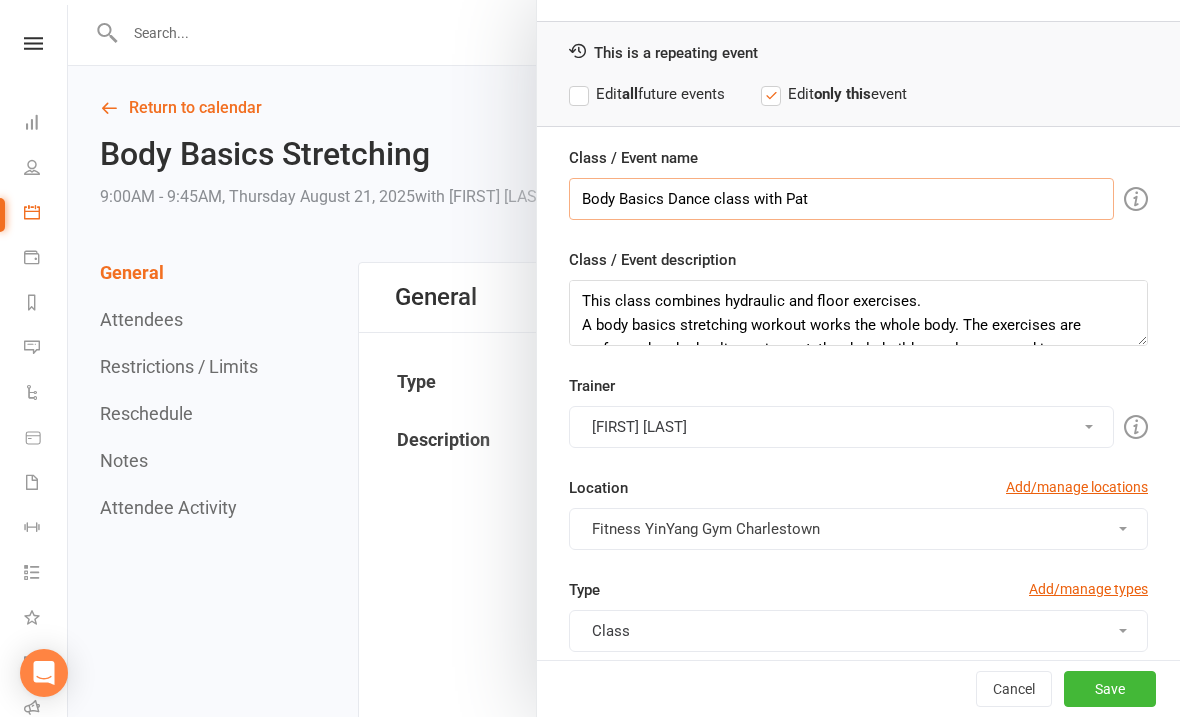type on "Body Basics Dance class with Pat" 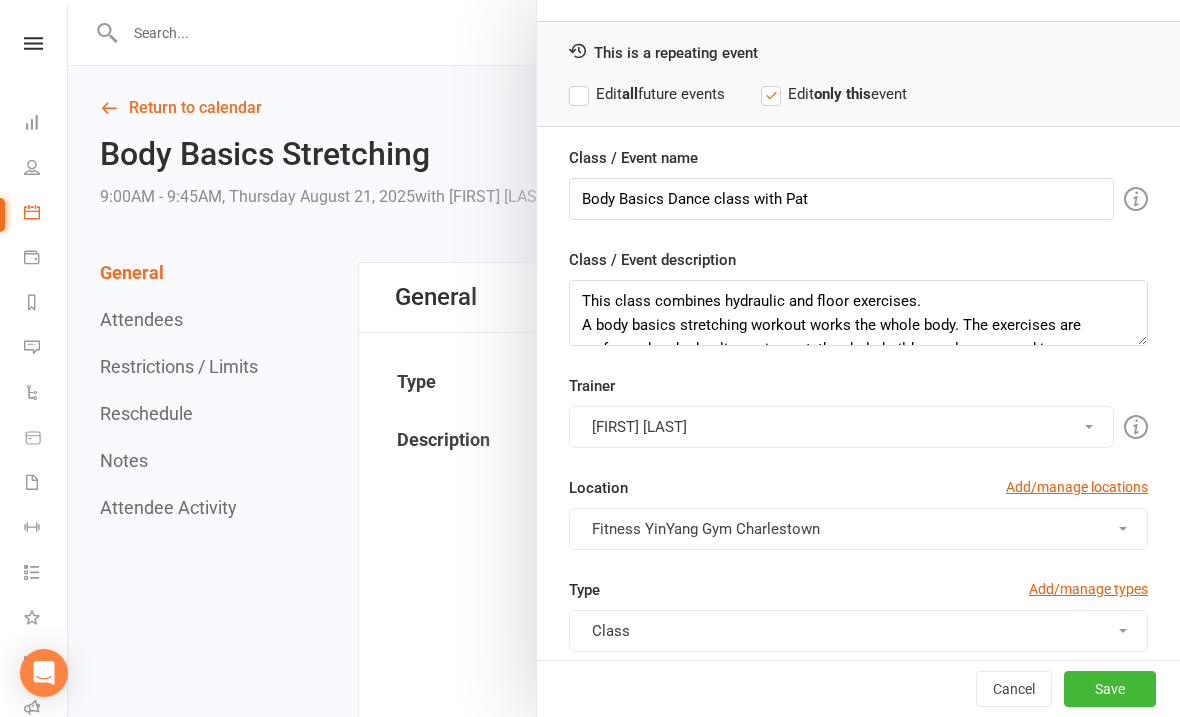 click on "[FIRST] [LAST]" at bounding box center (841, 427) 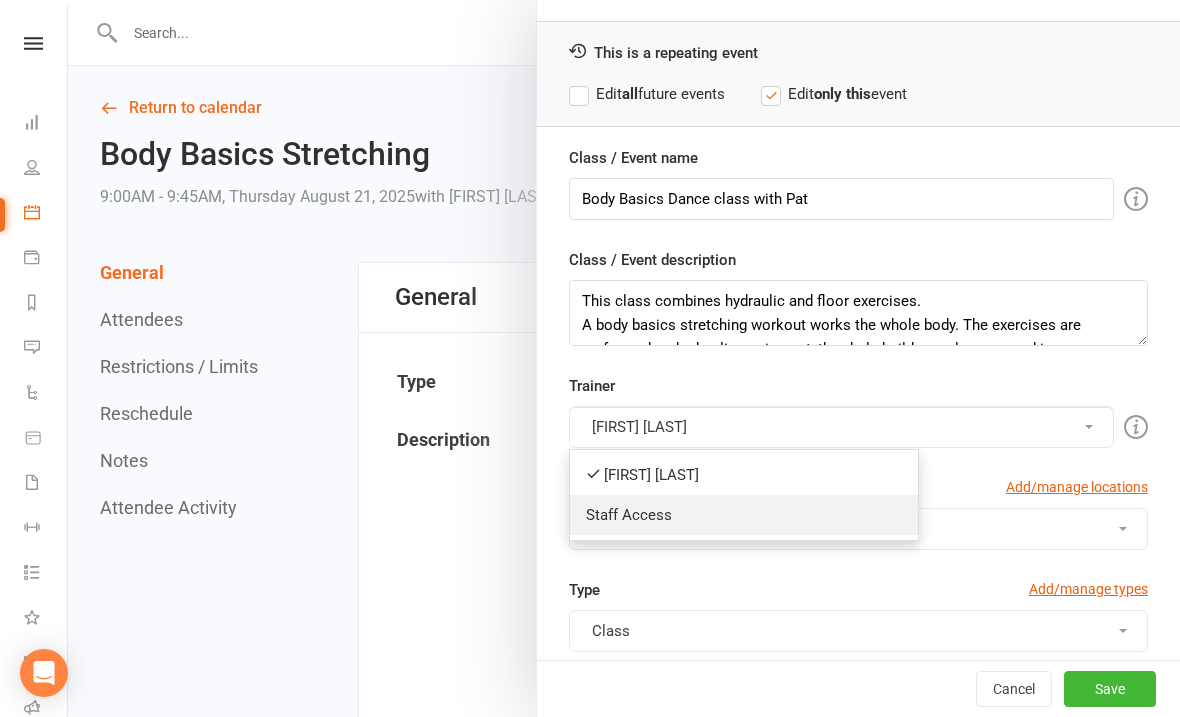 click on "Staff Access" at bounding box center [744, 515] 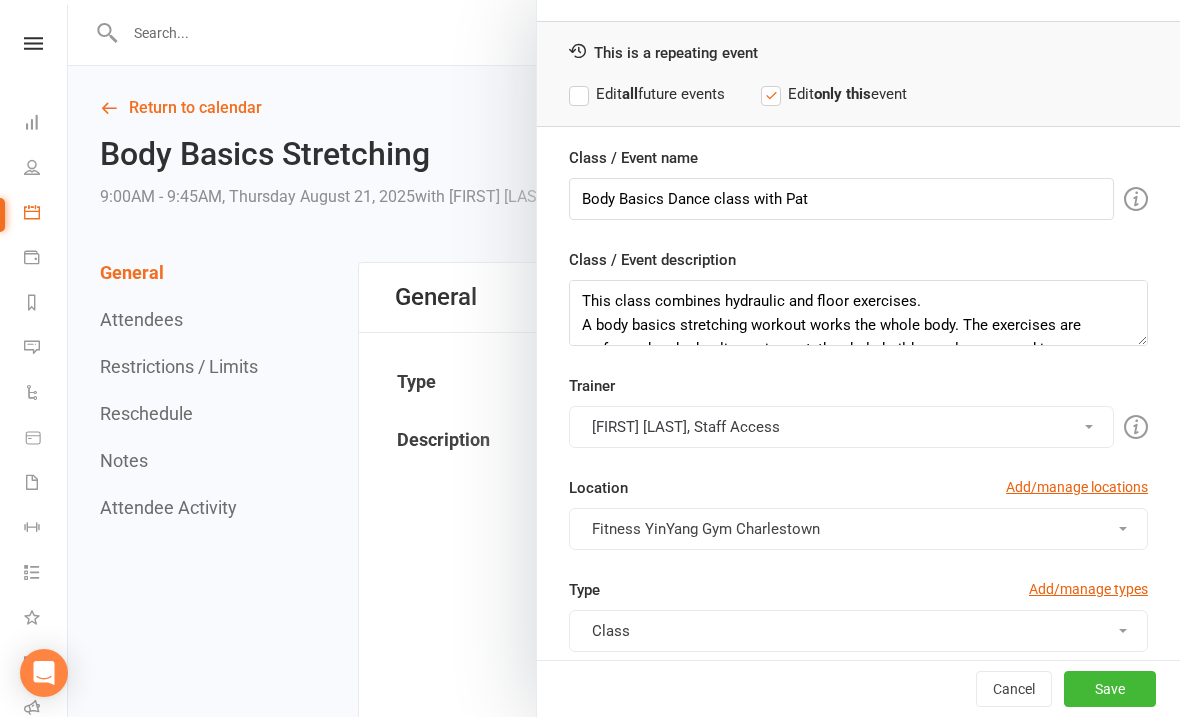 click on "[FIRST] [LAST], Staff Access" at bounding box center [841, 427] 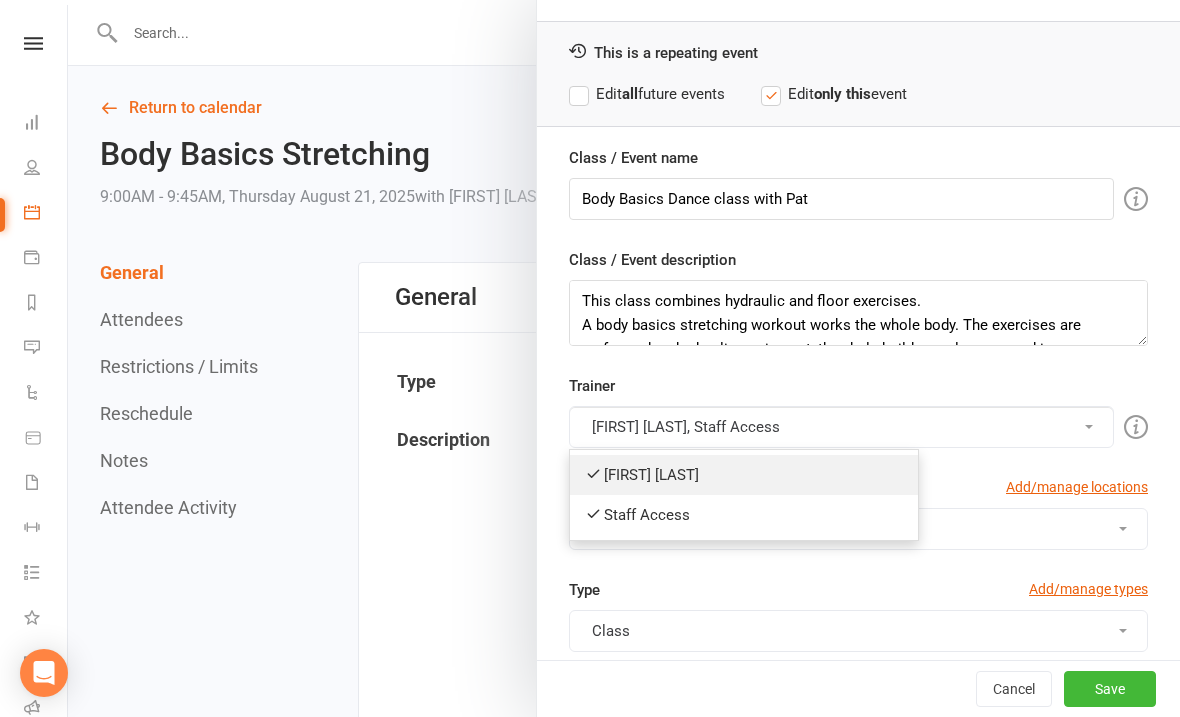 click on "[FIRST] [LAST]" at bounding box center (744, 475) 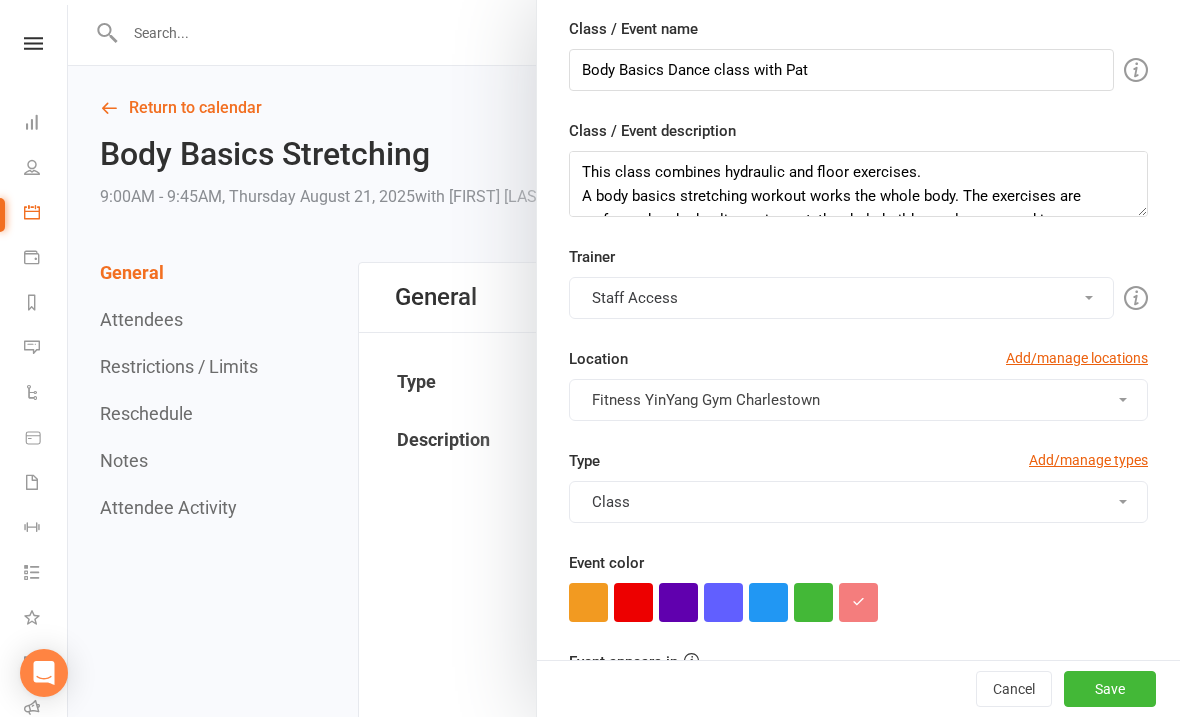 scroll, scrollTop: 223, scrollLeft: 0, axis: vertical 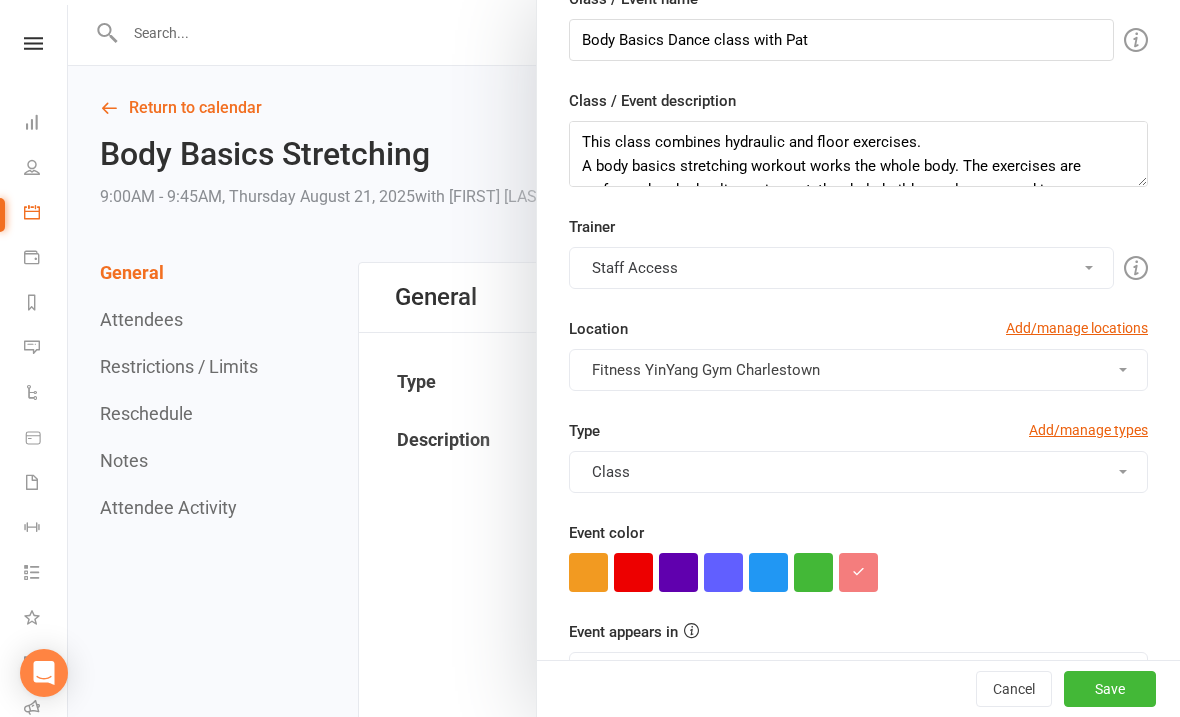 click on "Class" at bounding box center [858, 472] 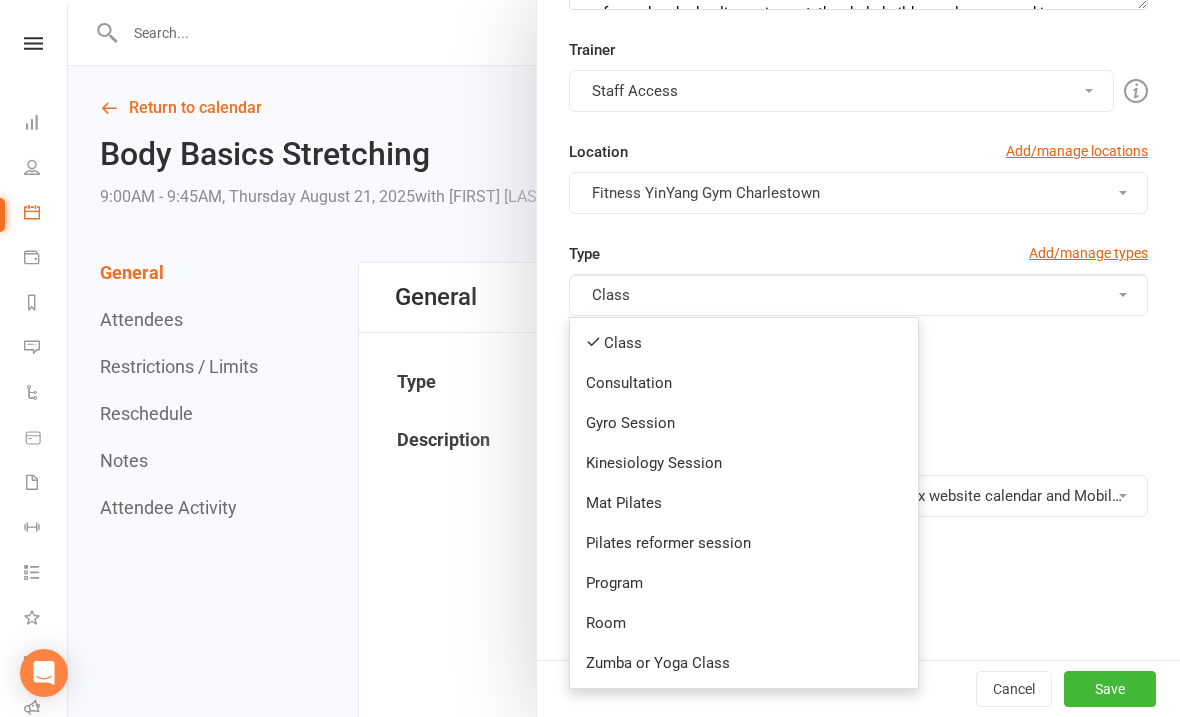 scroll, scrollTop: 399, scrollLeft: 0, axis: vertical 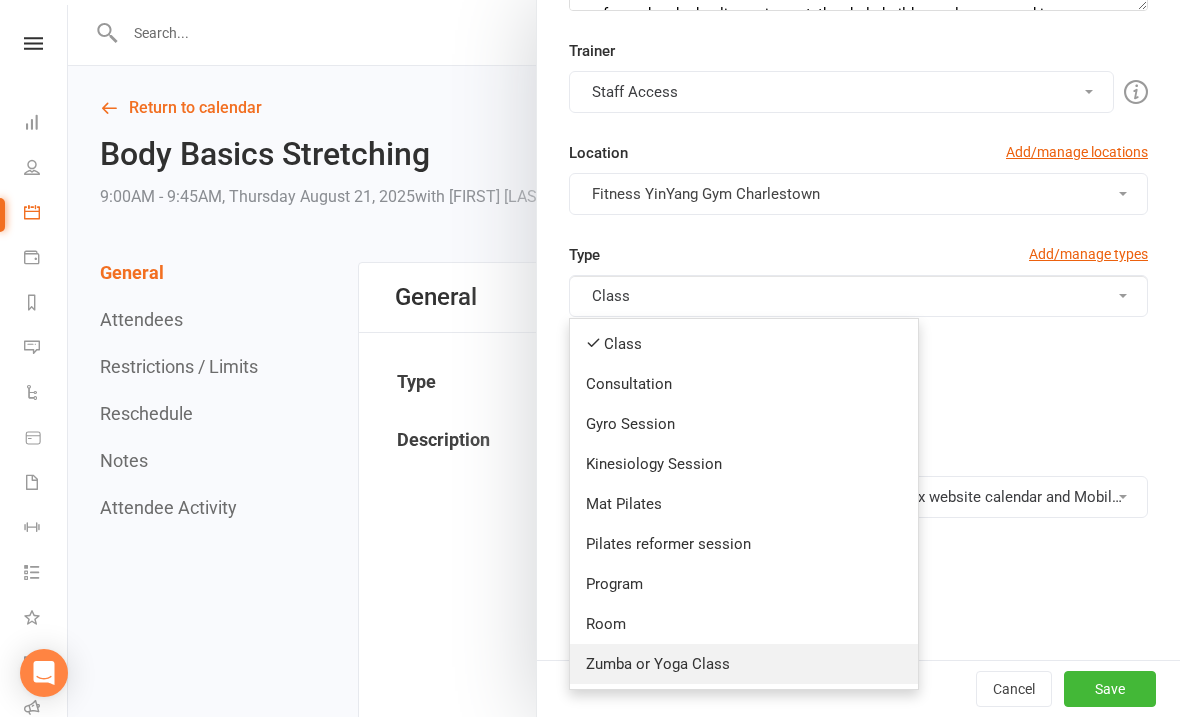 click on "Zumba or Yoga Class" at bounding box center [744, 664] 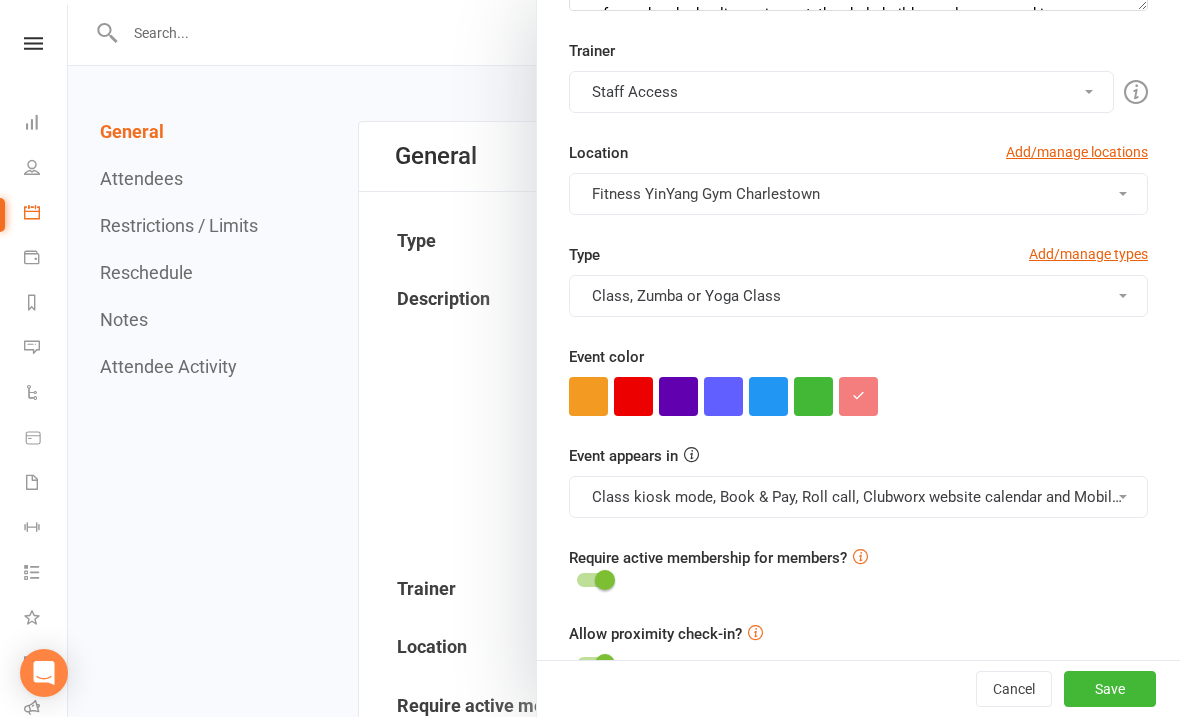 scroll, scrollTop: 148, scrollLeft: 0, axis: vertical 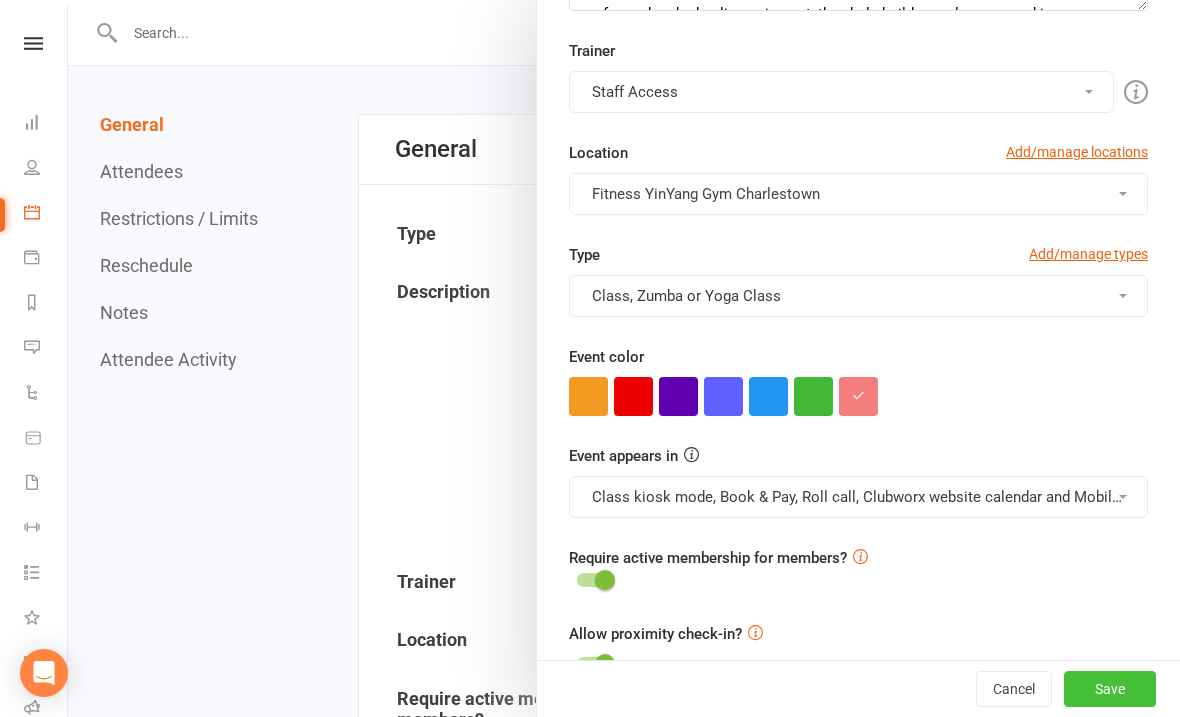 click on "Save" at bounding box center (1110, 689) 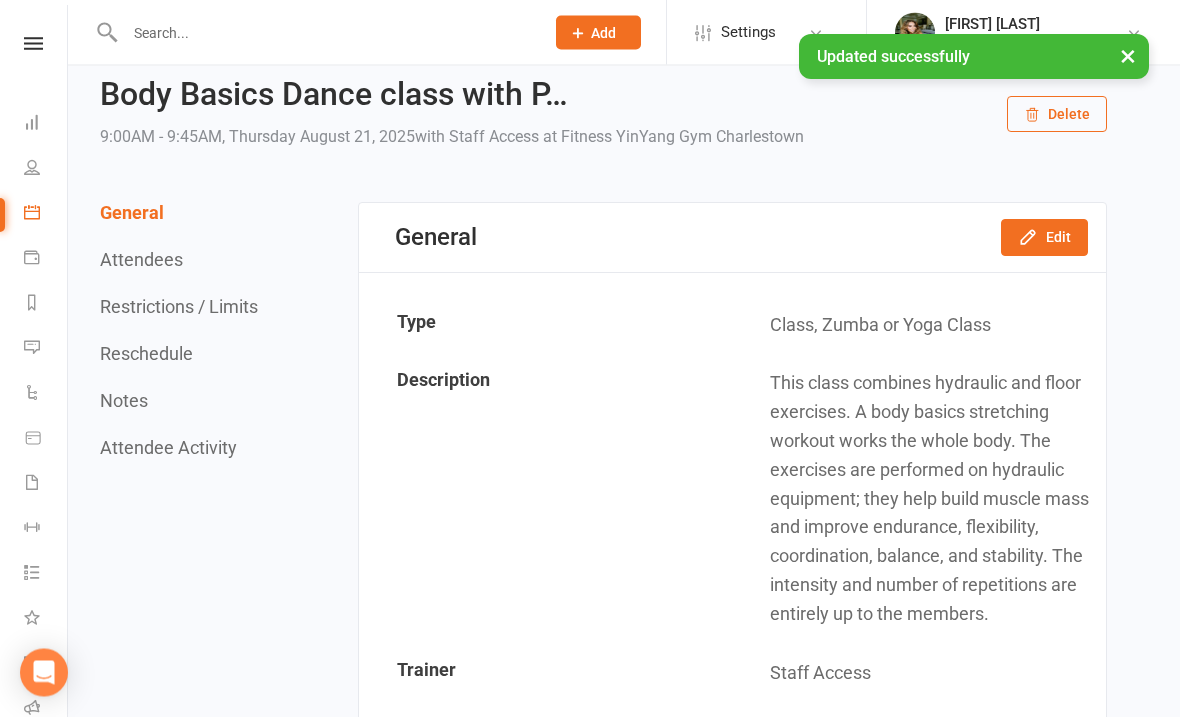 scroll, scrollTop: 0, scrollLeft: 0, axis: both 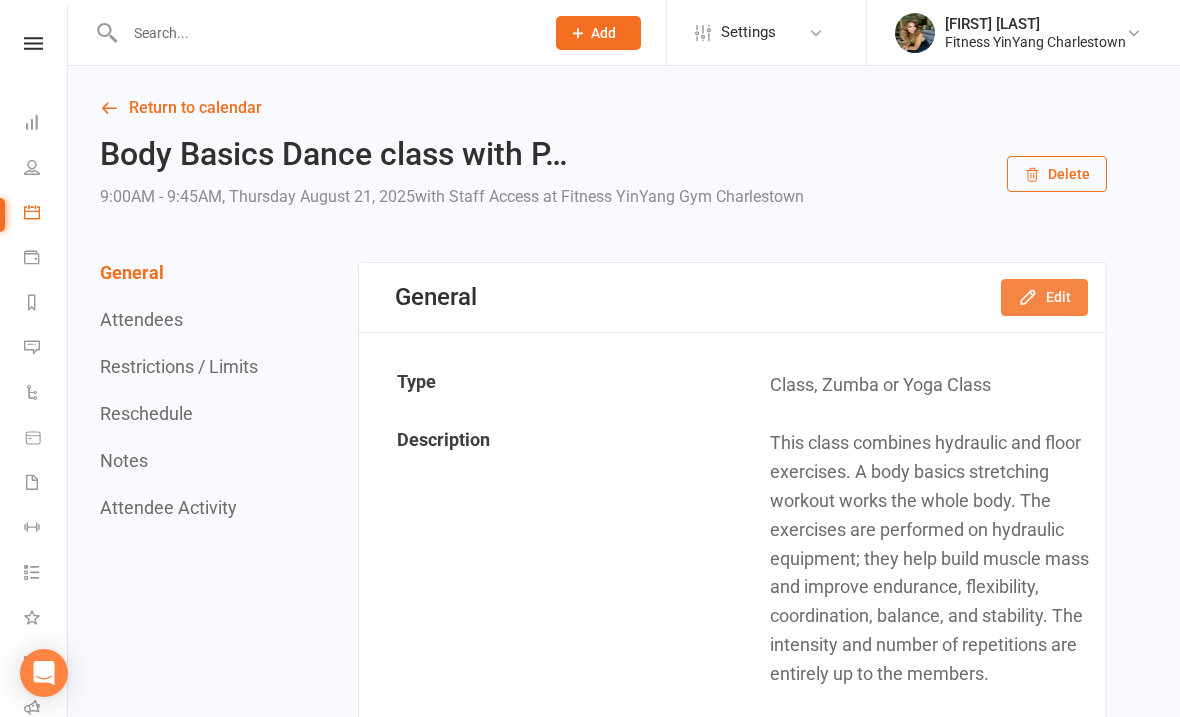 click on "Edit" at bounding box center (1044, 297) 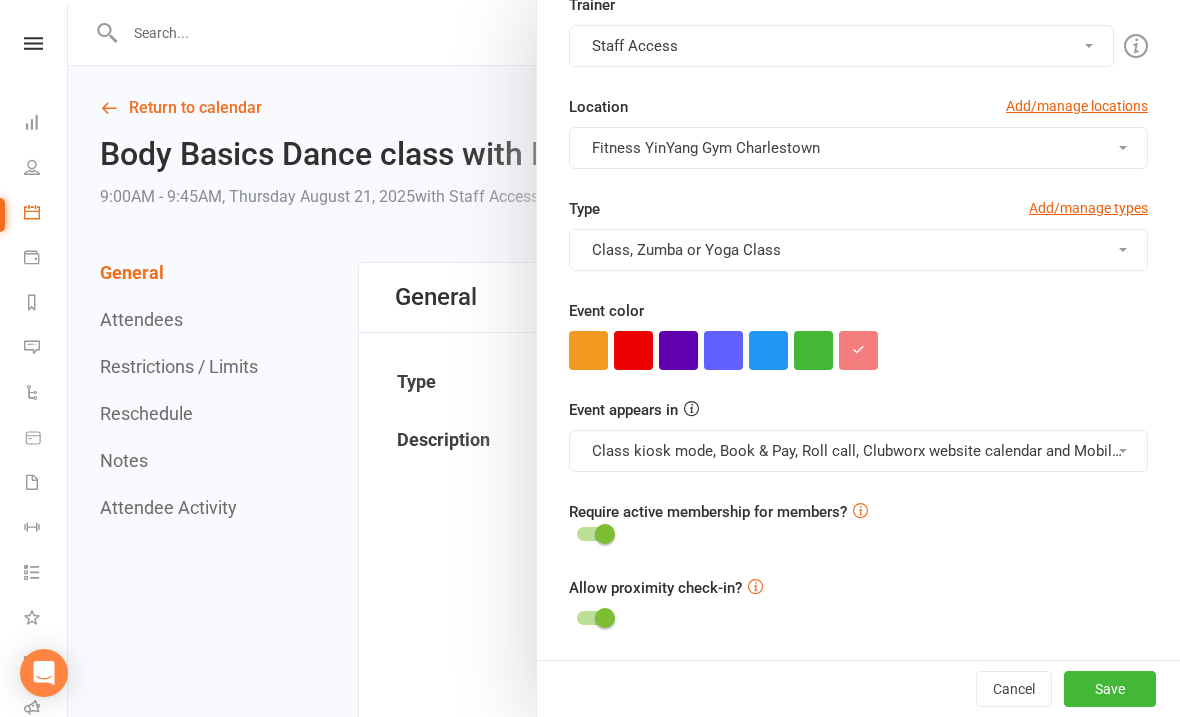 scroll, scrollTop: 444, scrollLeft: 0, axis: vertical 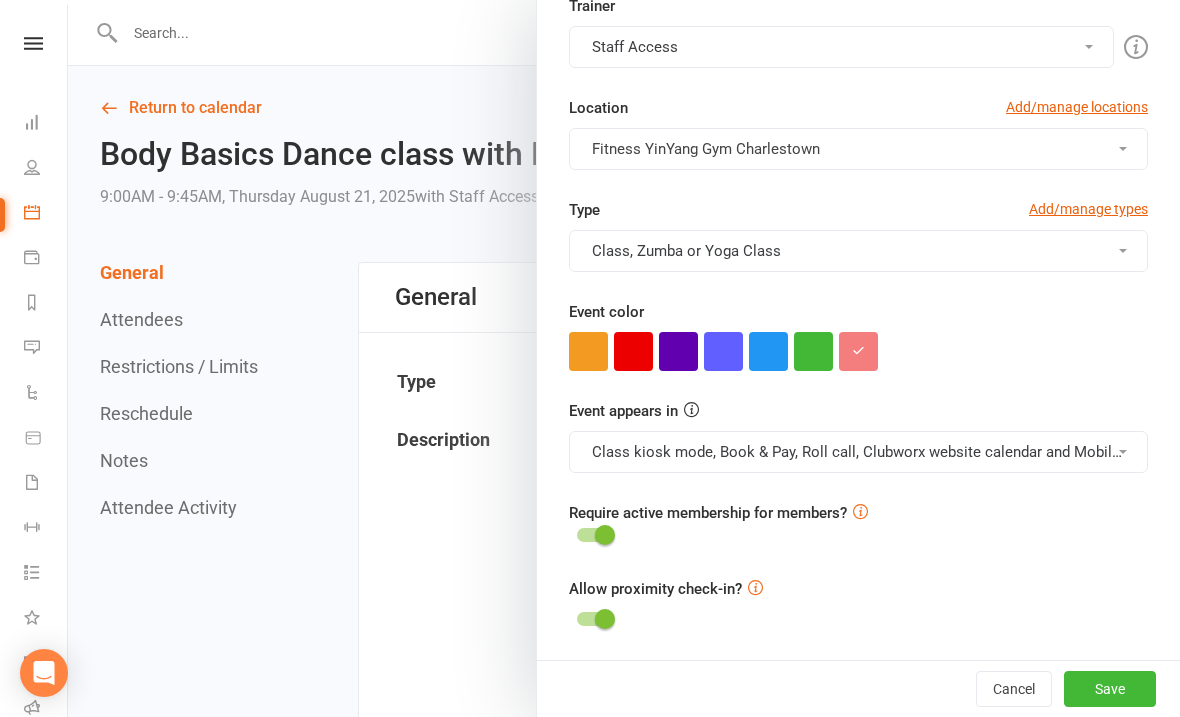 click on "Class kiosk mode, Book & Pay, Roll call, Clubworx website calendar and Mobile app" at bounding box center (858, 452) 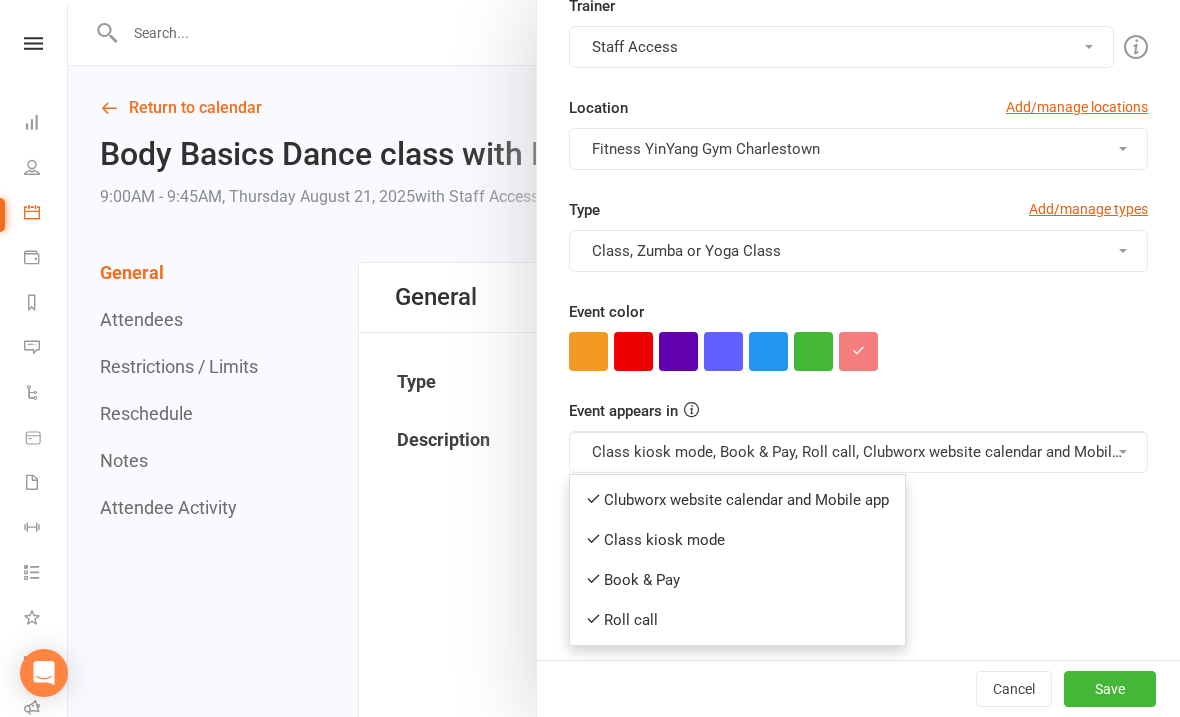 click at bounding box center (858, 351) 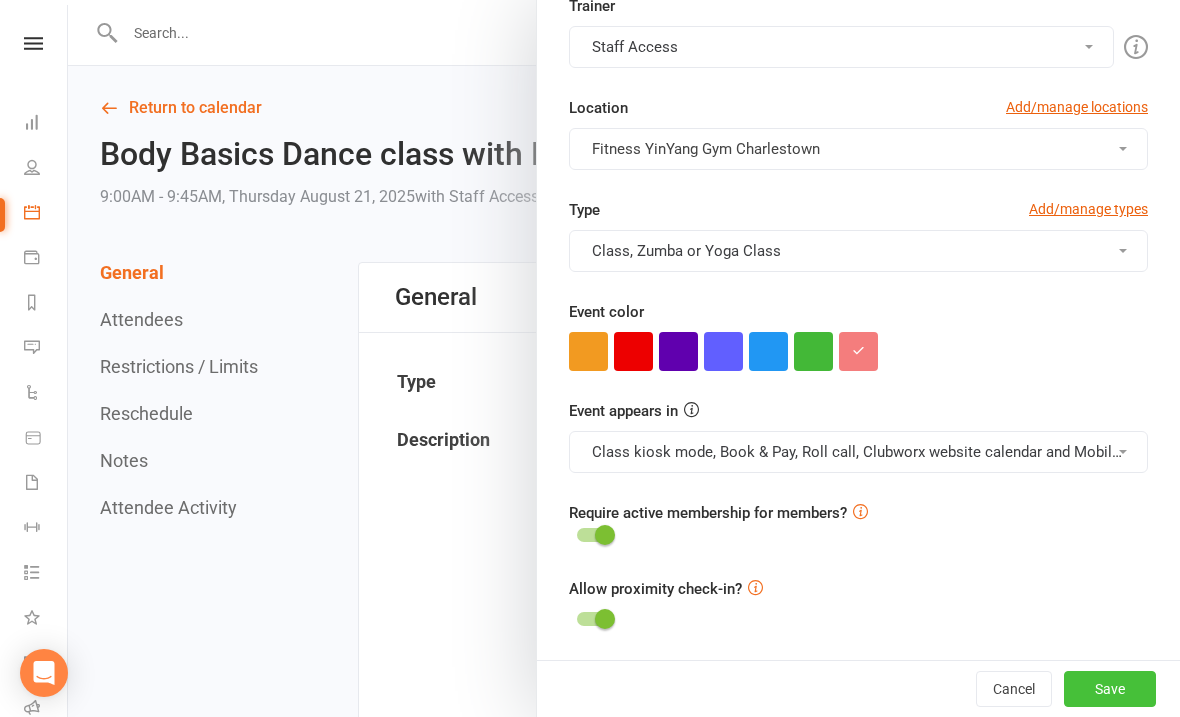 click on "Save" at bounding box center (1110, 689) 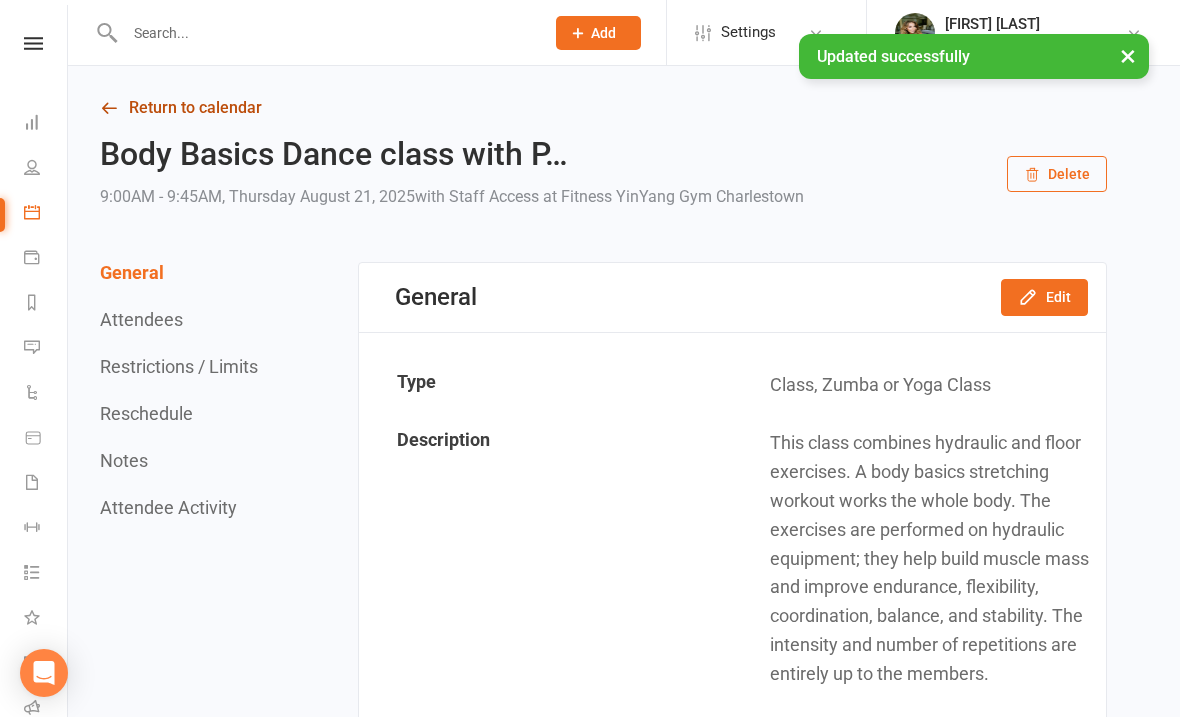 click on "Return to calendar" at bounding box center (603, 108) 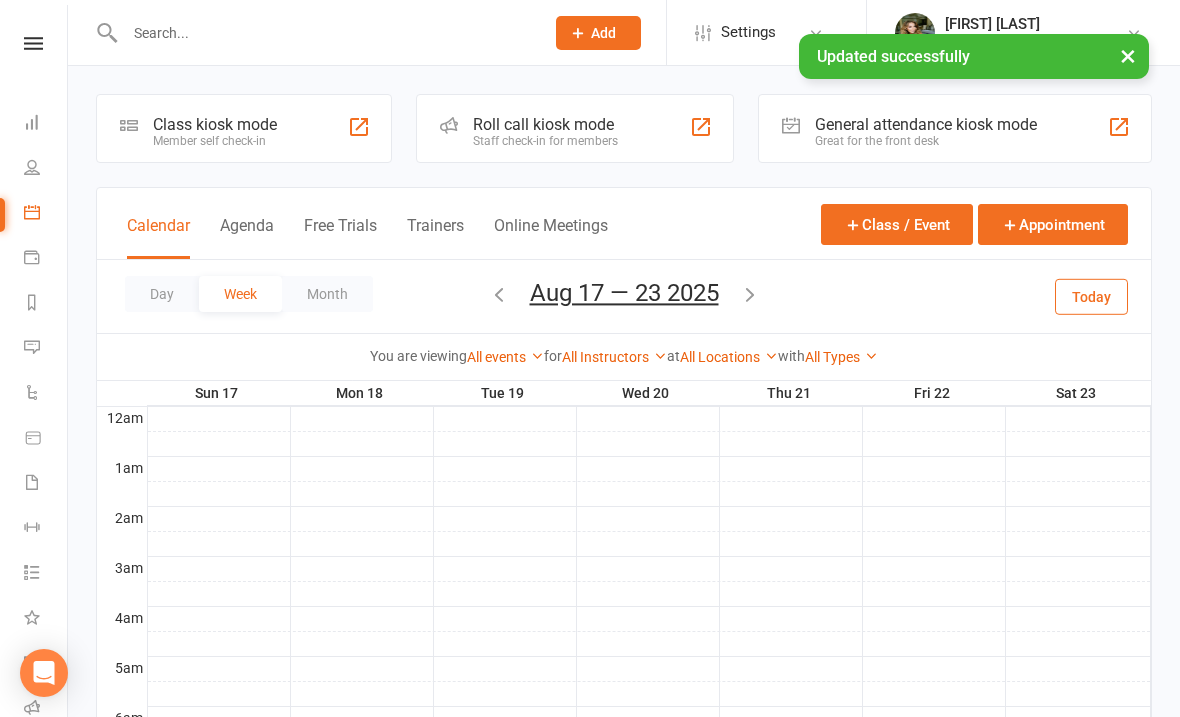 click at bounding box center (750, 294) 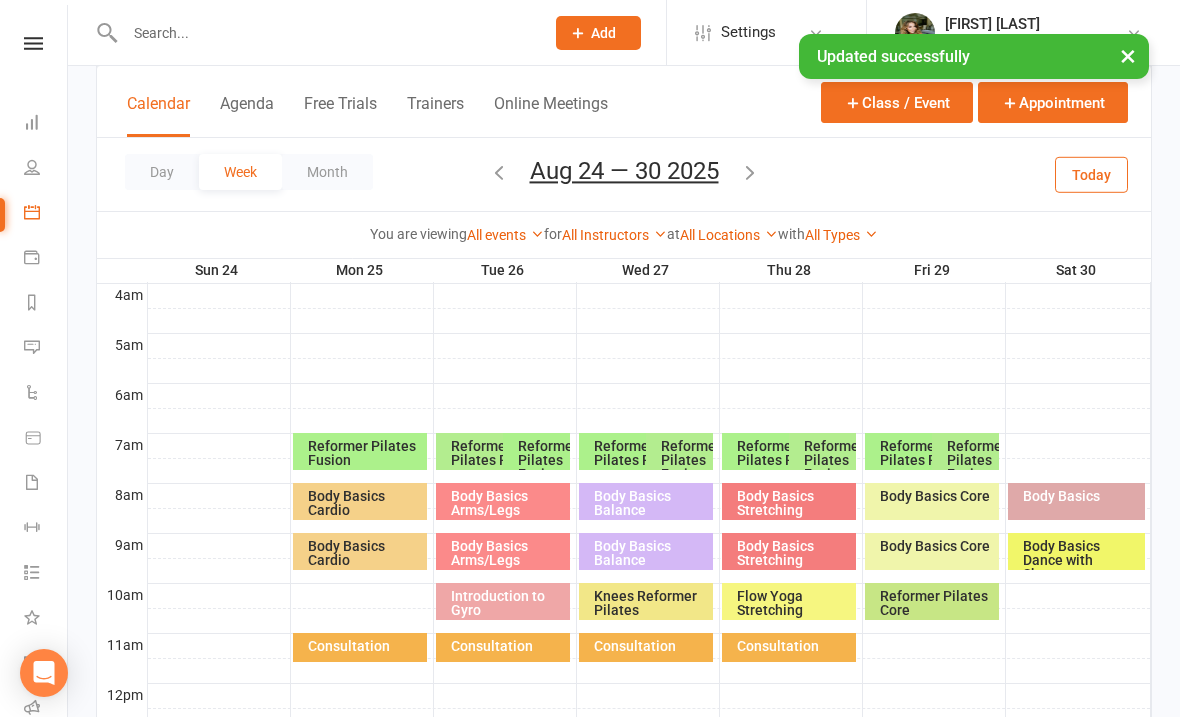 scroll, scrollTop: 392, scrollLeft: 0, axis: vertical 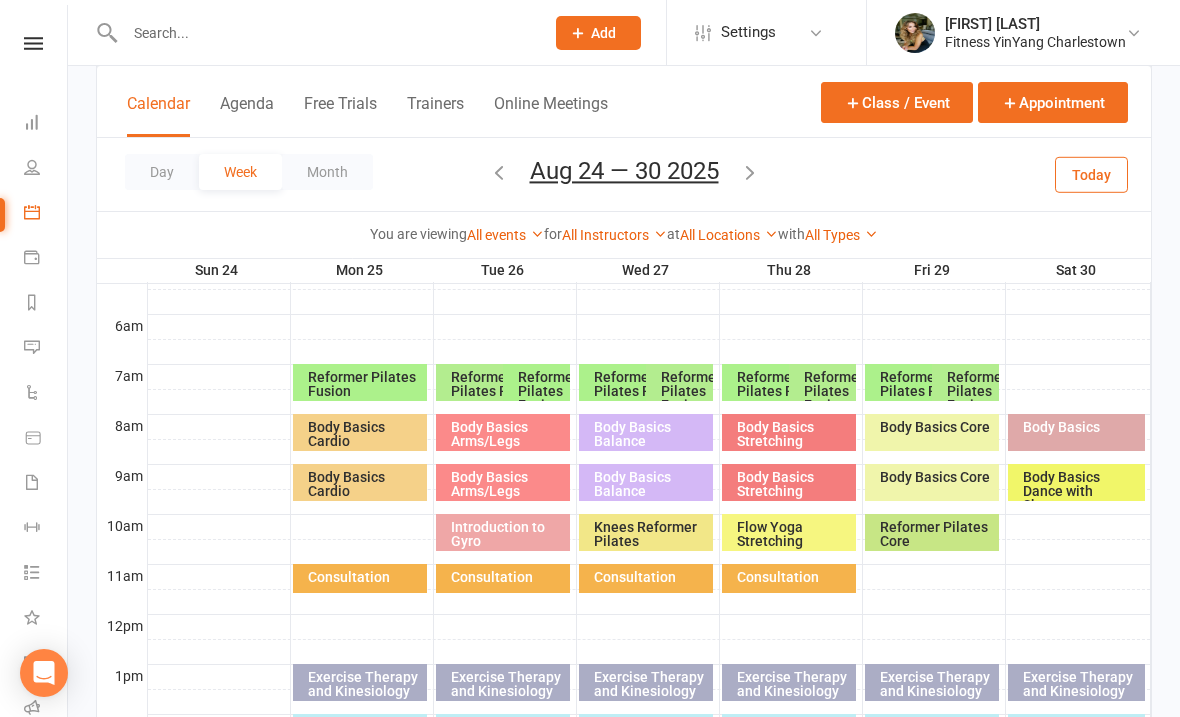 click on "Body Basics Stretching" at bounding box center (794, 484) 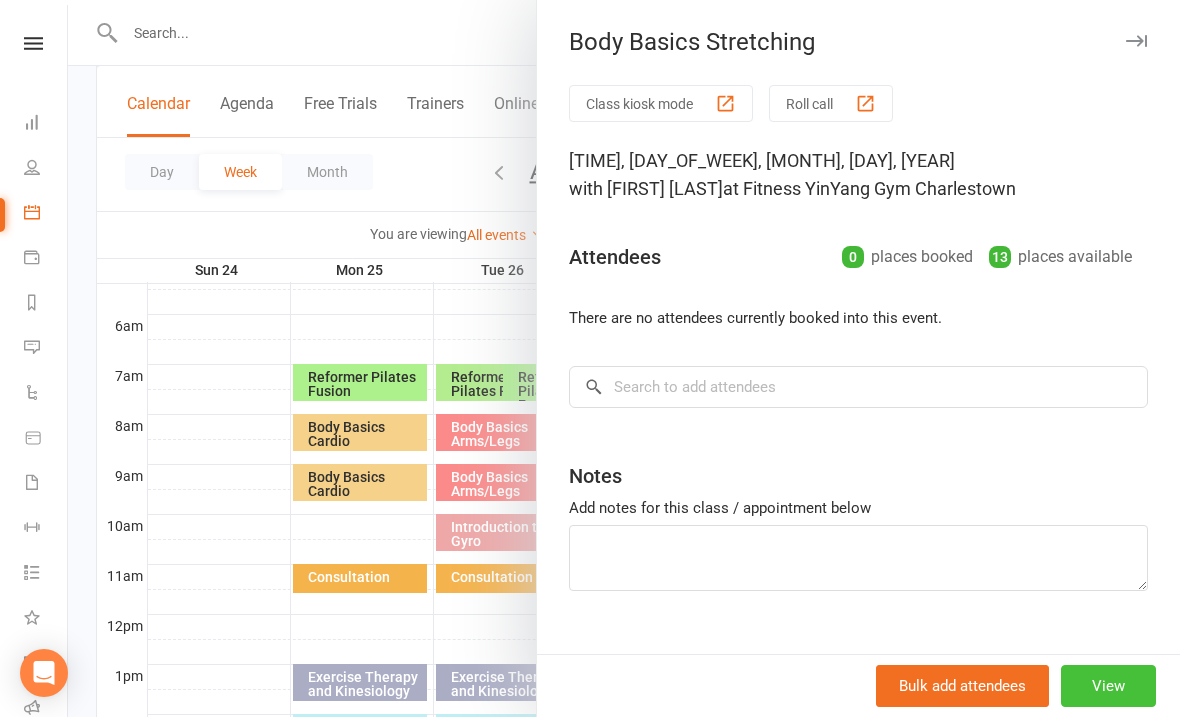 click on "View" at bounding box center [1108, 686] 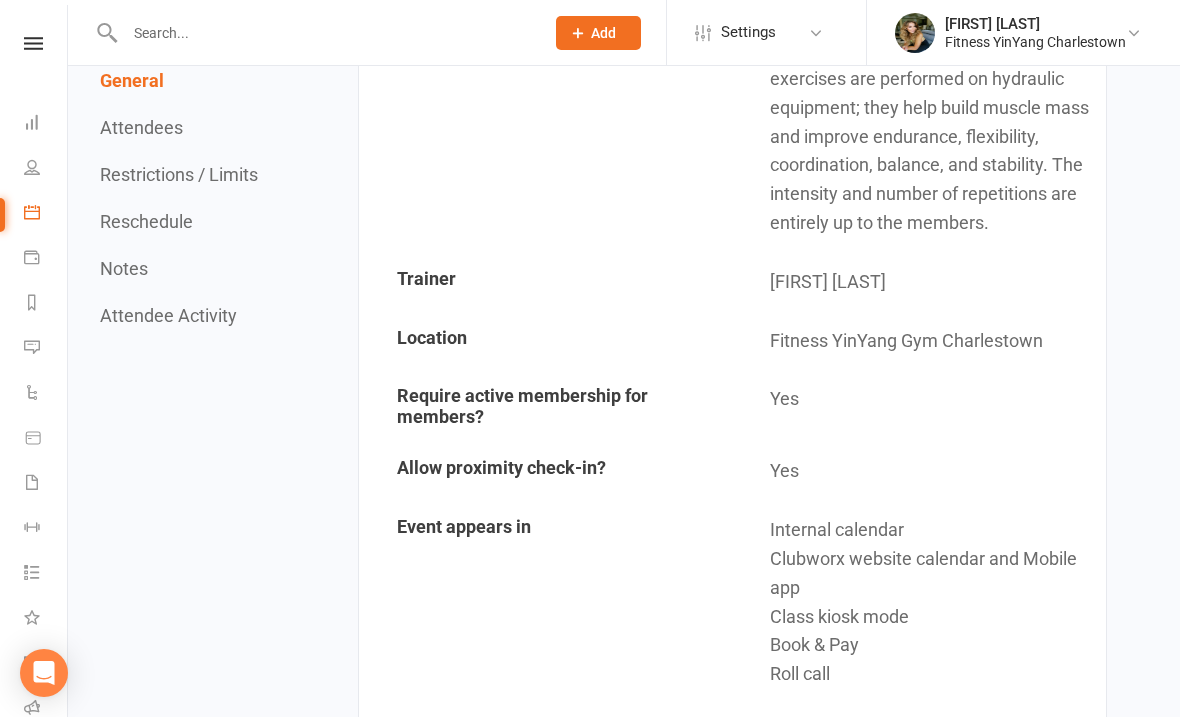 scroll, scrollTop: 0, scrollLeft: 0, axis: both 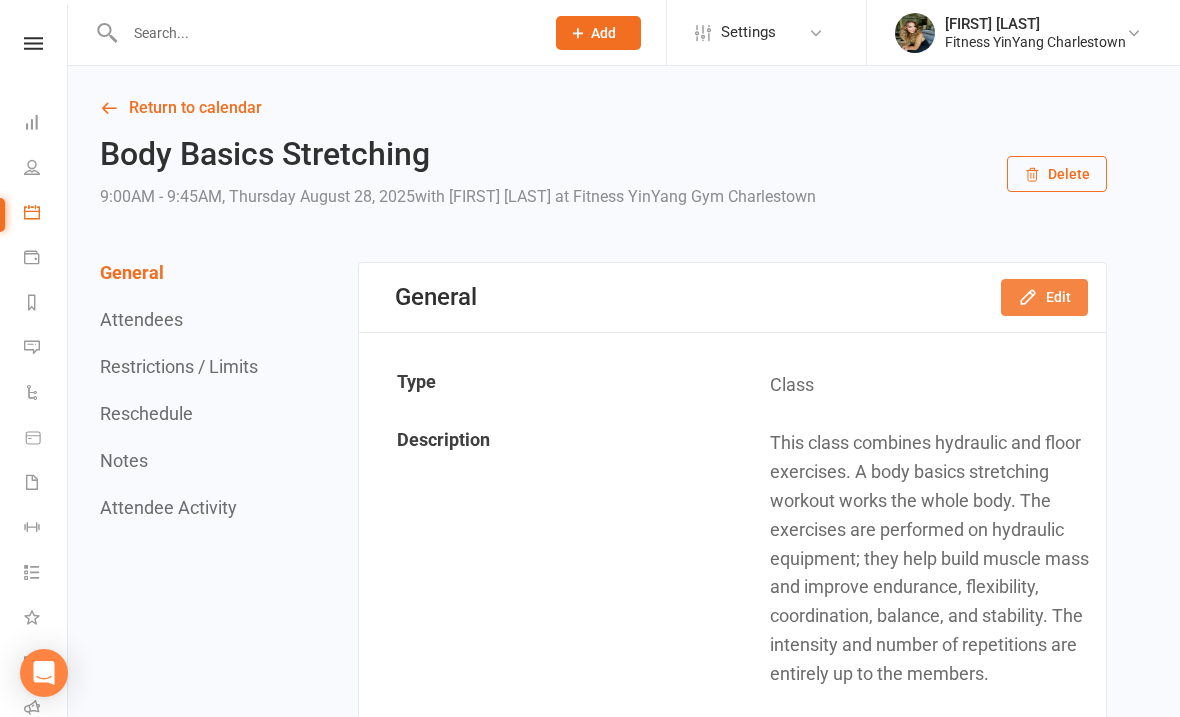 click on "Edit" at bounding box center [1044, 297] 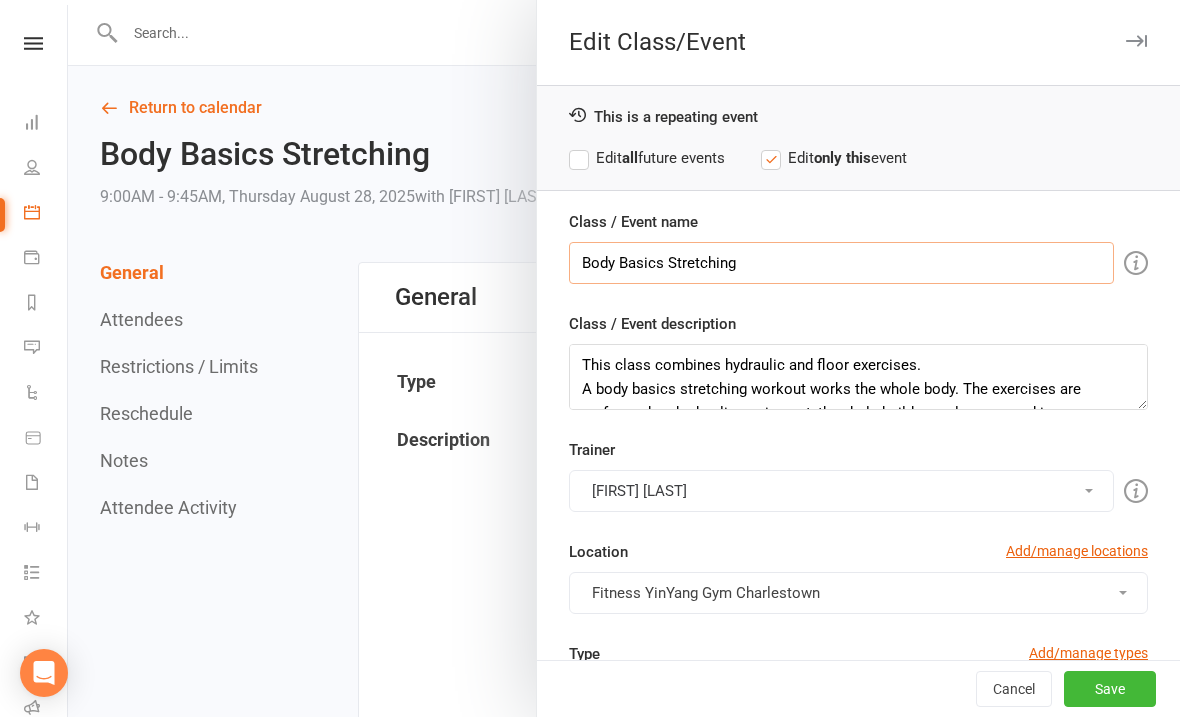 click on "Body Basics Stretching" at bounding box center (841, 263) 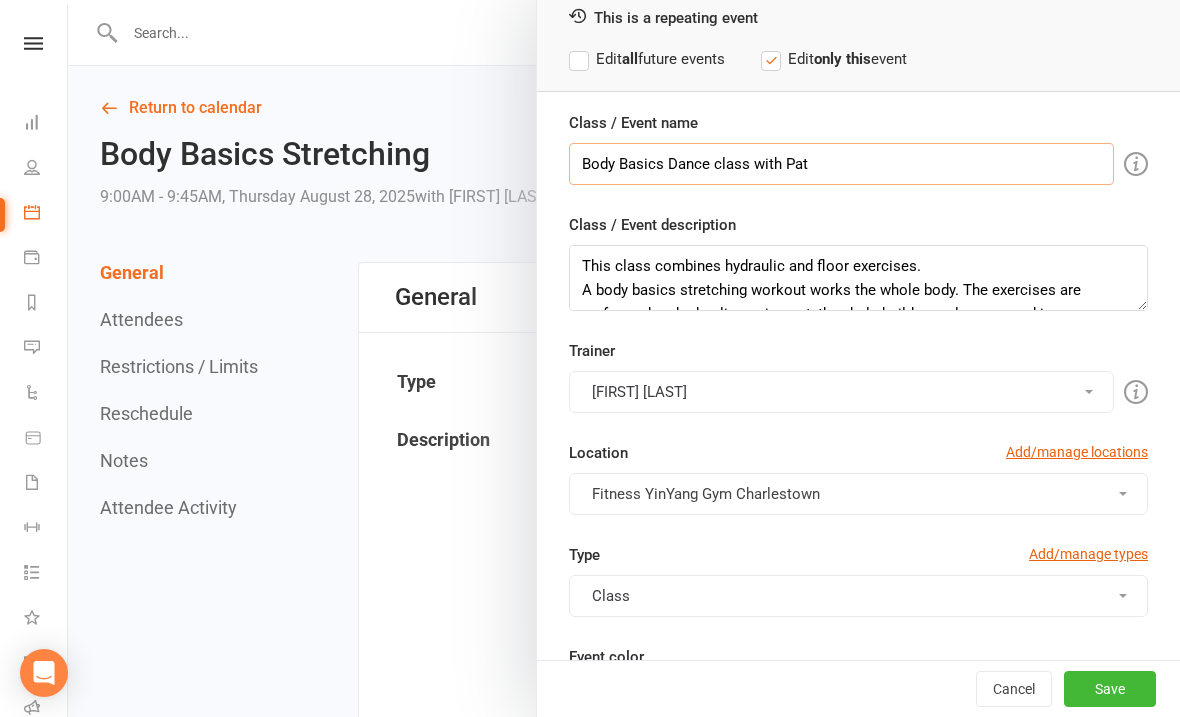 scroll, scrollTop: 102, scrollLeft: 0, axis: vertical 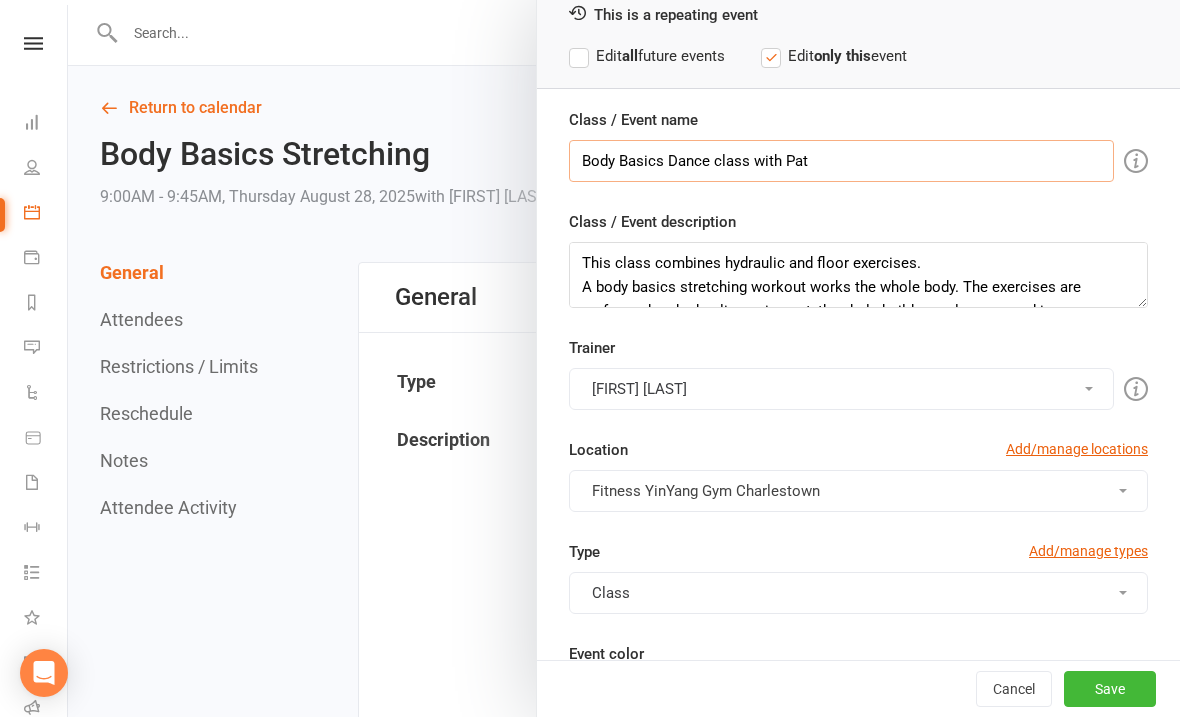 type on "Body Basics Dance class with Pat" 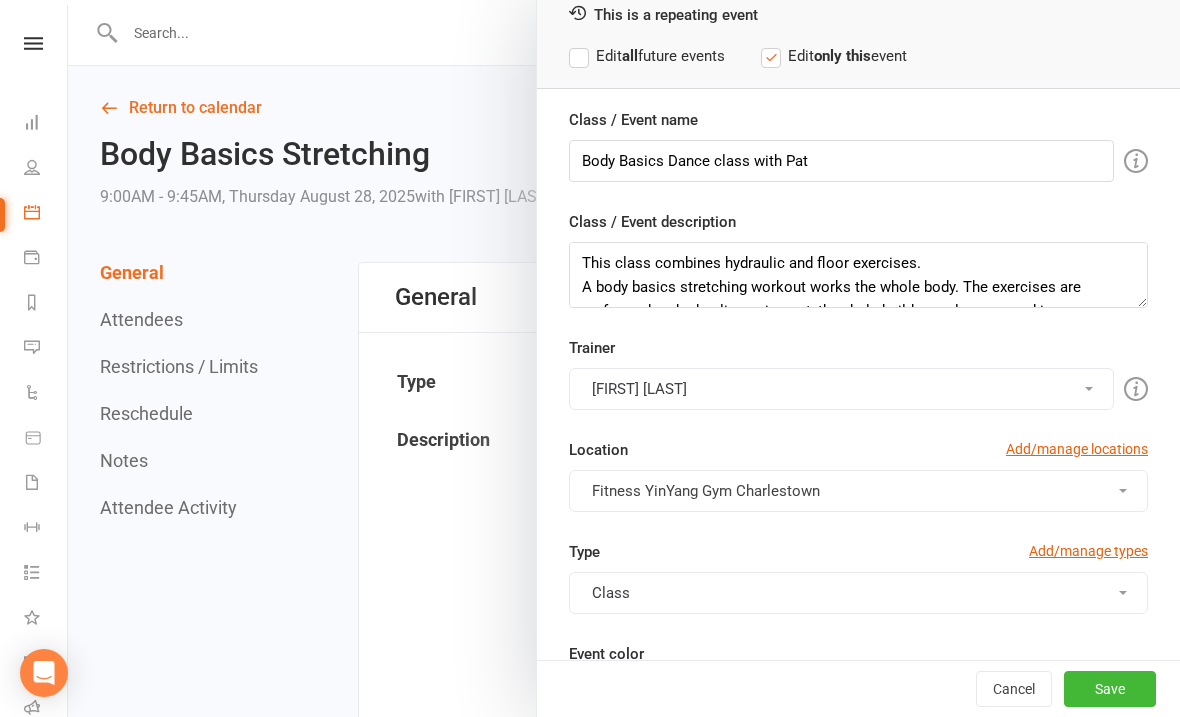 click on "[FIRST] [LAST]" at bounding box center (841, 389) 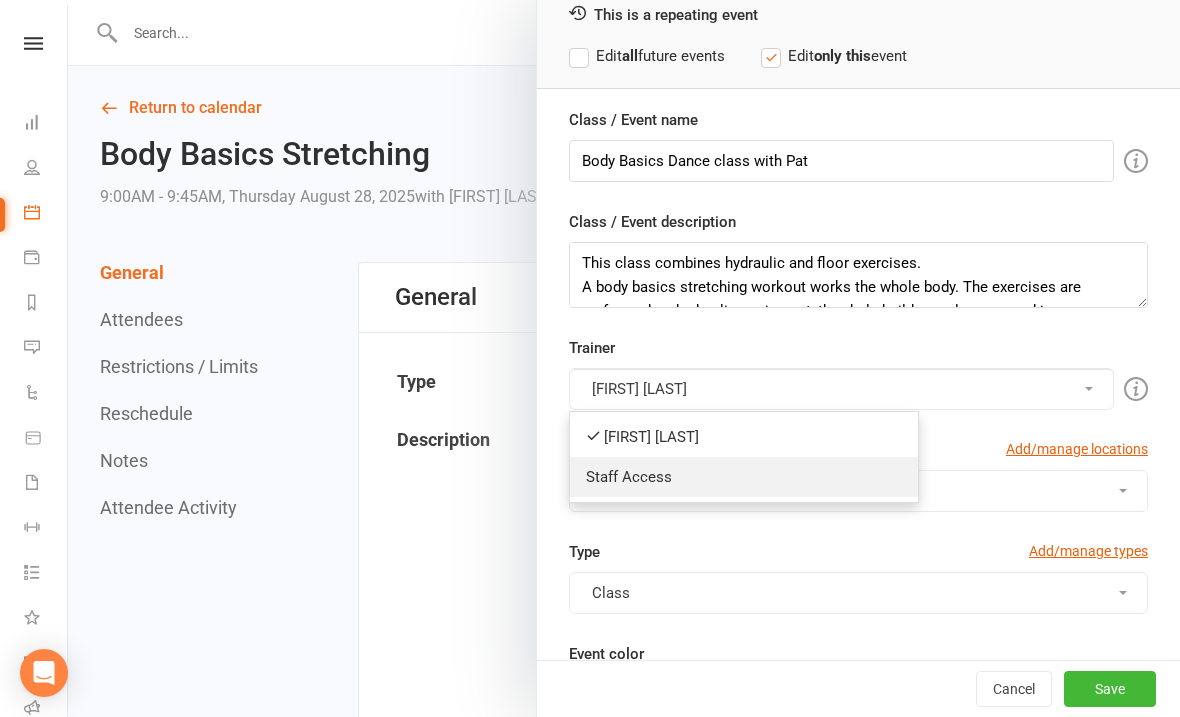 click on "Staff Access" at bounding box center [744, 477] 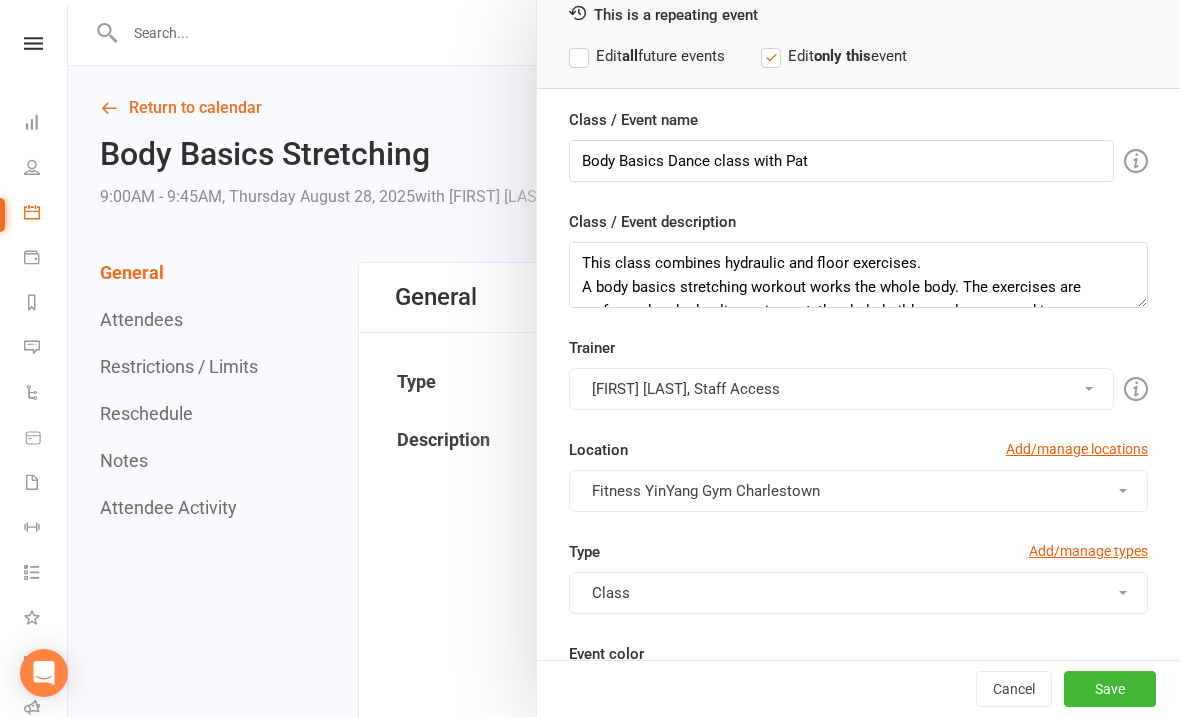 click on "[FIRST] [LAST], Staff Access" at bounding box center [841, 389] 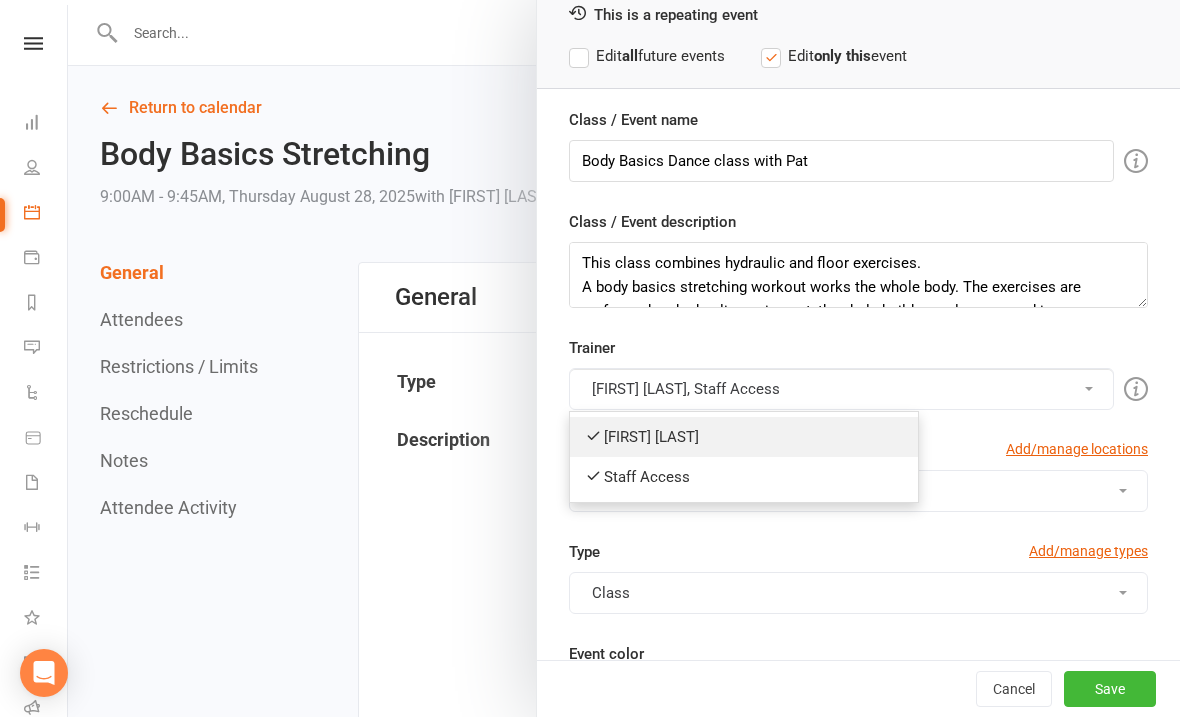 click on "[FIRST] [LAST]" at bounding box center [744, 437] 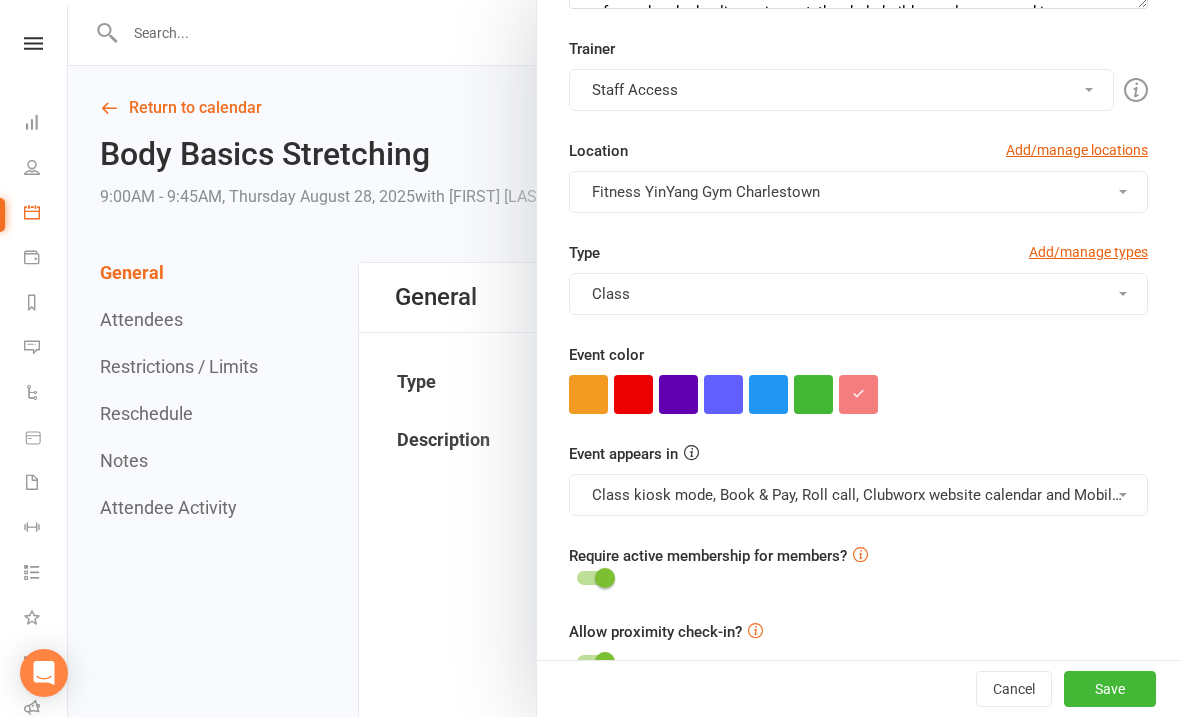 scroll, scrollTop: 399, scrollLeft: 0, axis: vertical 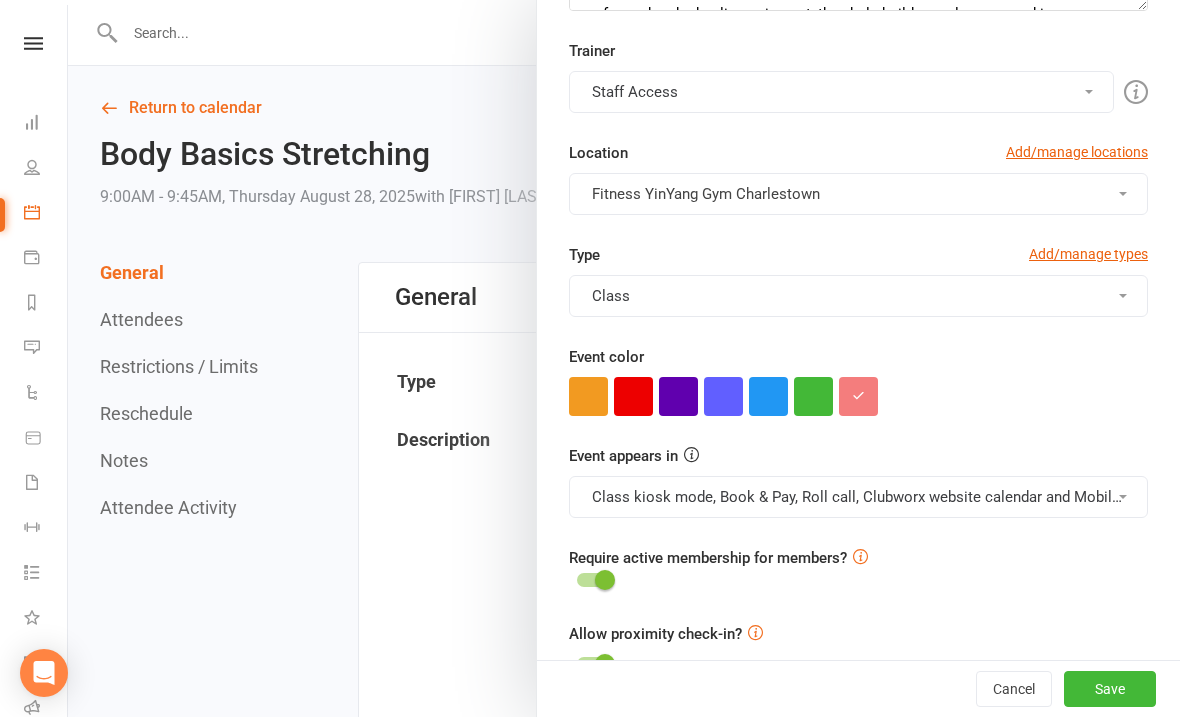 click on "Class" at bounding box center [858, 296] 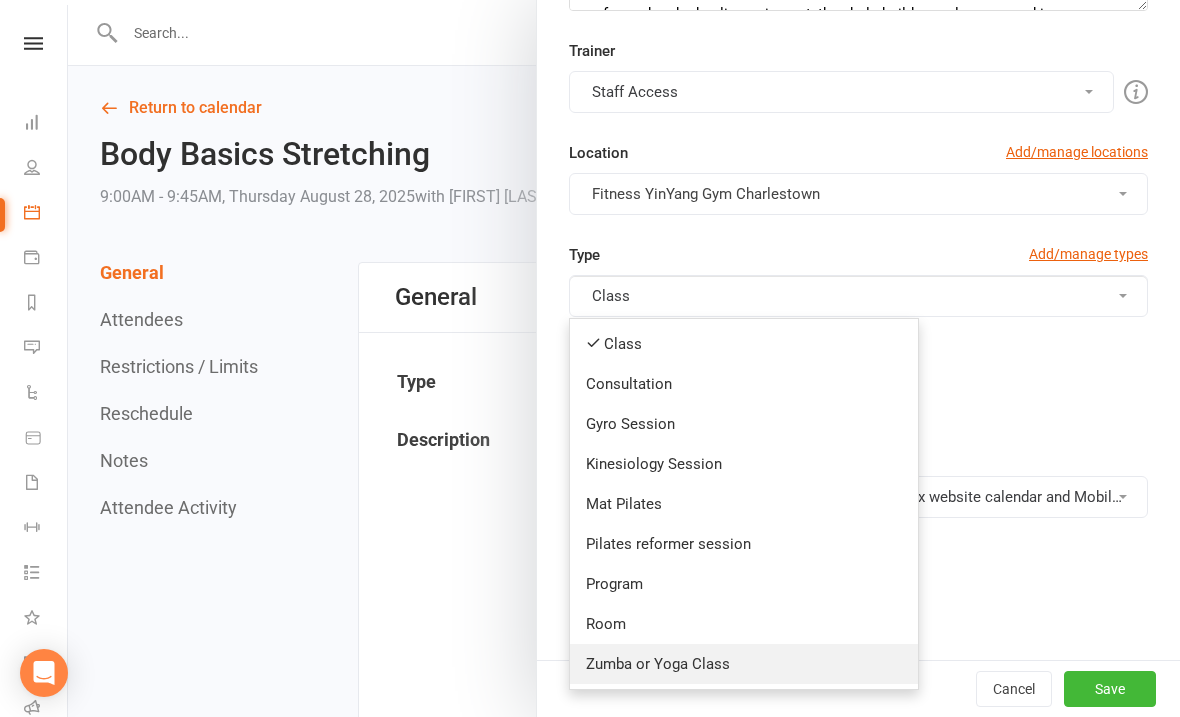 click on "Zumba or Yoga Class" at bounding box center (744, 664) 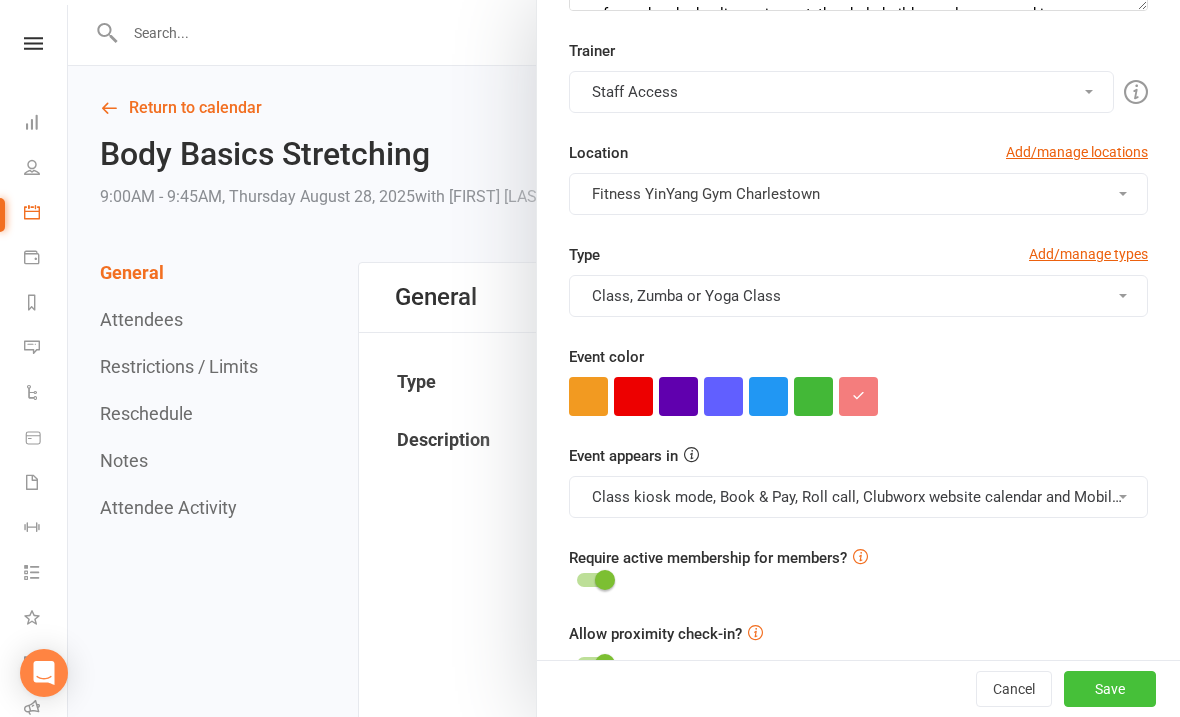click on "Save" at bounding box center (1110, 689) 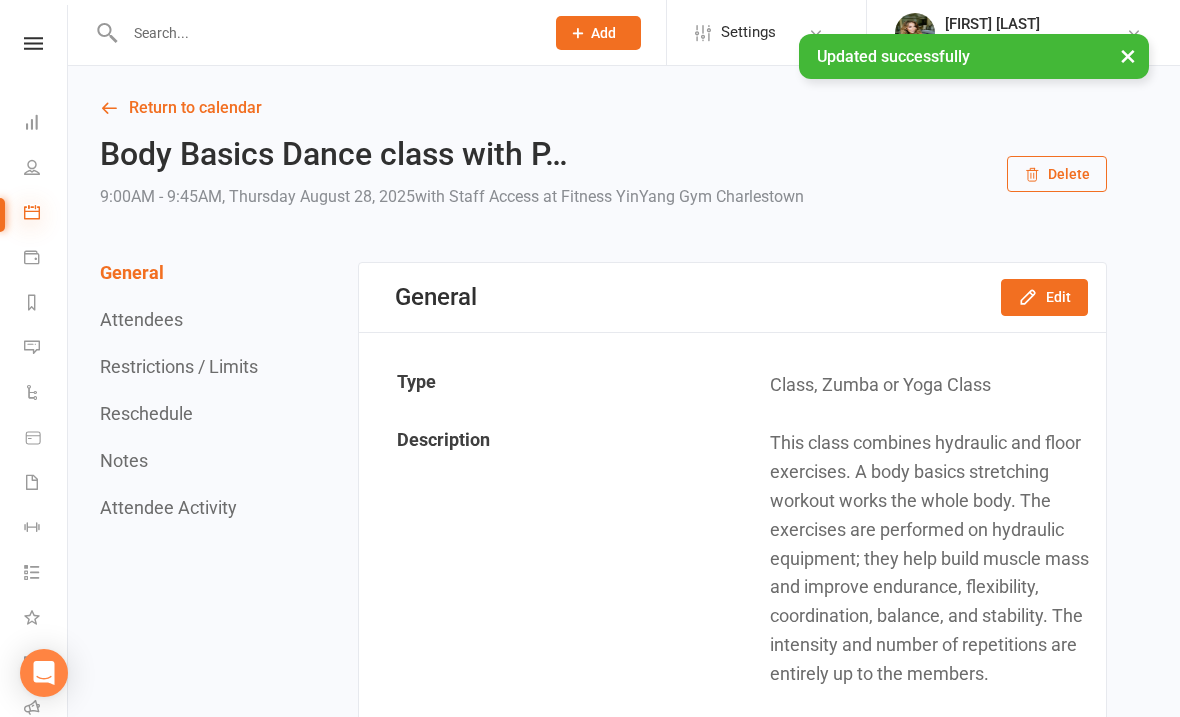 click at bounding box center [32, 212] 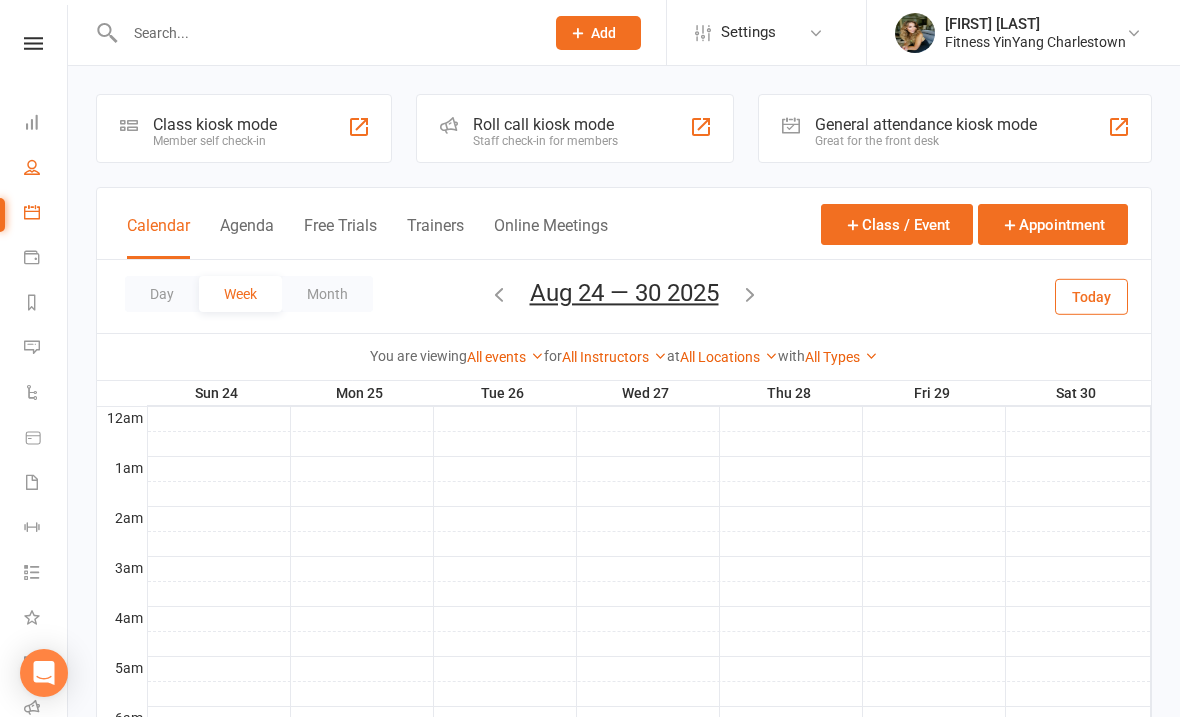 click on "People" at bounding box center [46, 169] 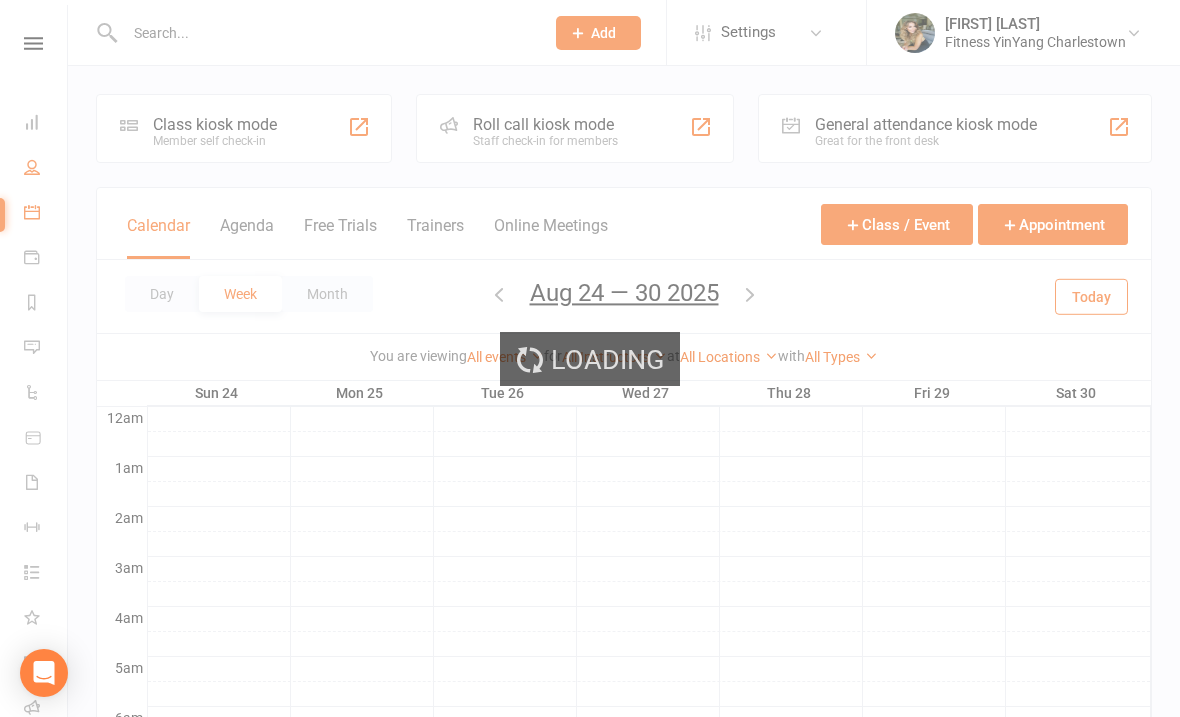 select on "100" 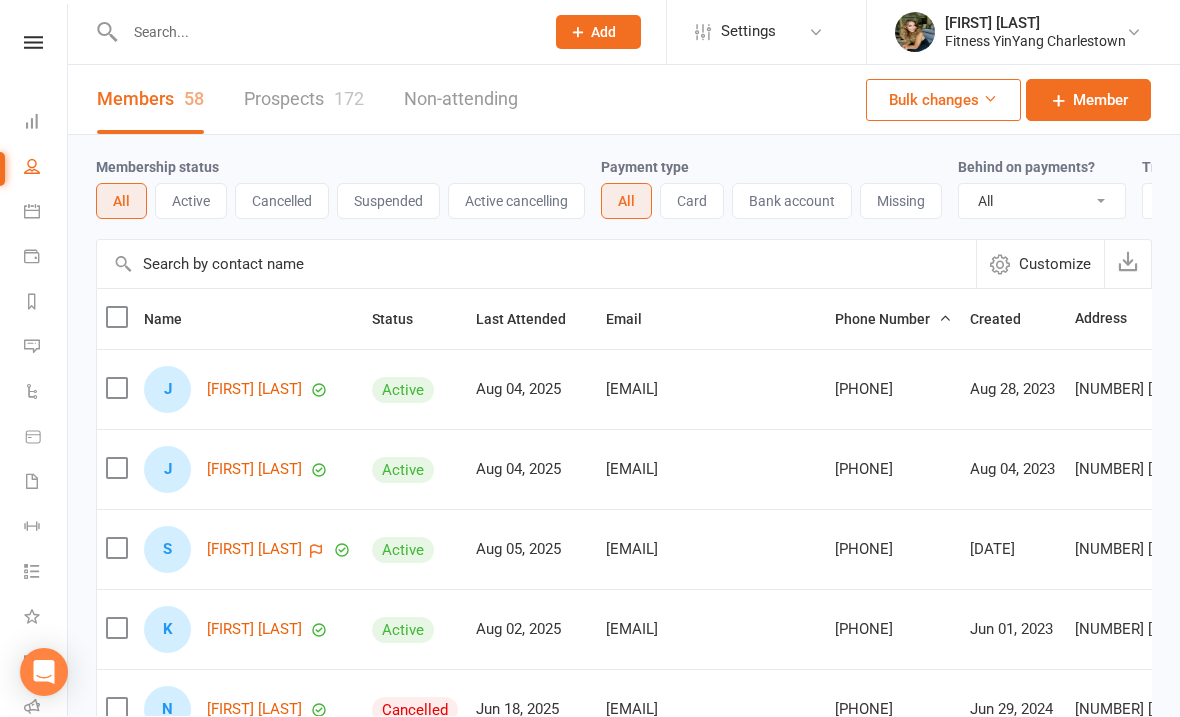 scroll, scrollTop: 1, scrollLeft: 0, axis: vertical 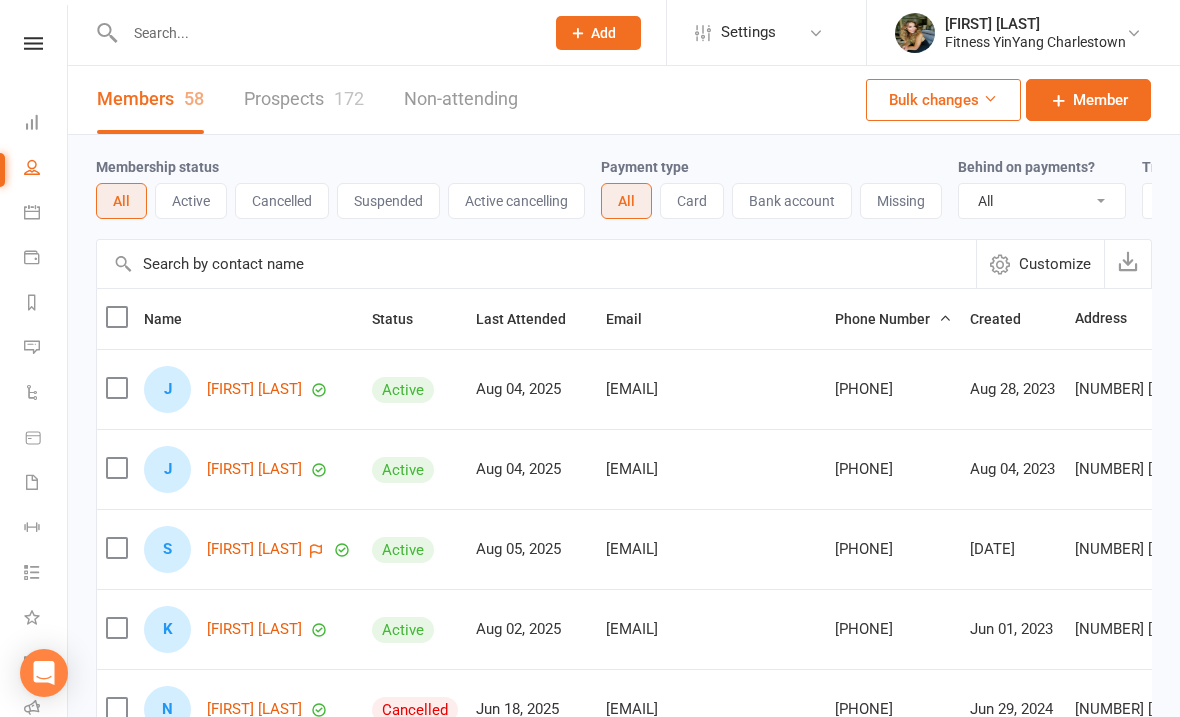 click at bounding box center (324, 33) 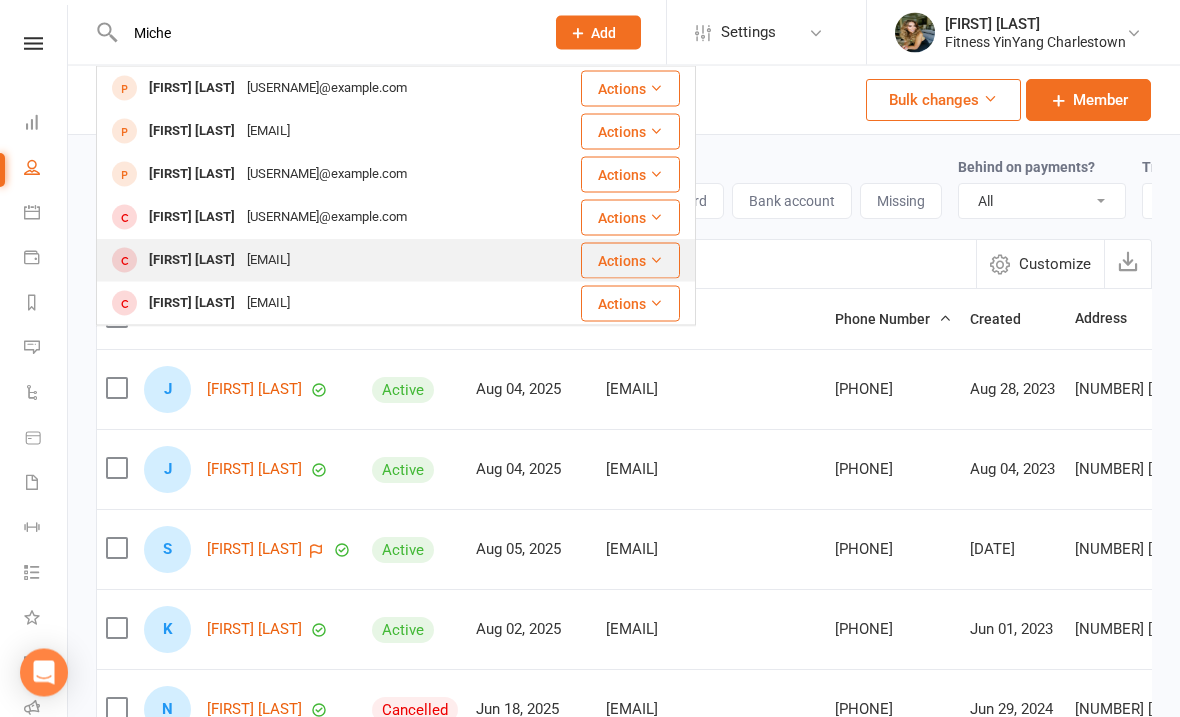 type on "Miche" 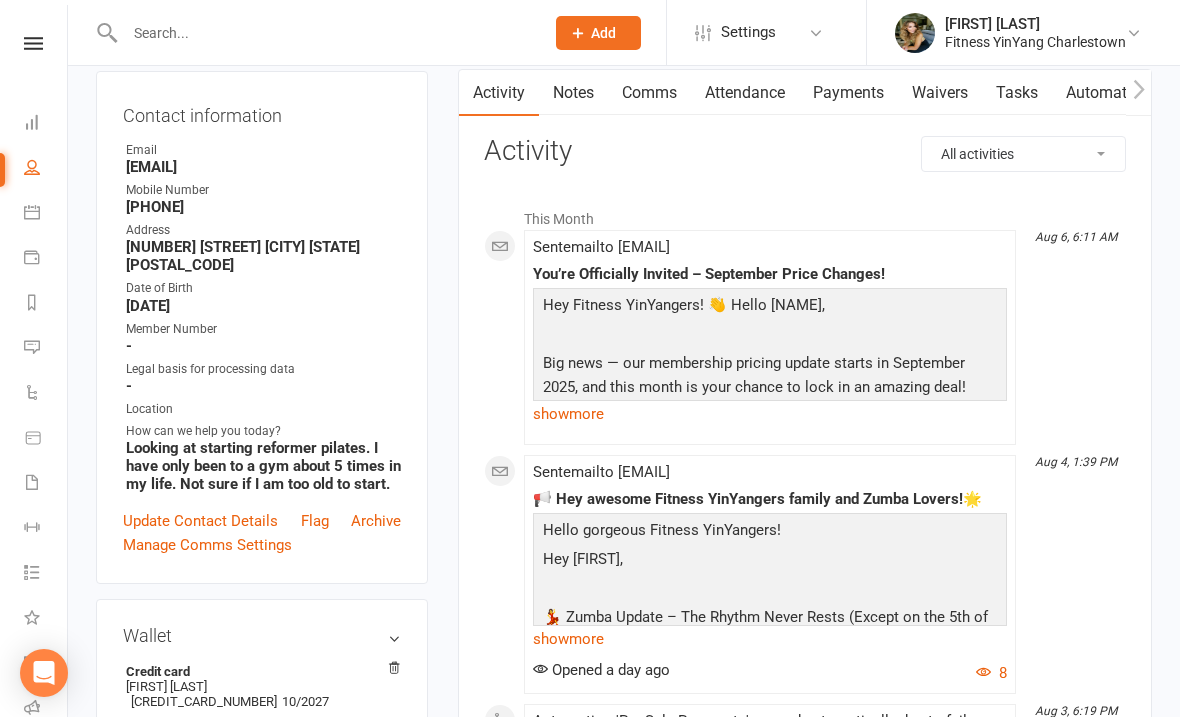 scroll, scrollTop: 0, scrollLeft: 0, axis: both 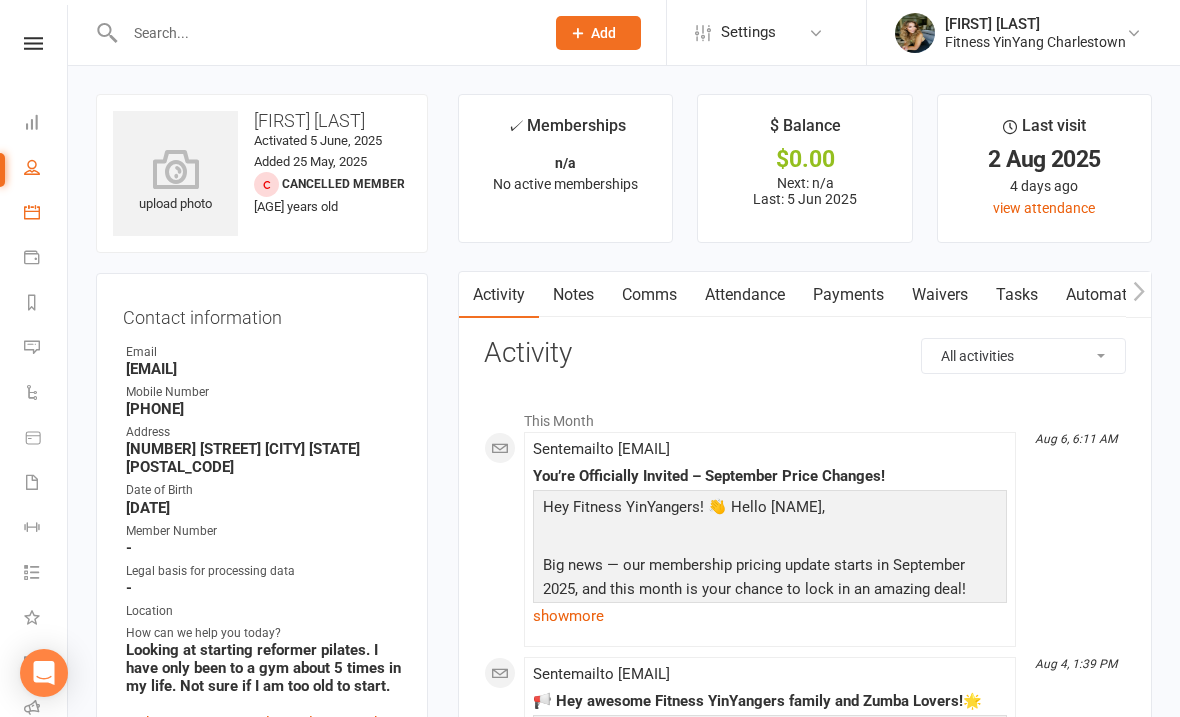 click on "Calendar" at bounding box center (46, 214) 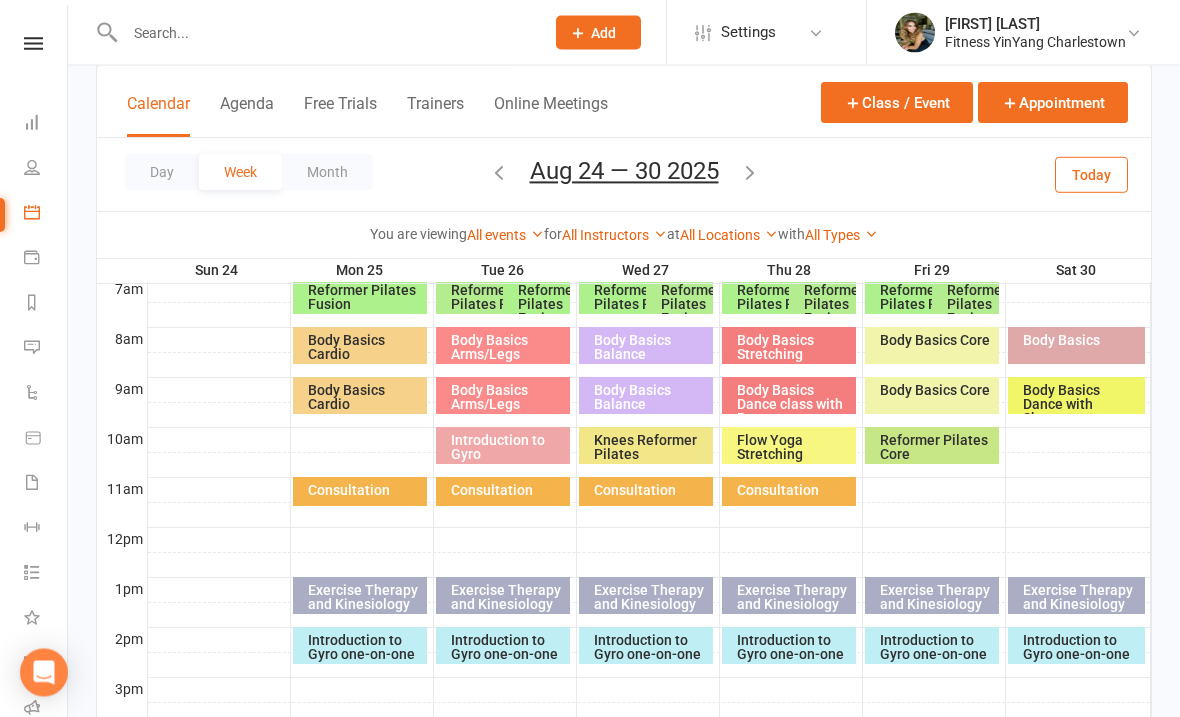 scroll, scrollTop: 478, scrollLeft: 0, axis: vertical 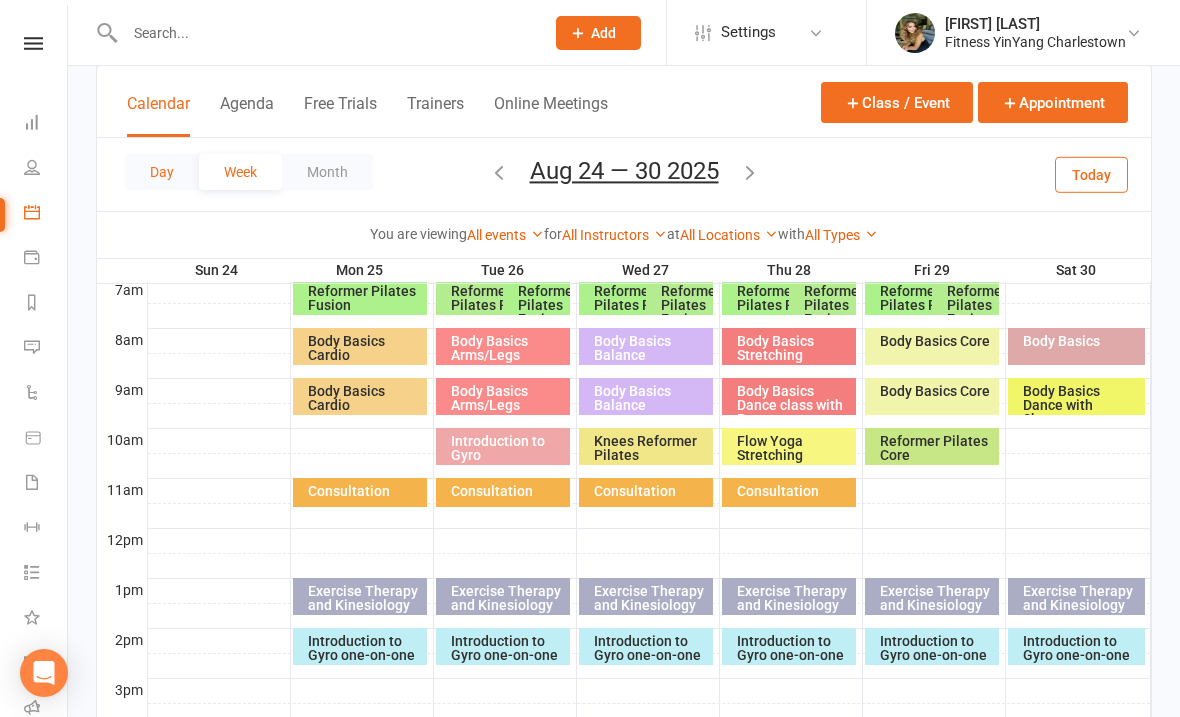 click on "Day" at bounding box center (162, 172) 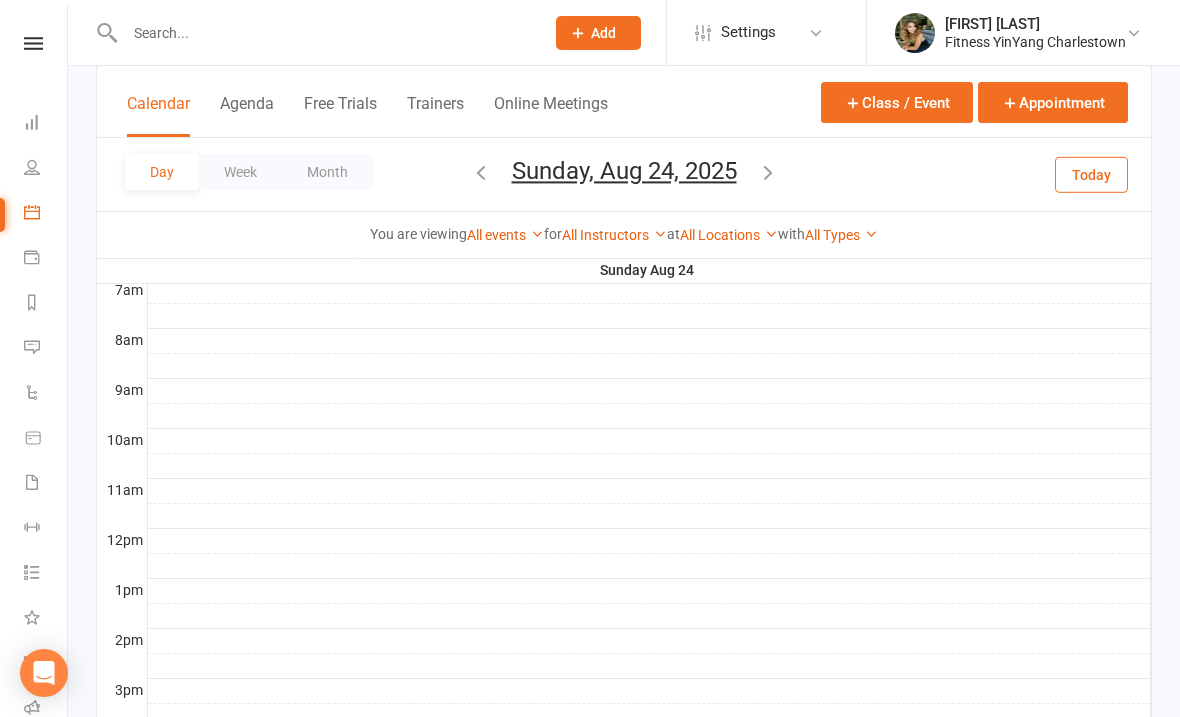 click at bounding box center [481, 172] 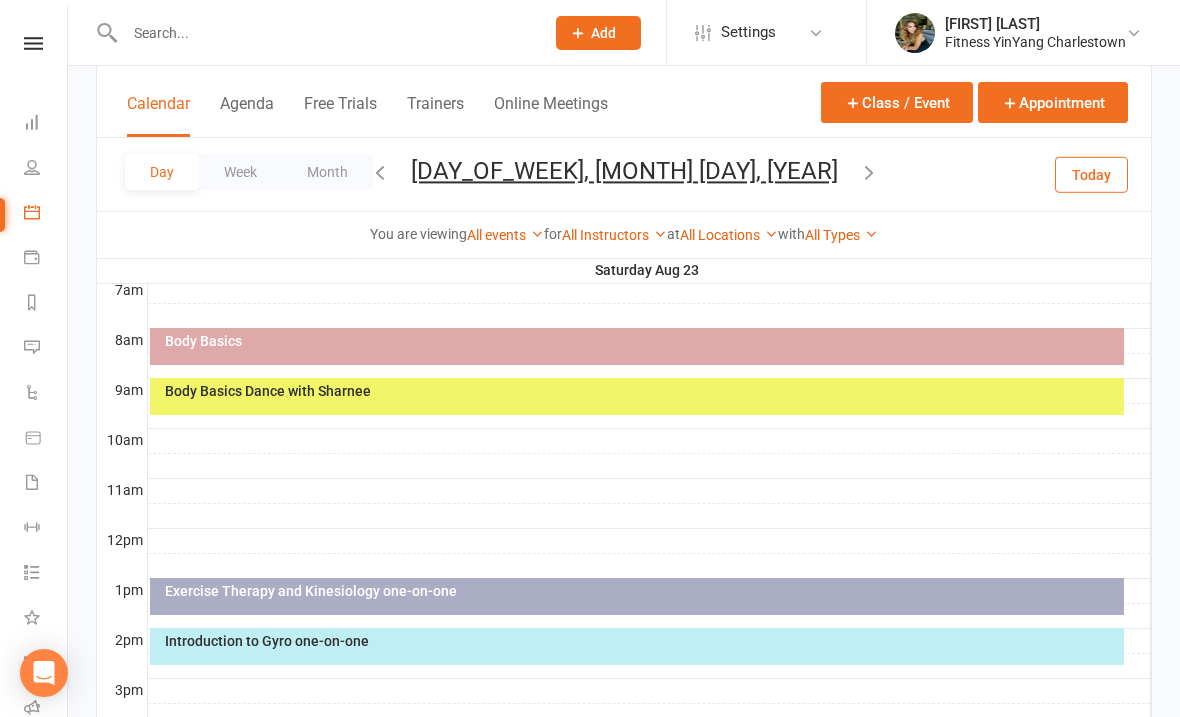 click at bounding box center [380, 172] 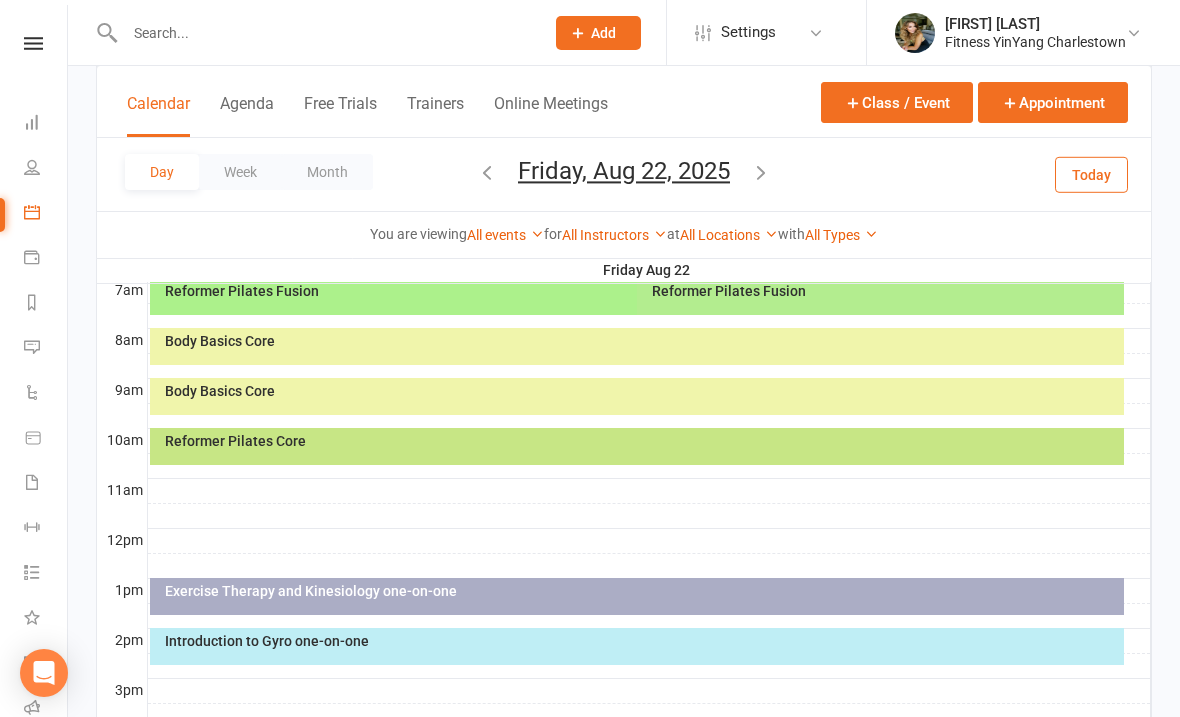 click at bounding box center [487, 172] 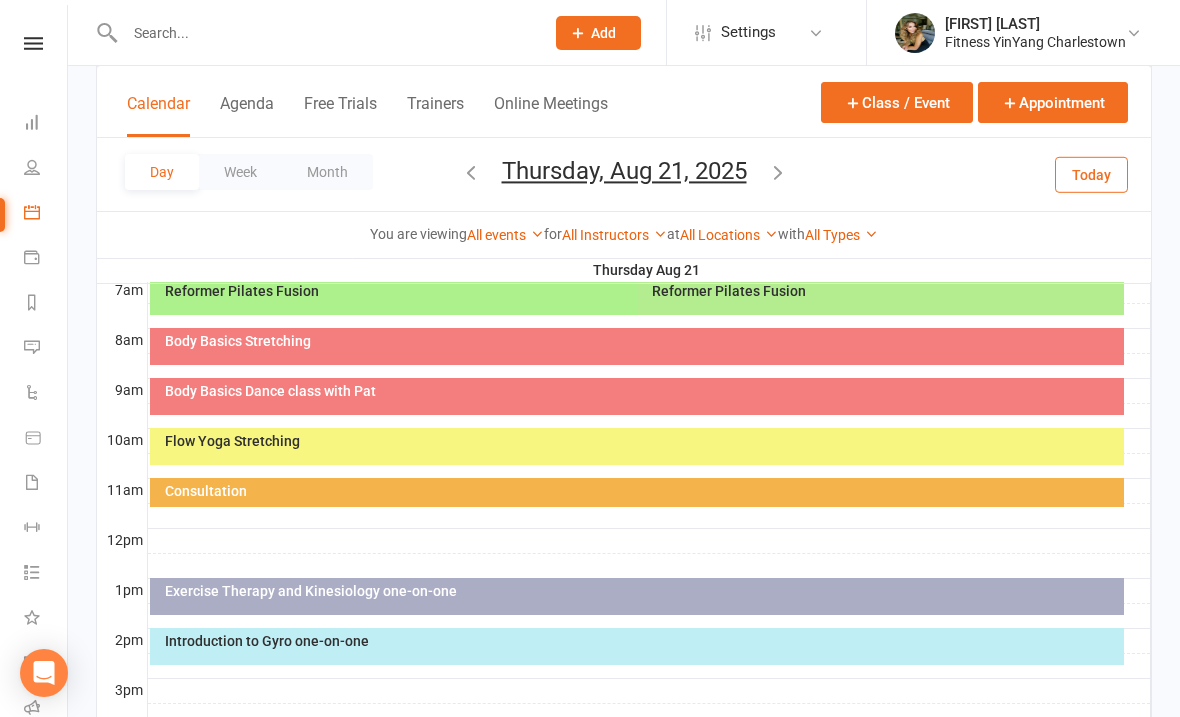 click at bounding box center [471, 172] 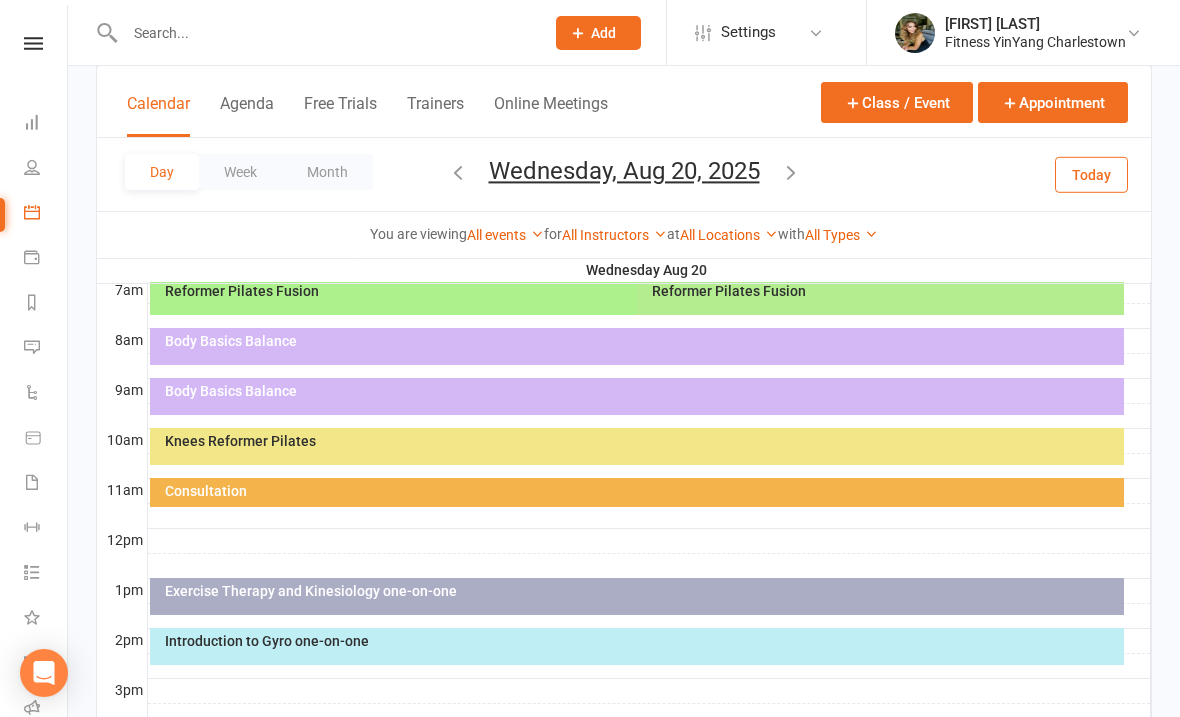 click at bounding box center (458, 172) 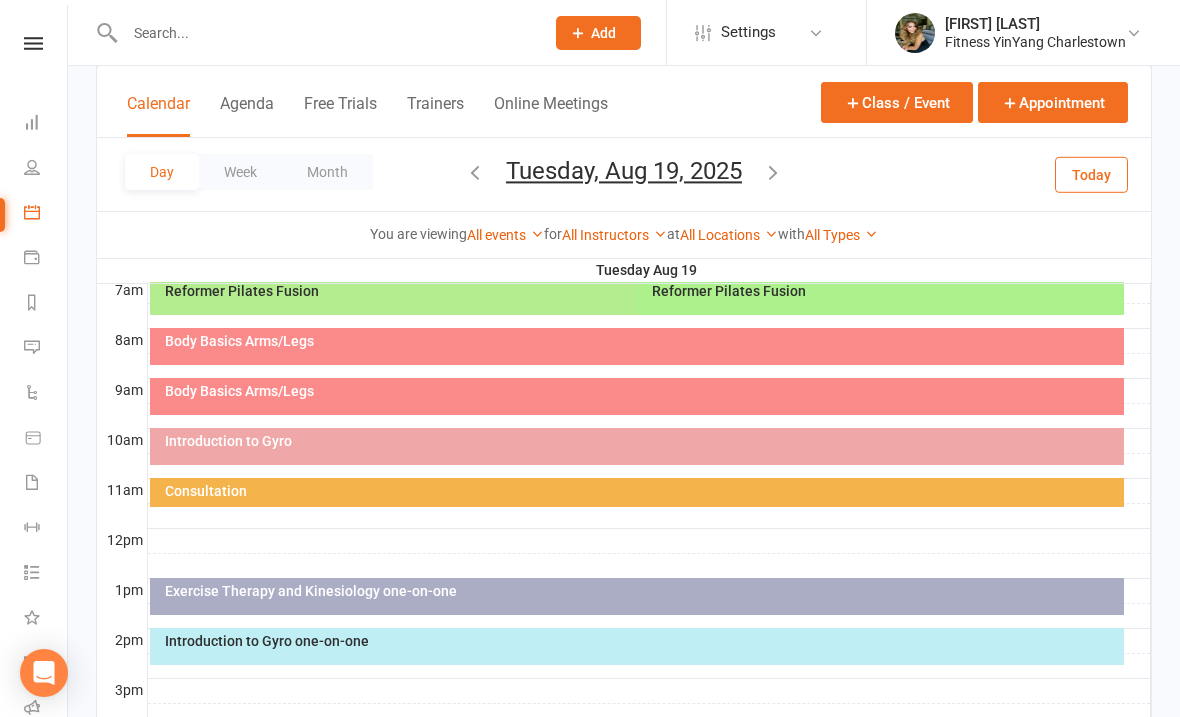 click on "Day Week Month Tuesday, [MONTH] [DAY], [YEAR]
[MONTH] [YEAR]
Sun Mon Tue Wed Thu Fri Sat
27
28
29
30
31
01
02
03
04
05
06
07
08
09
10
11
12
13
14
15
16
17
18
19
20
21
22
23
24
25
26
27
28
29
30" at bounding box center [624, 174] 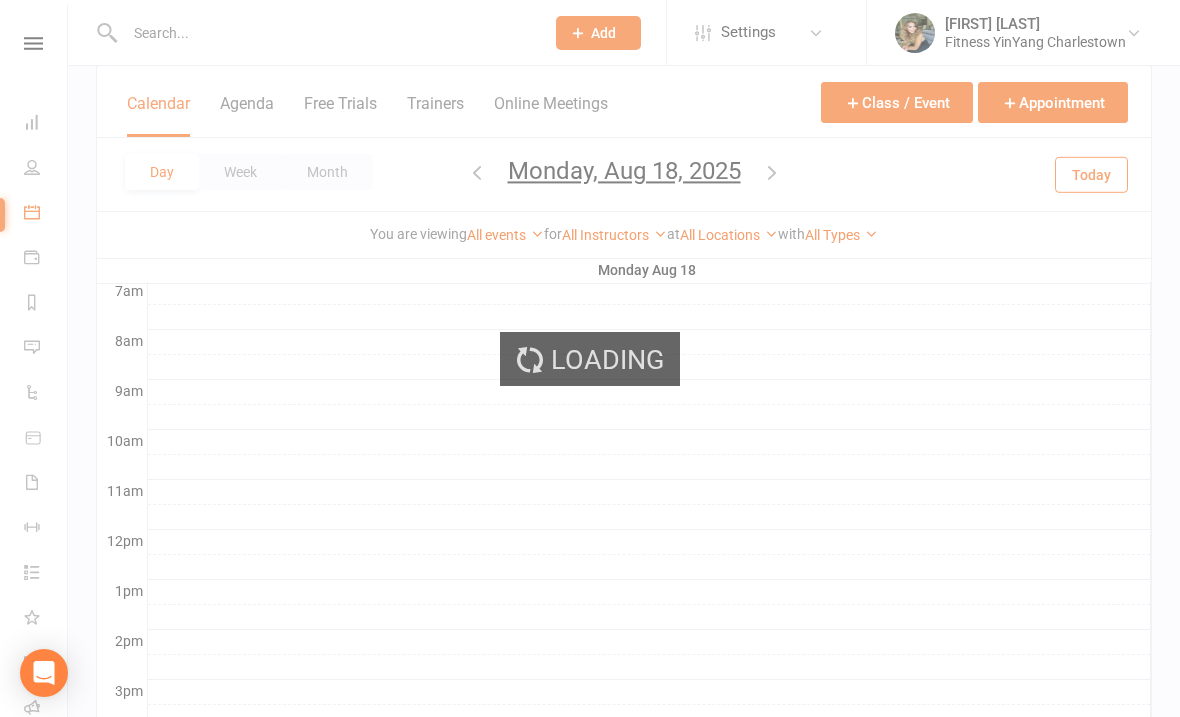scroll, scrollTop: 430, scrollLeft: 0, axis: vertical 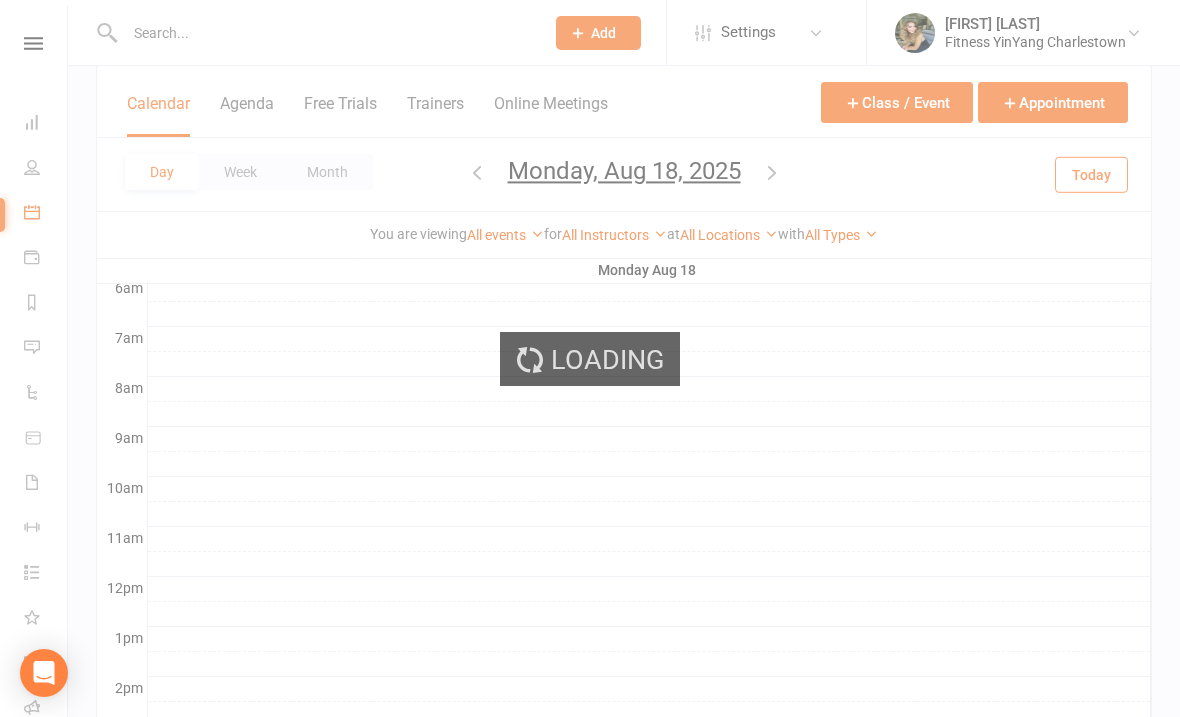 click on "Loading" at bounding box center (590, 358) 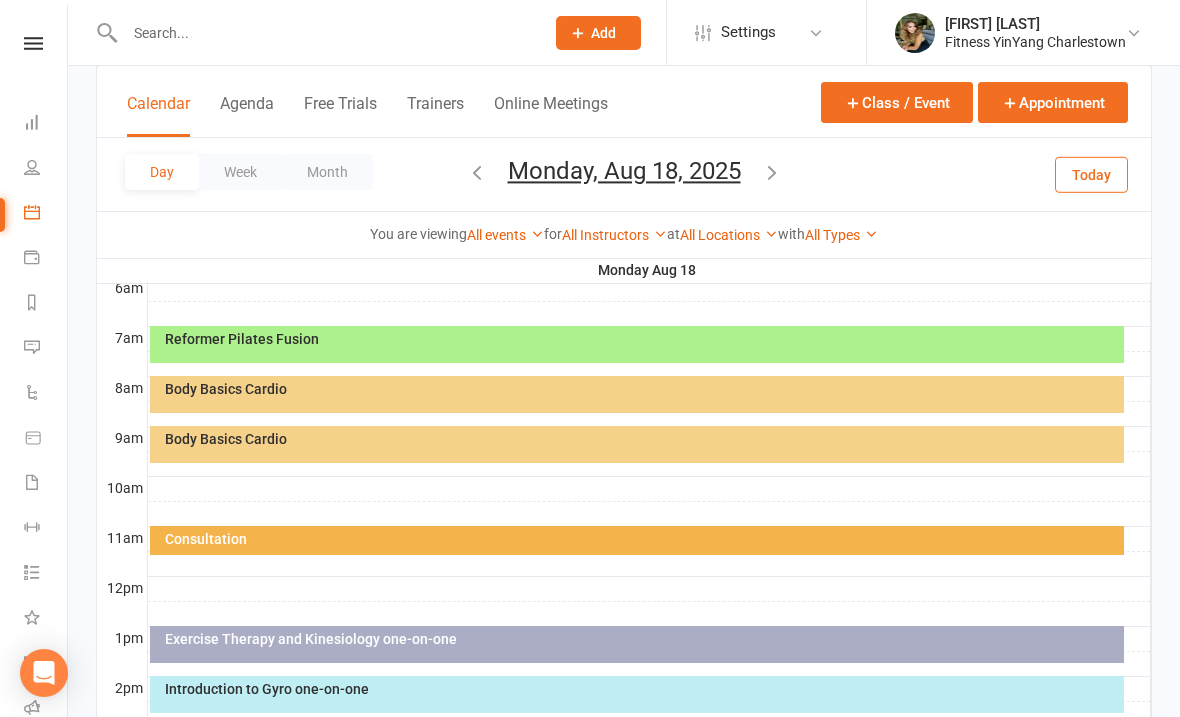click at bounding box center [477, 172] 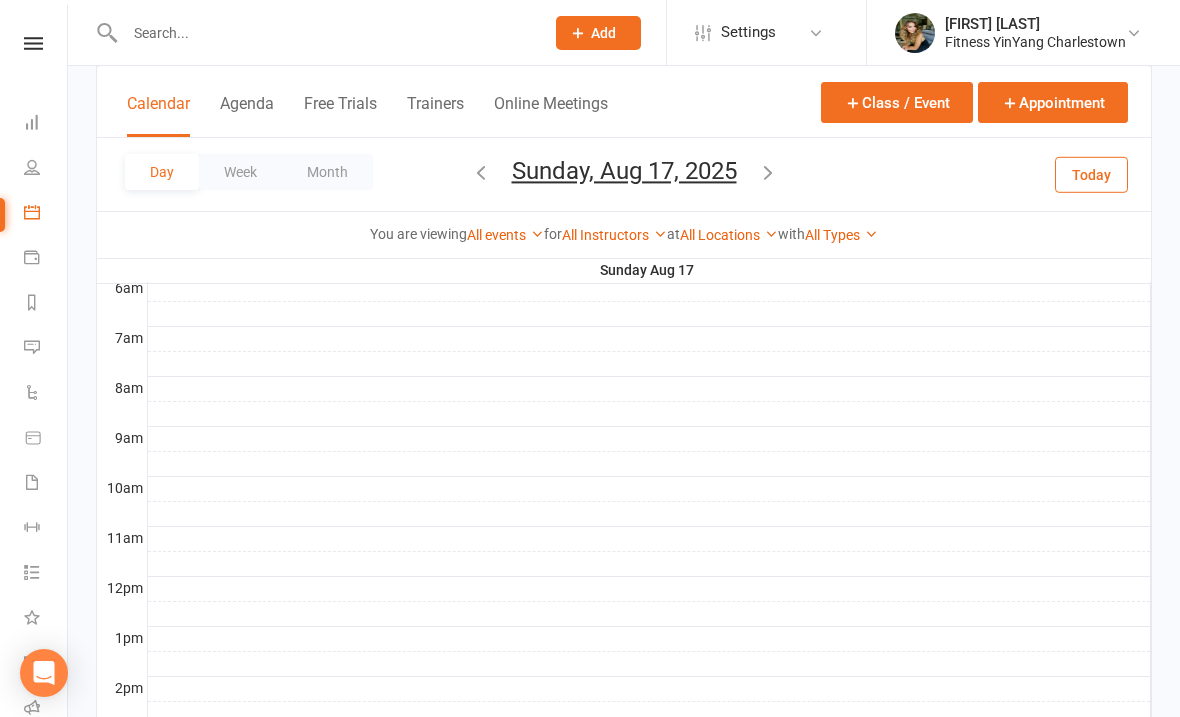 click at bounding box center [481, 172] 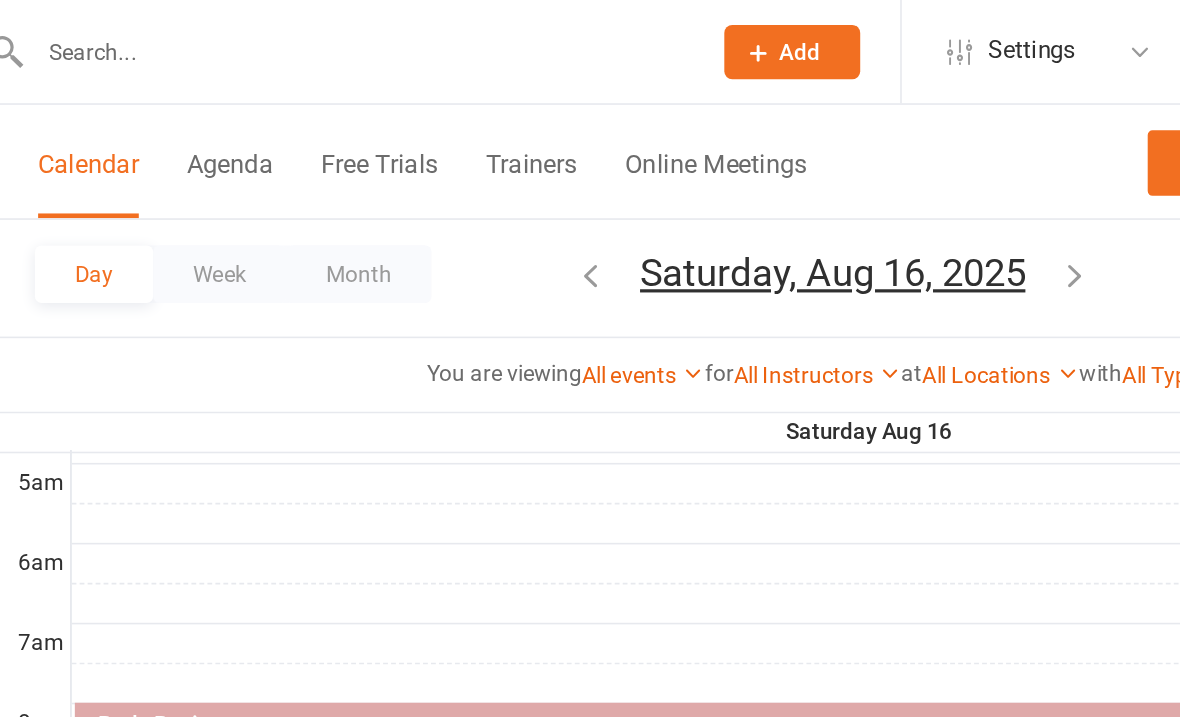 click at bounding box center [473, 172] 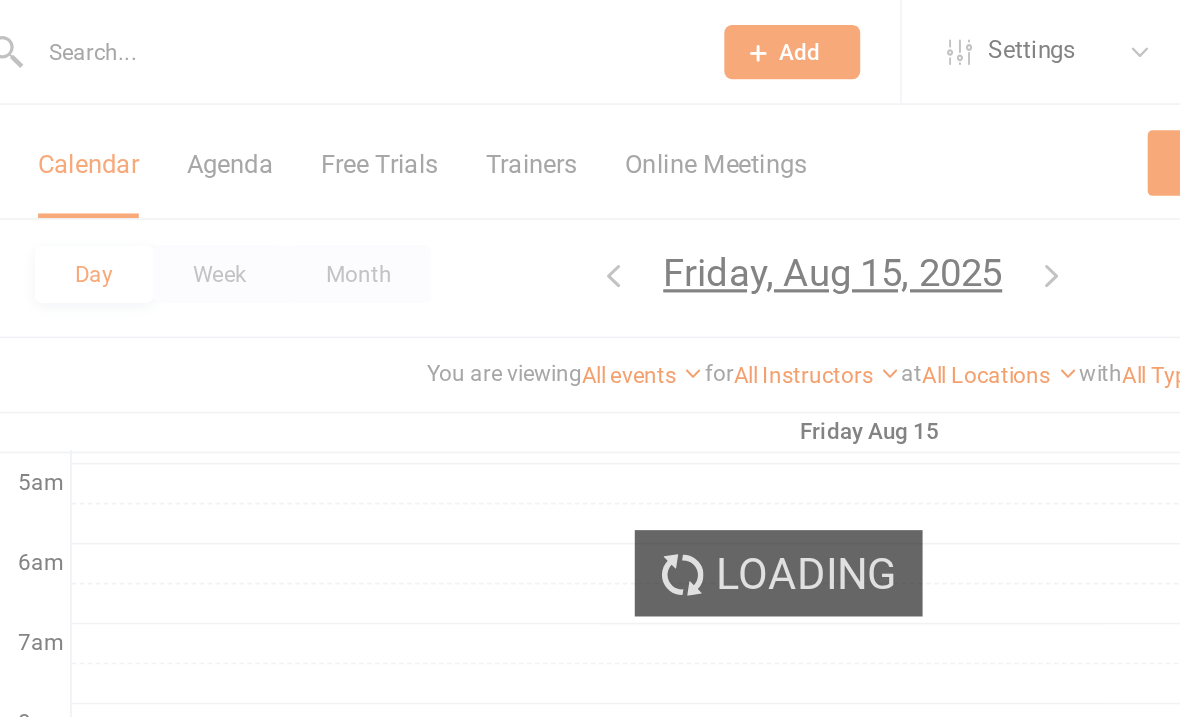 click at bounding box center [487, 172] 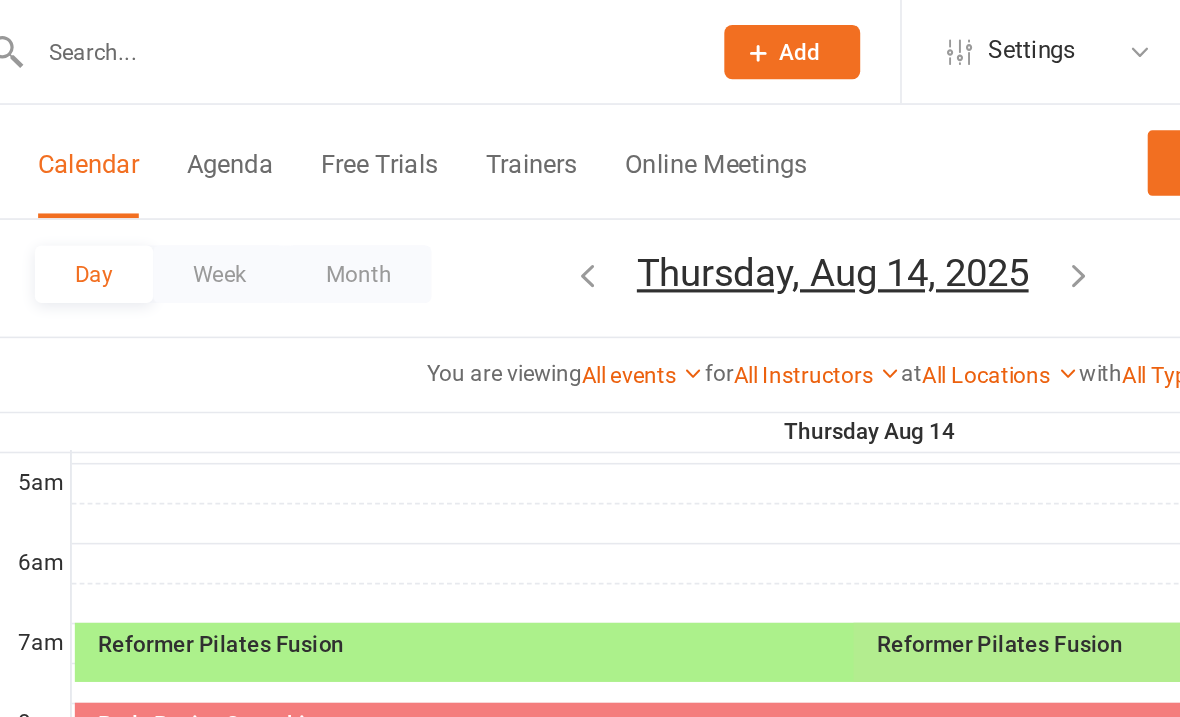 click at bounding box center (471, 172) 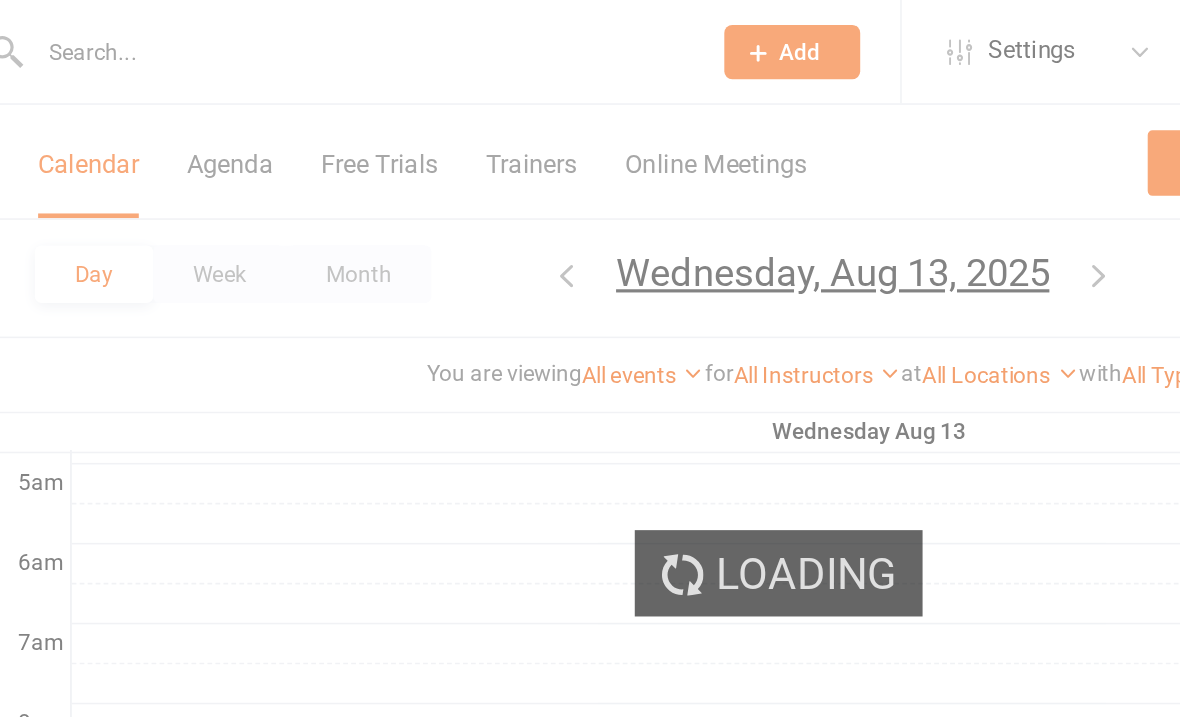 click on "Loading" at bounding box center (590, 358) 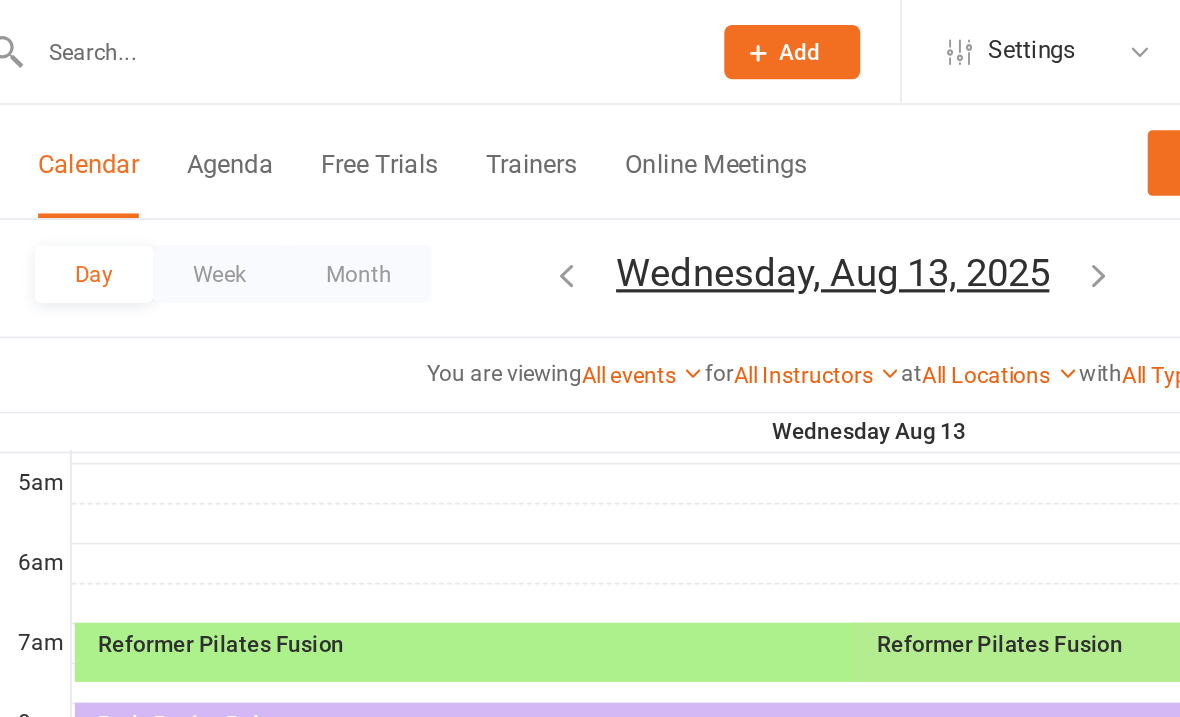click at bounding box center (458, 172) 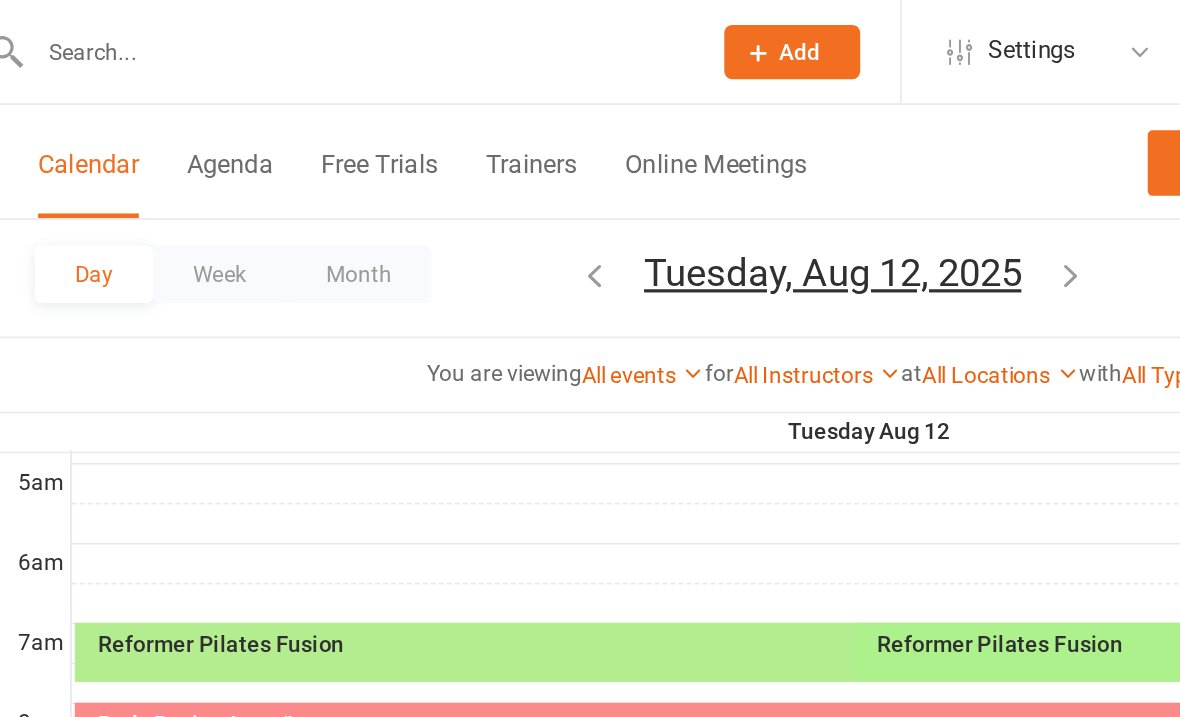 click at bounding box center [475, 172] 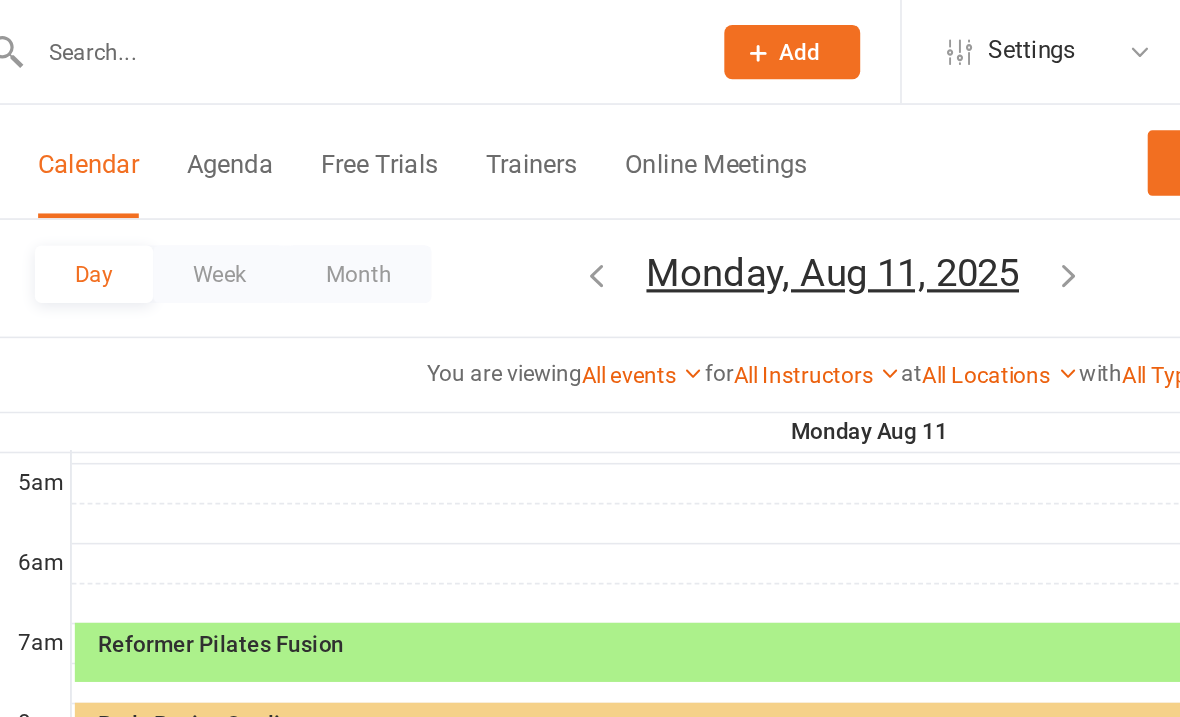 click at bounding box center (477, 172) 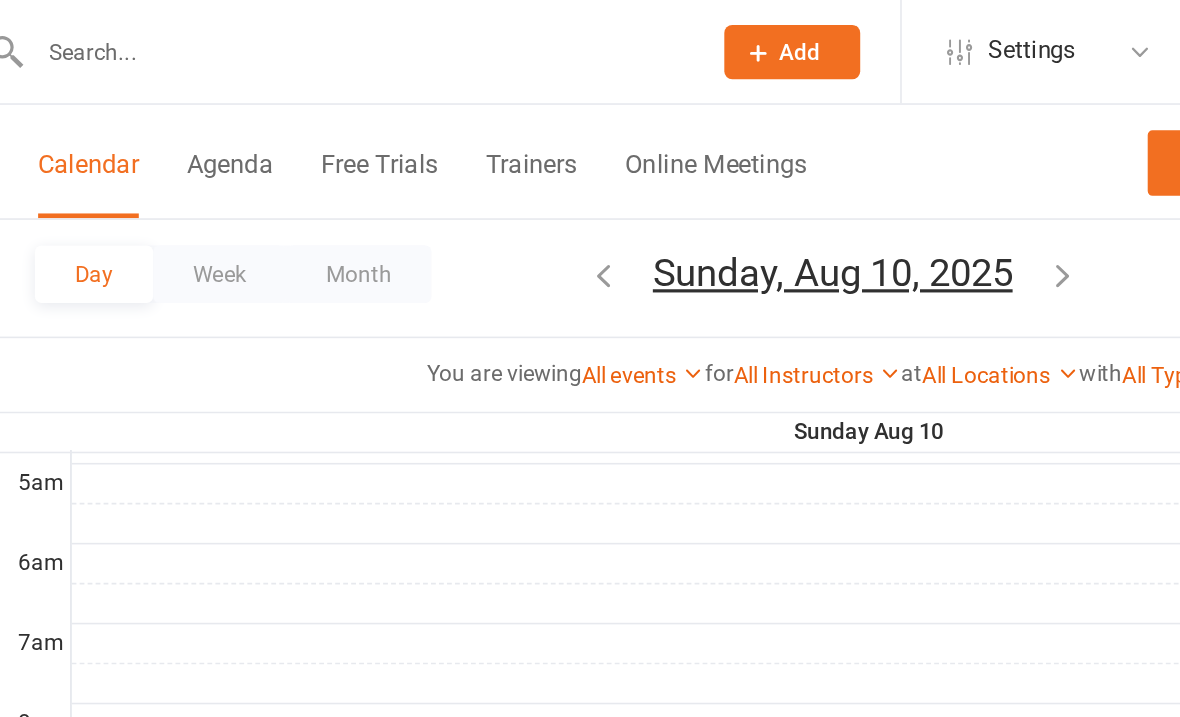 click at bounding box center [481, 172] 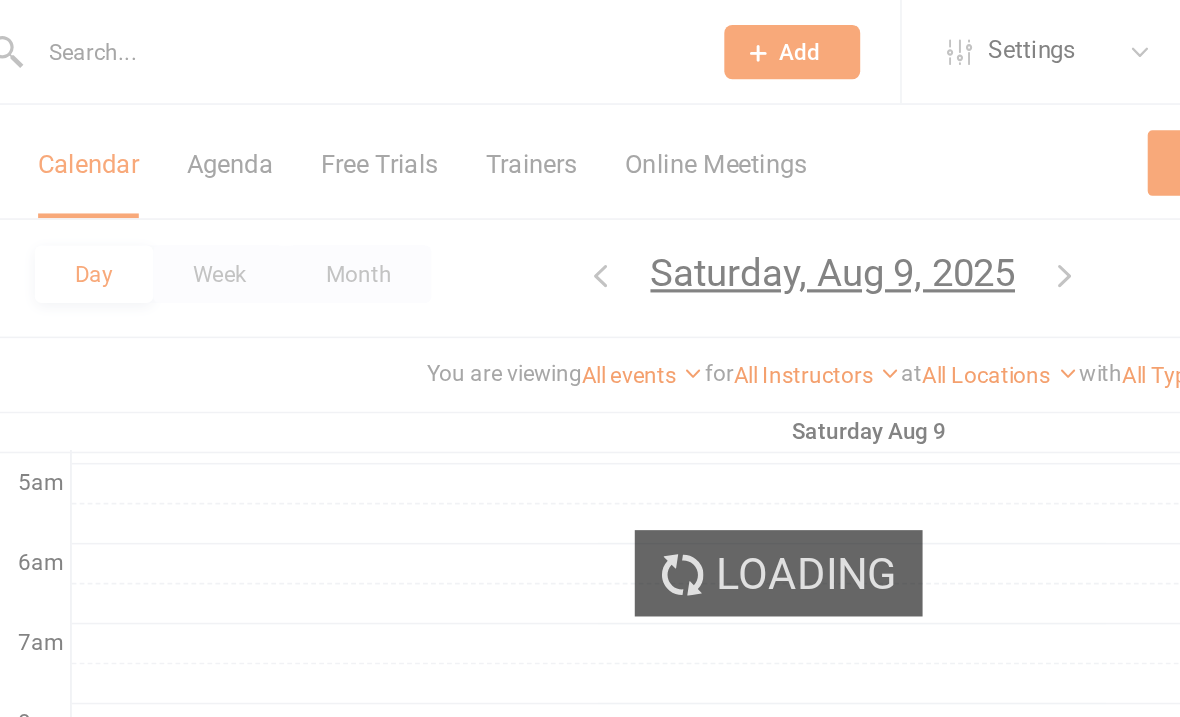 click at bounding box center [479, 172] 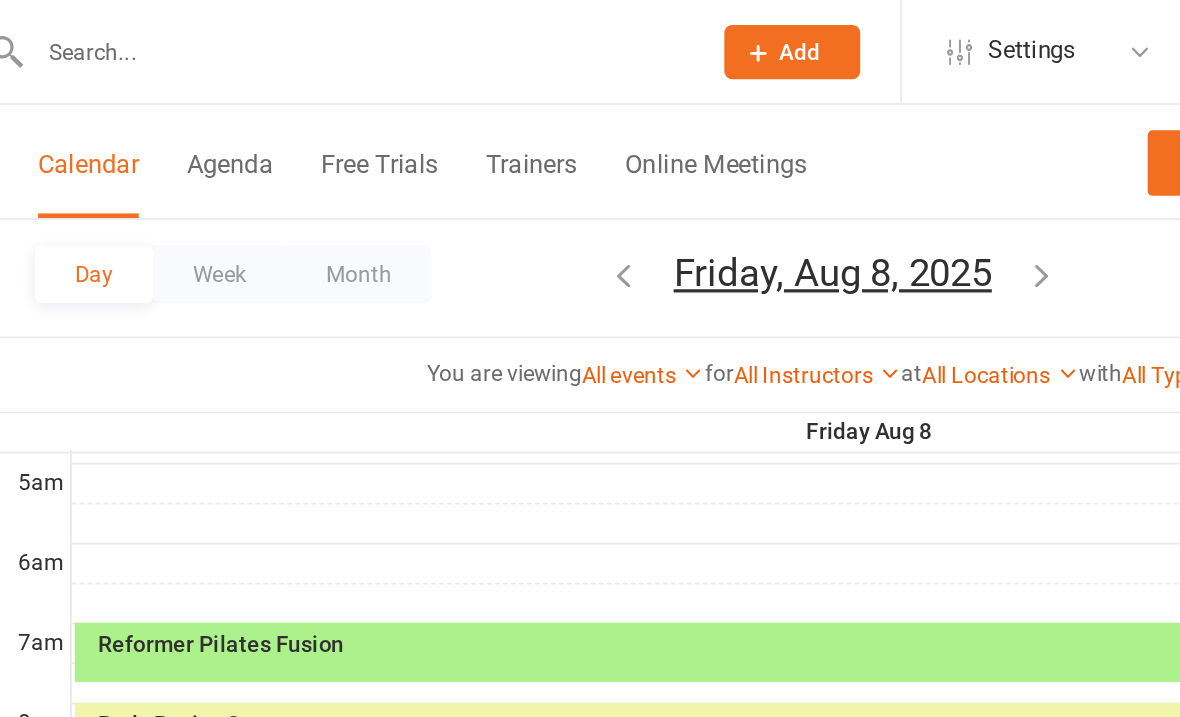click at bounding box center [494, 172] 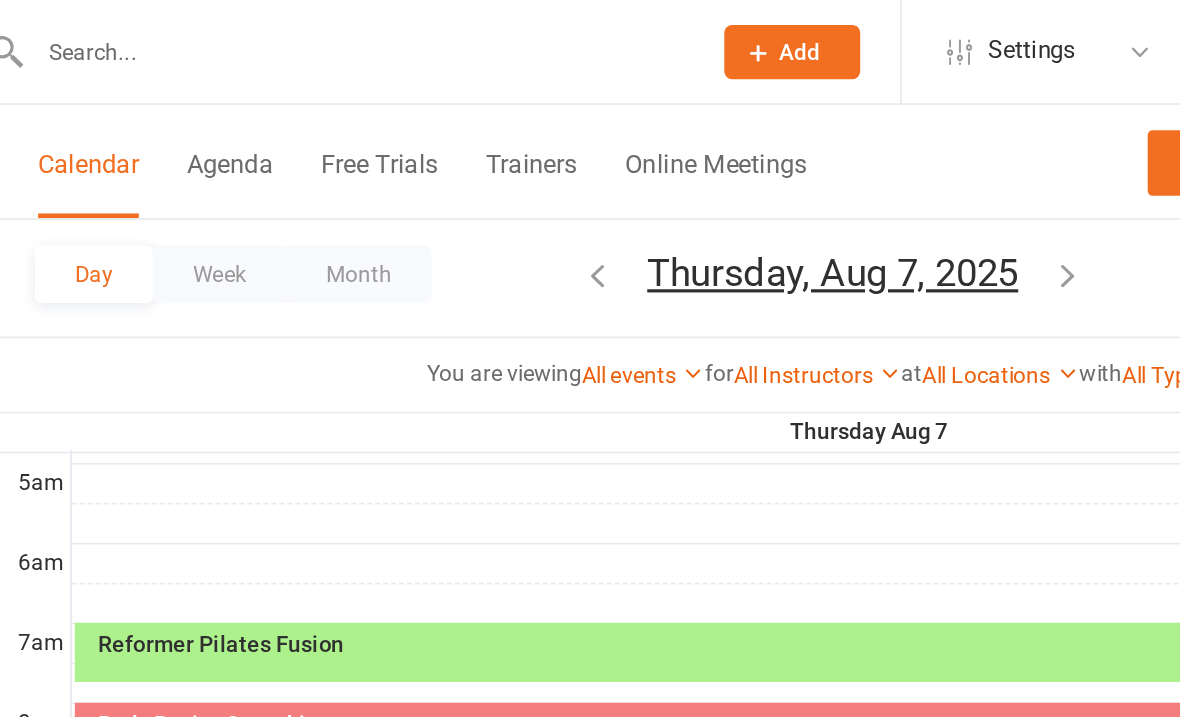 click on "[DAY_OF_WEEK], [MONTH] [DAY], [YEAR]
[MONTH] [YEAR]
Sun Mon Tue Wed Thu Fri Sat
27
28
29
30
31
01
02
03
04
05
06
07
08
09
10
11
12
13
14
15
16
17
18
19
20
21
22
23
24
25
26
27
28
29
30
31 01" at bounding box center (624, 174) 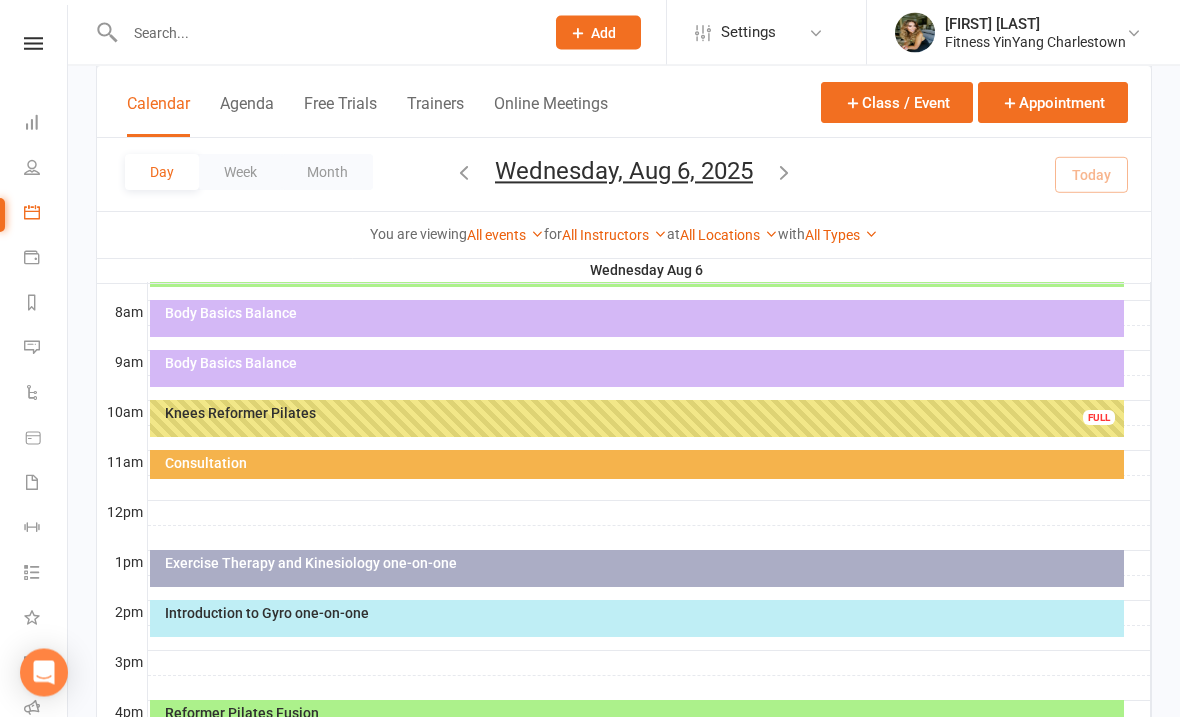 scroll, scrollTop: 508, scrollLeft: 0, axis: vertical 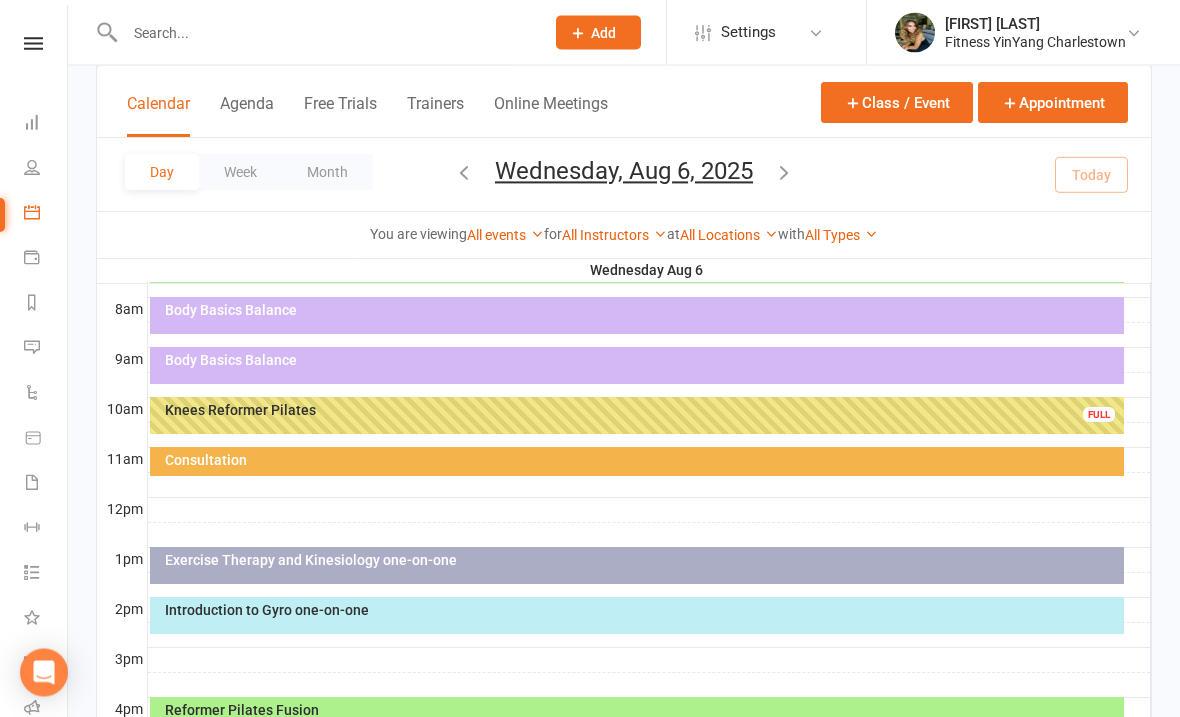 click on "Body Basics Balance" at bounding box center [637, 366] 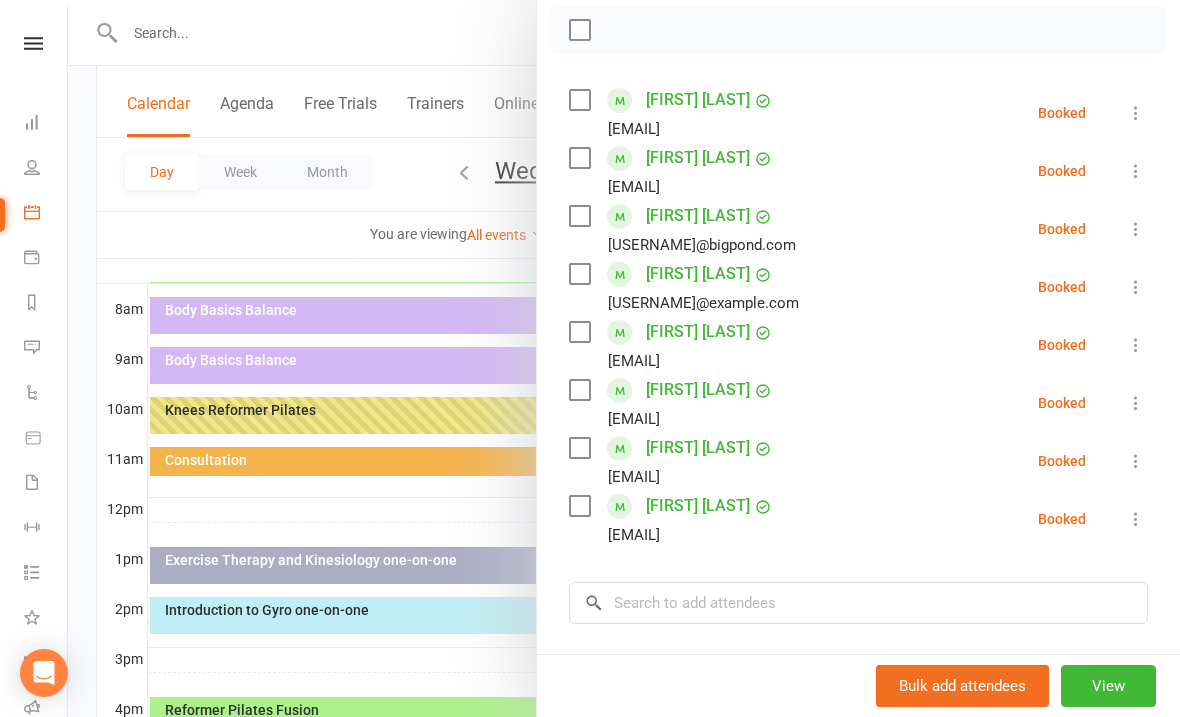 scroll, scrollTop: 310, scrollLeft: 0, axis: vertical 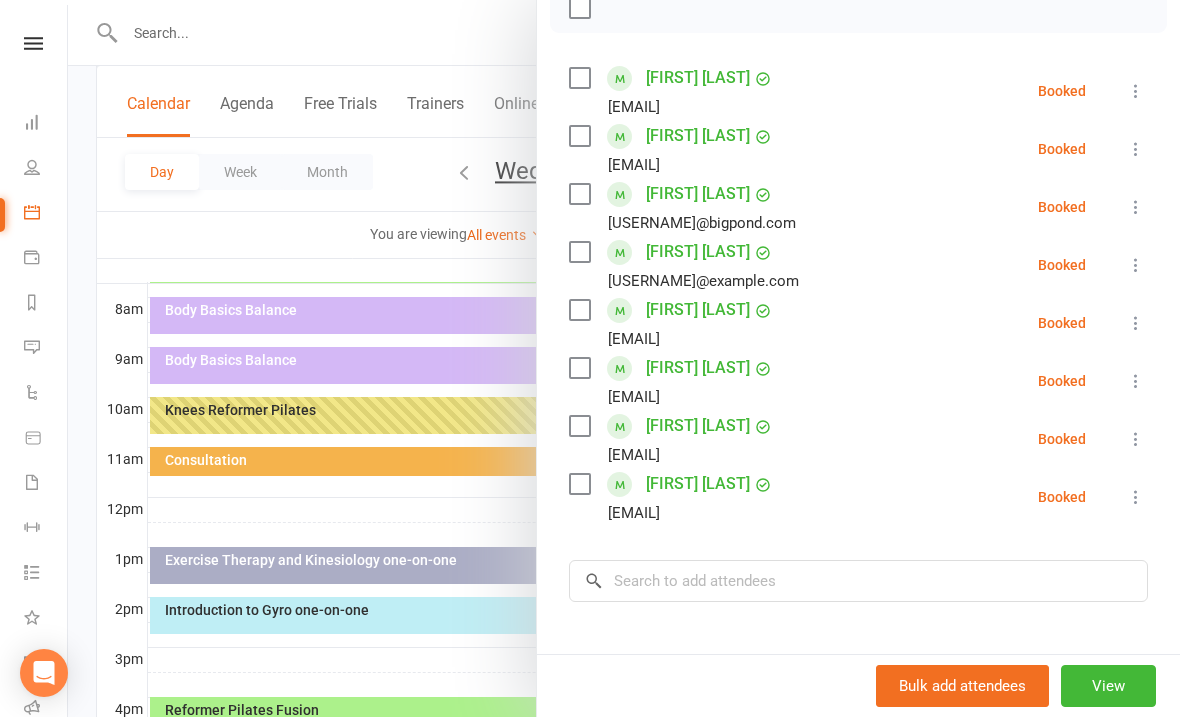 click at bounding box center (579, 78) 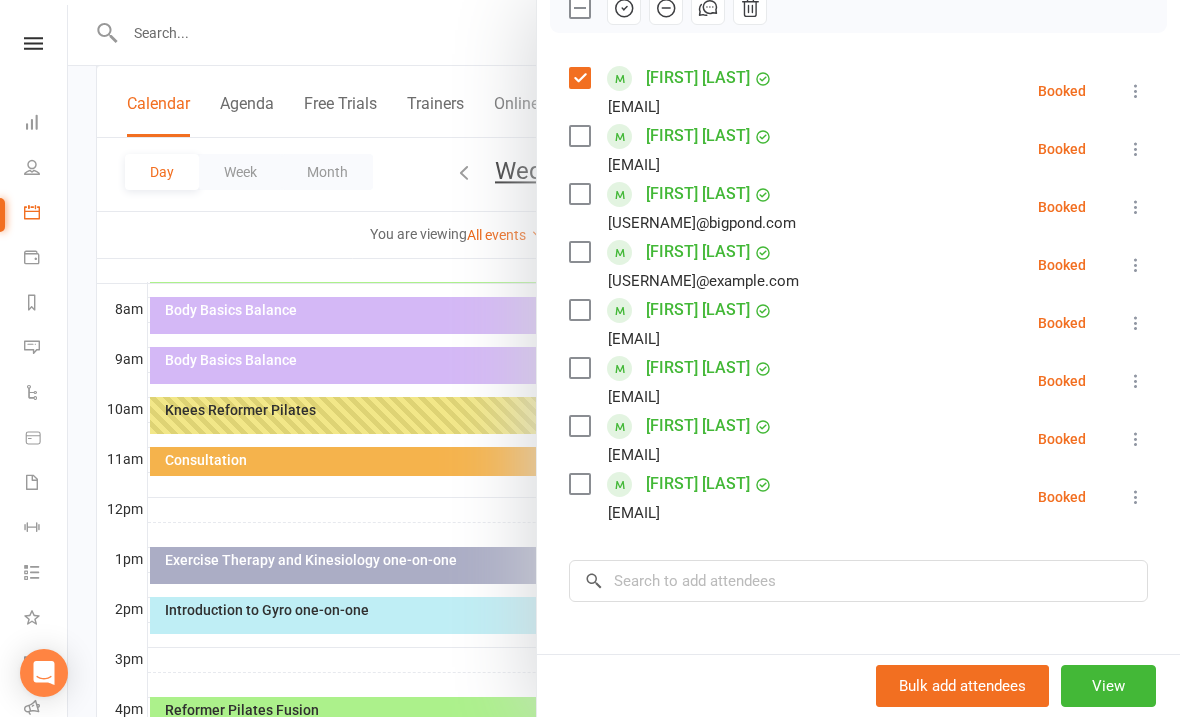 click at bounding box center [579, 194] 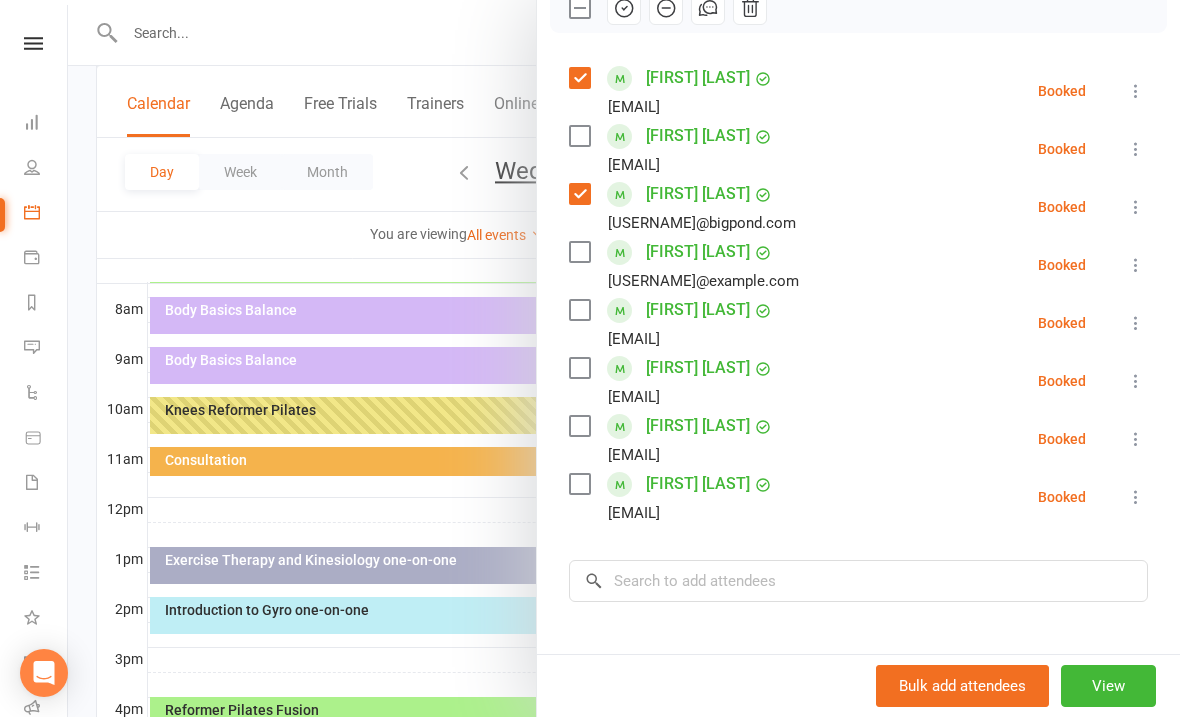 click at bounding box center (579, 426) 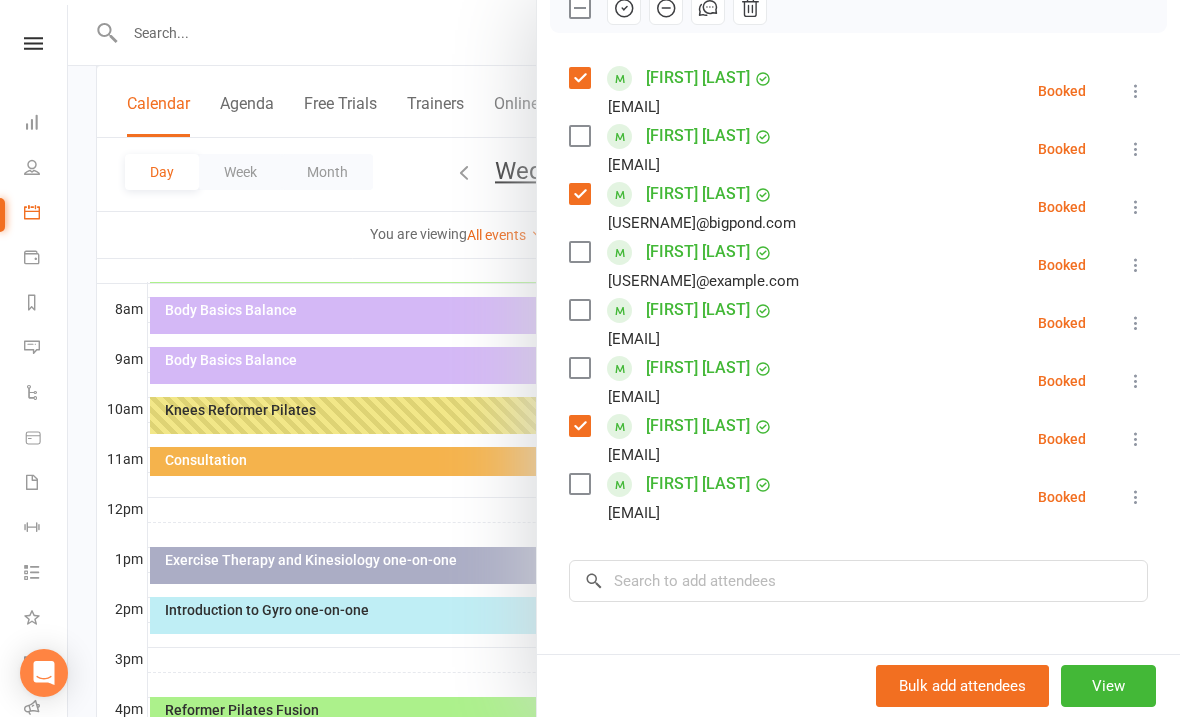 click at bounding box center [579, 484] 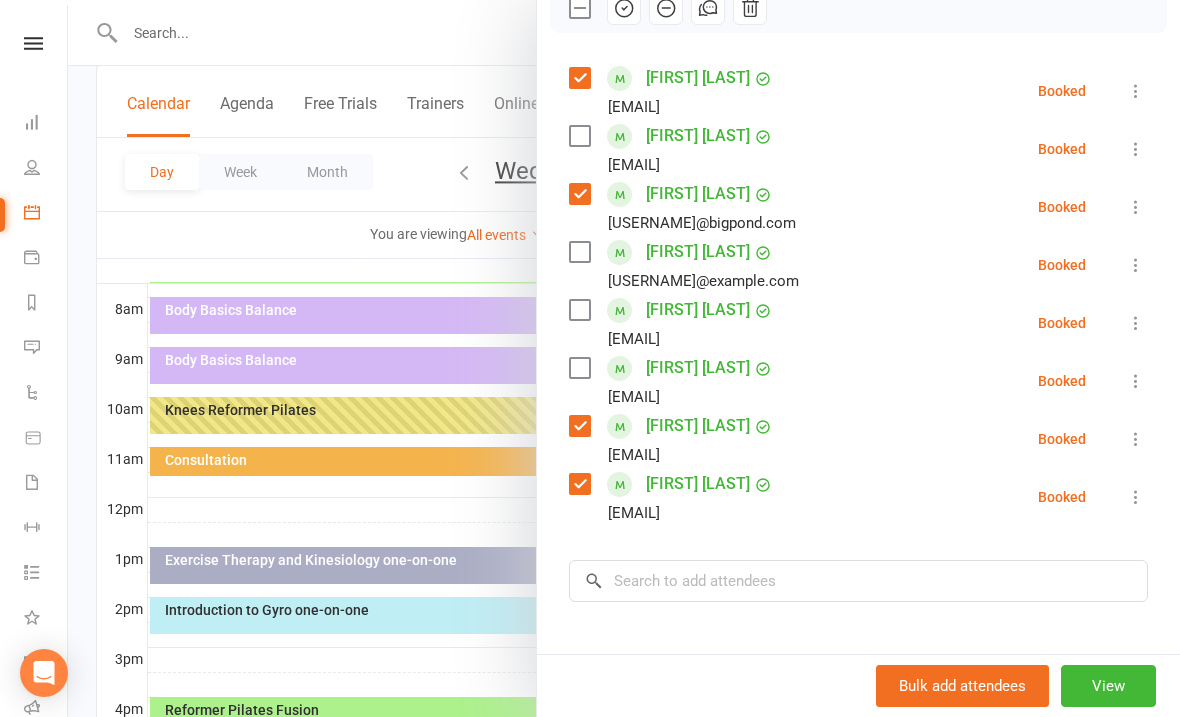 click at bounding box center (579, 310) 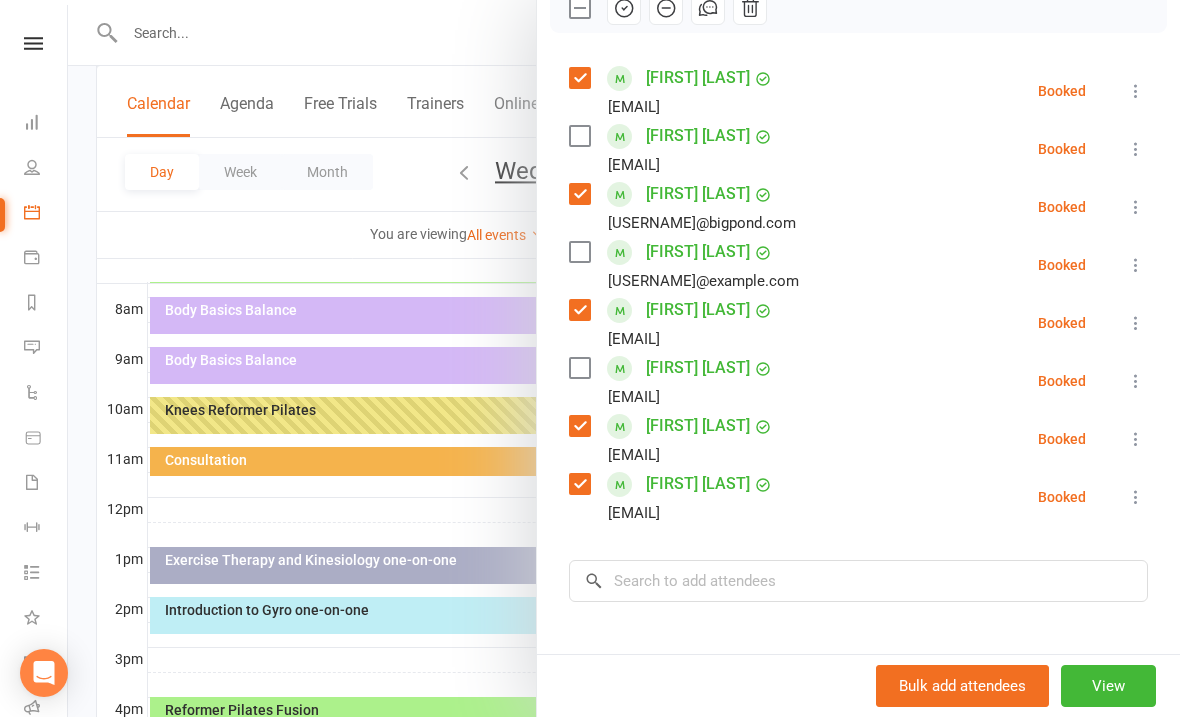 click at bounding box center [624, 8] 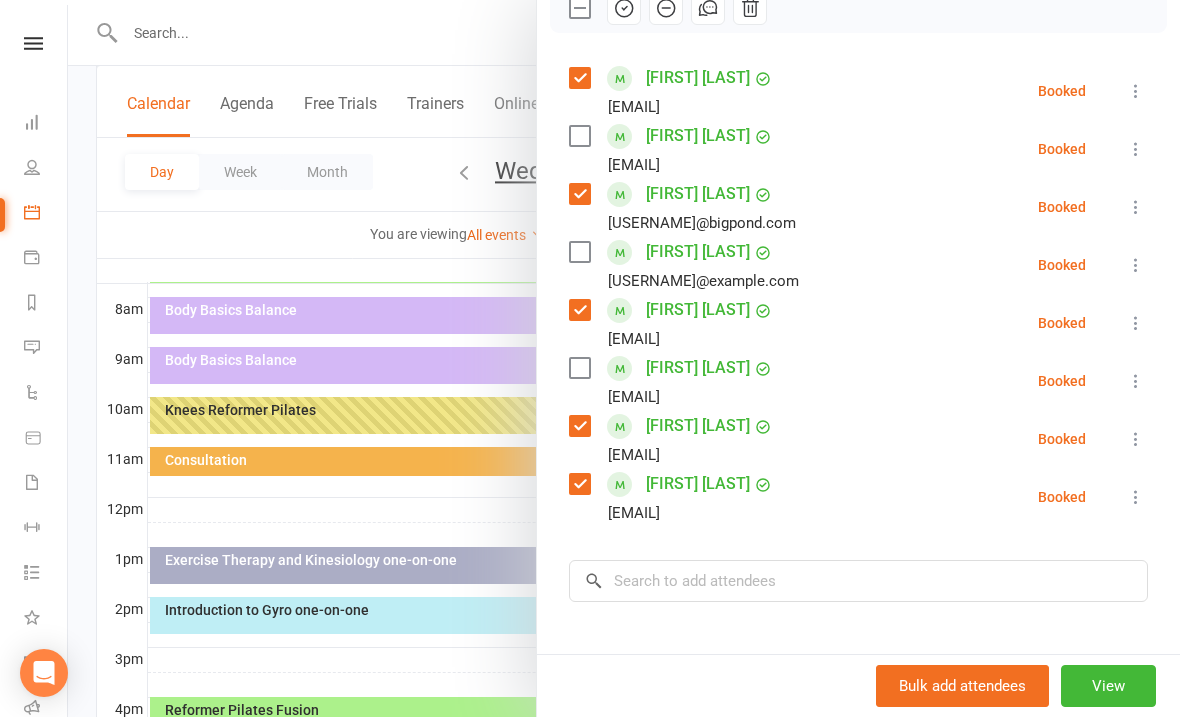 scroll, scrollTop: 554, scrollLeft: 0, axis: vertical 